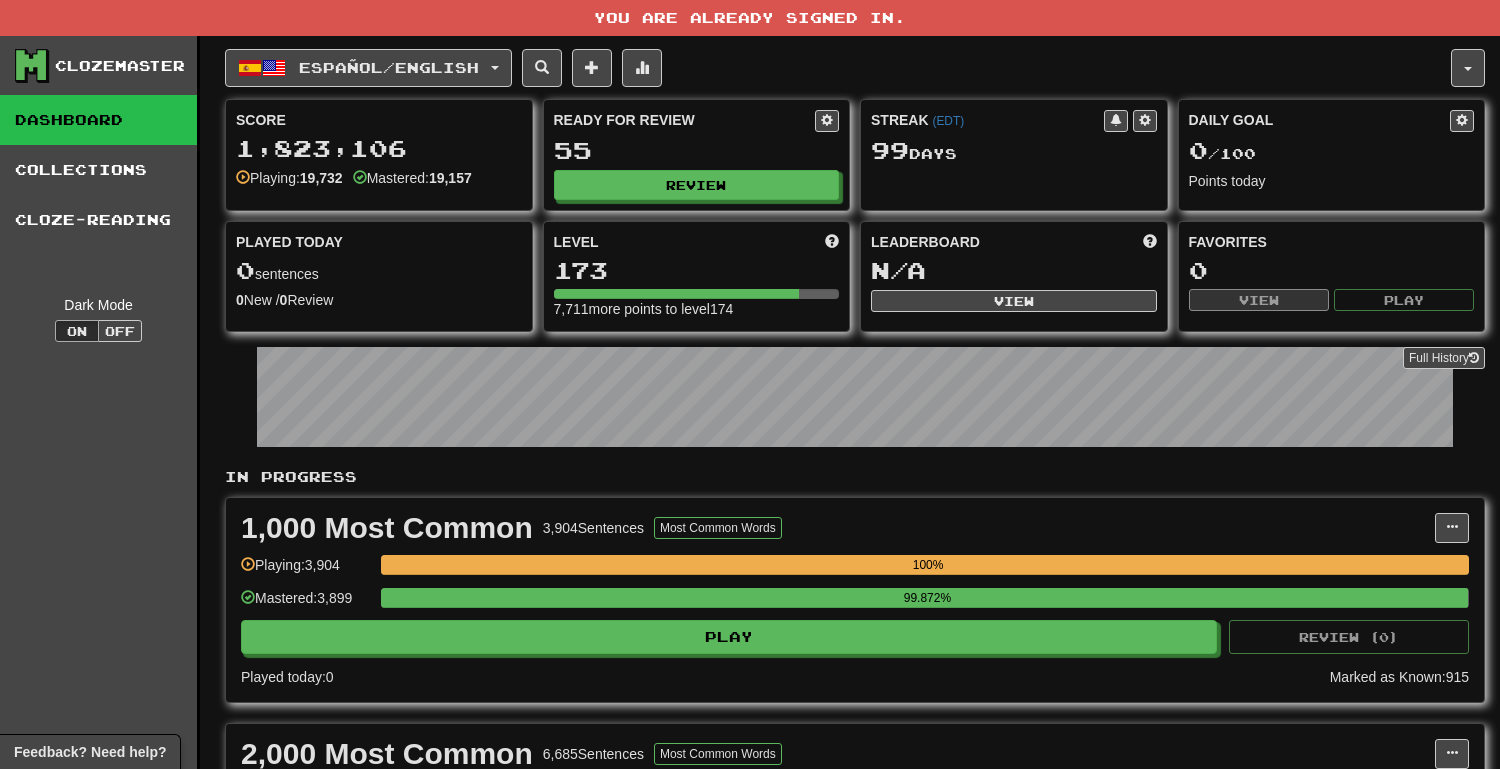 scroll, scrollTop: 0, scrollLeft: 0, axis: both 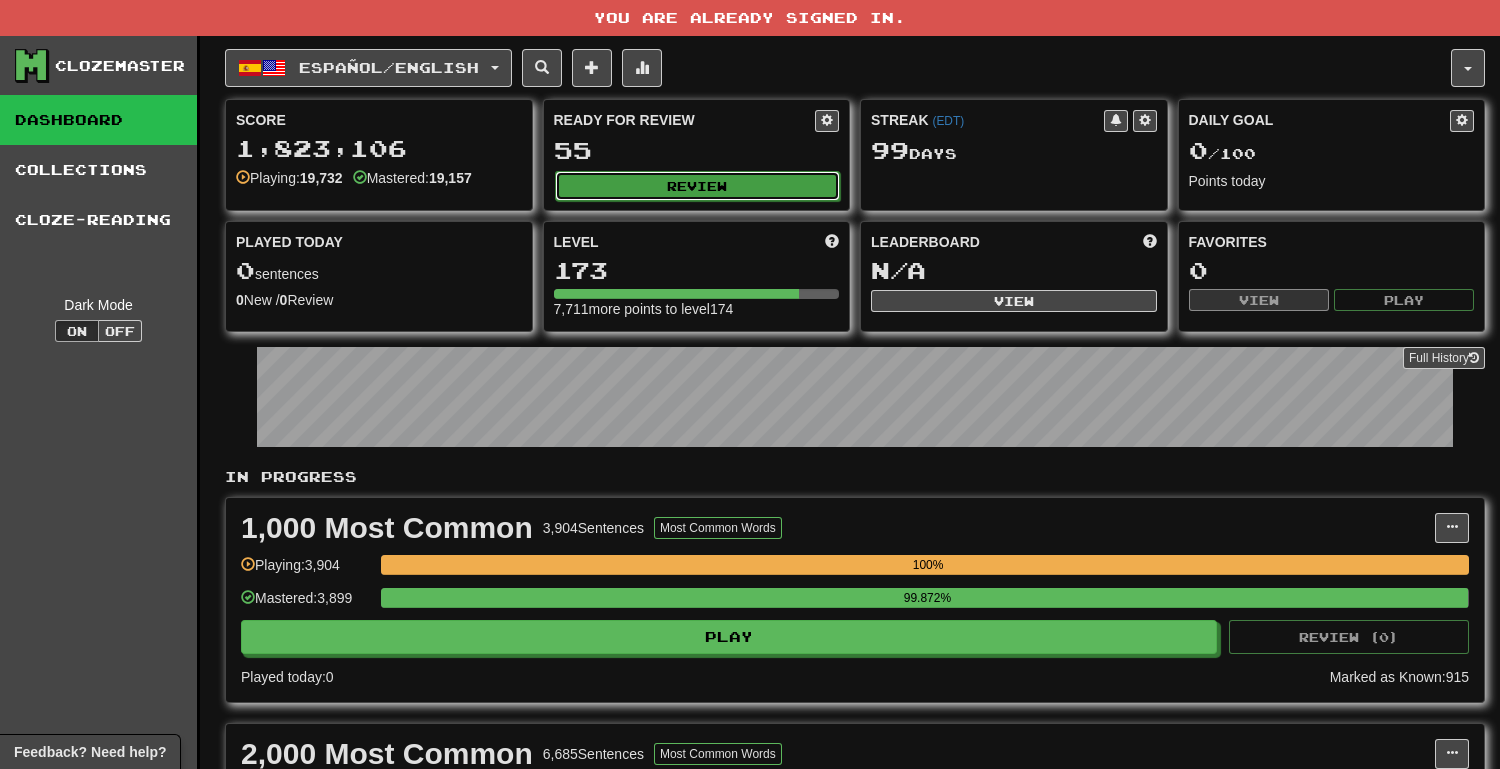 click on "Review" at bounding box center [698, 186] 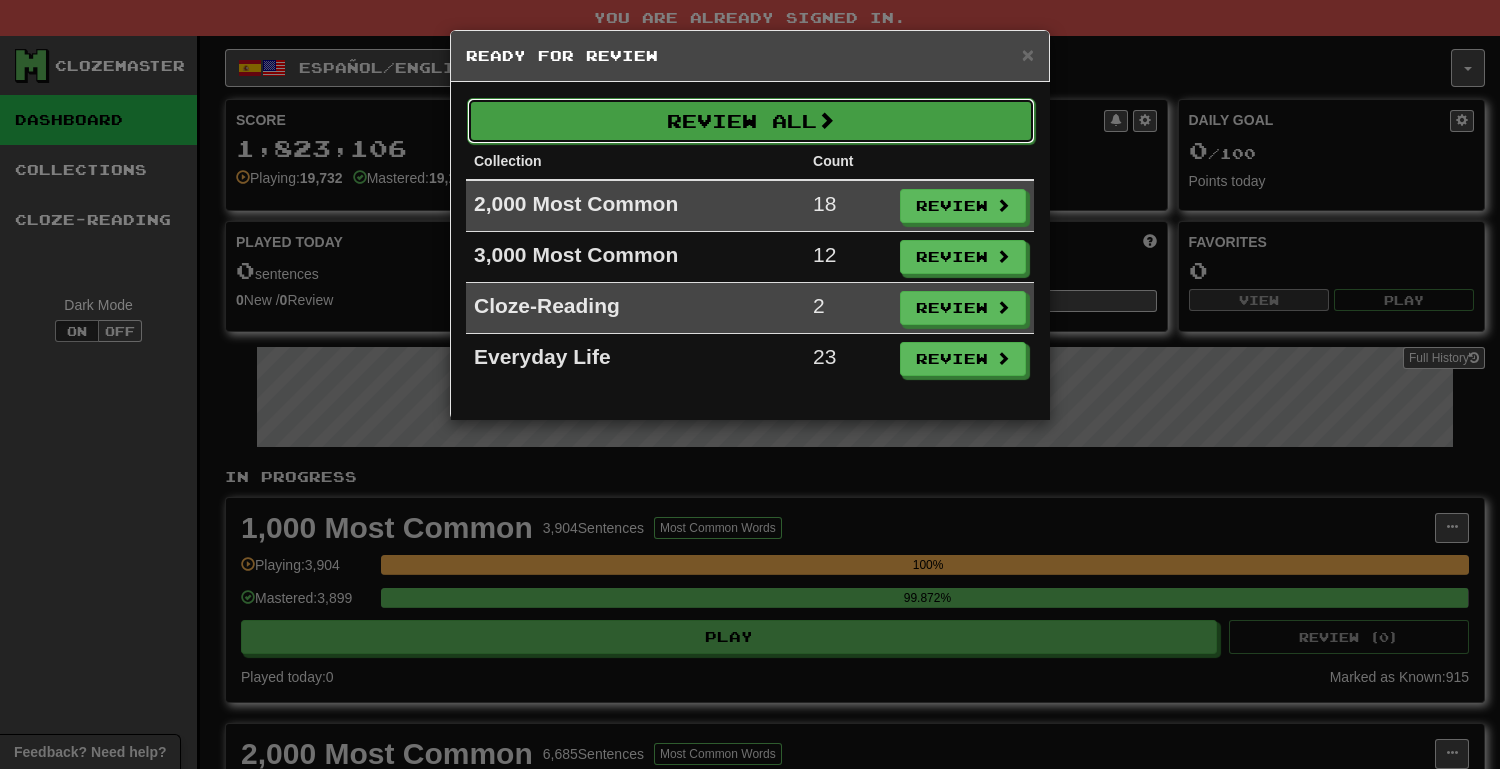 click on "Review All" at bounding box center [751, 121] 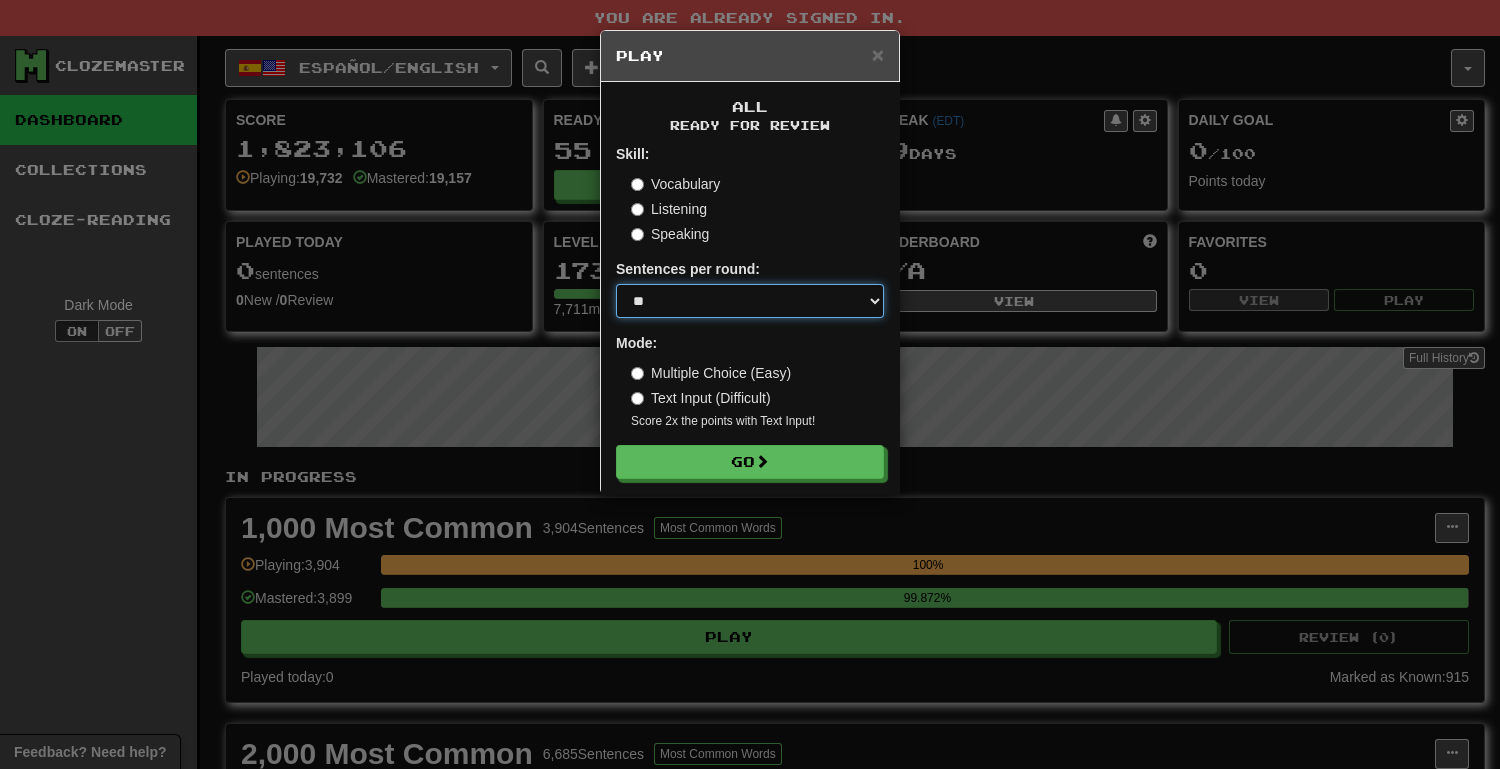 click on "* ** ** ** ** ** *** ********" at bounding box center [750, 301] 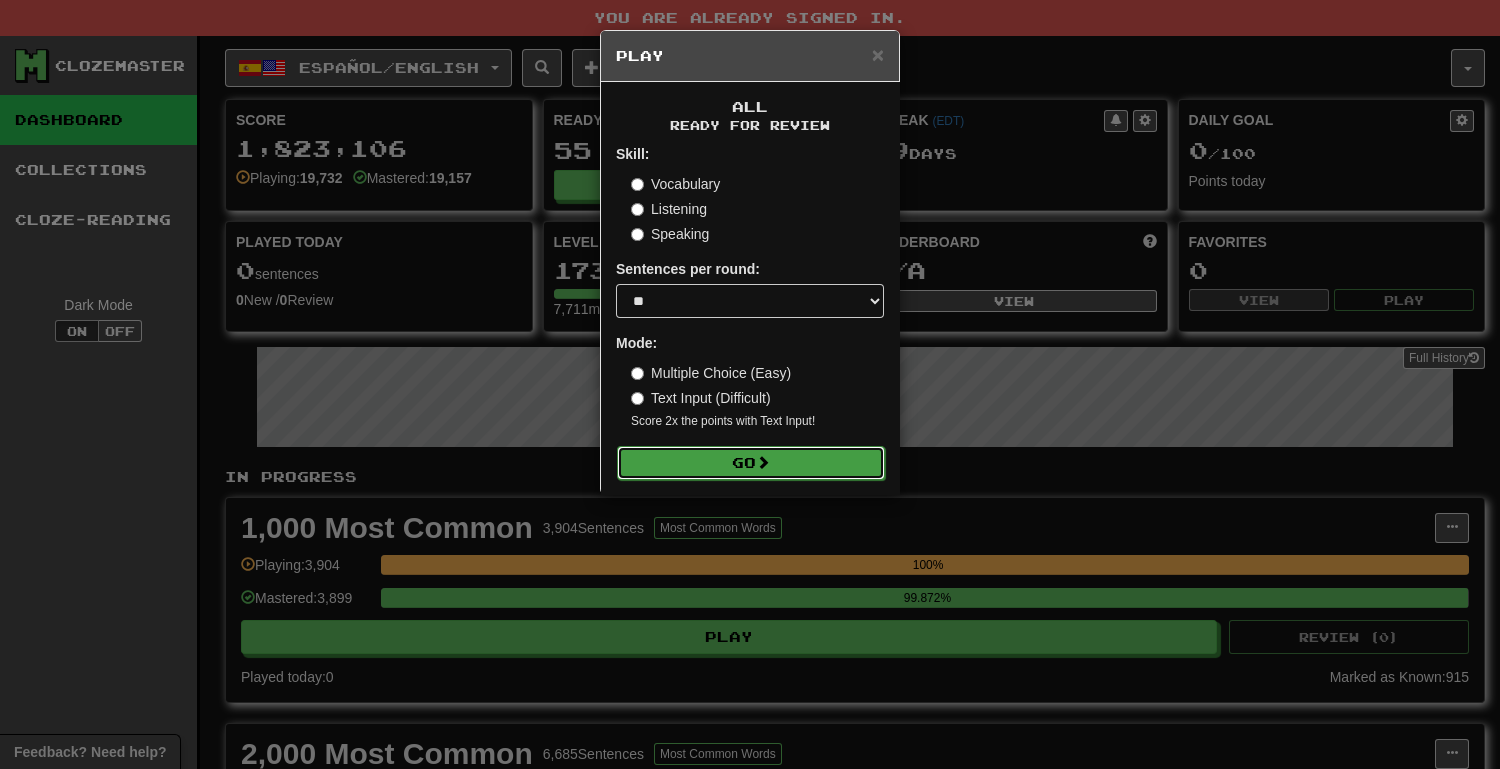 click on "Go" at bounding box center [751, 463] 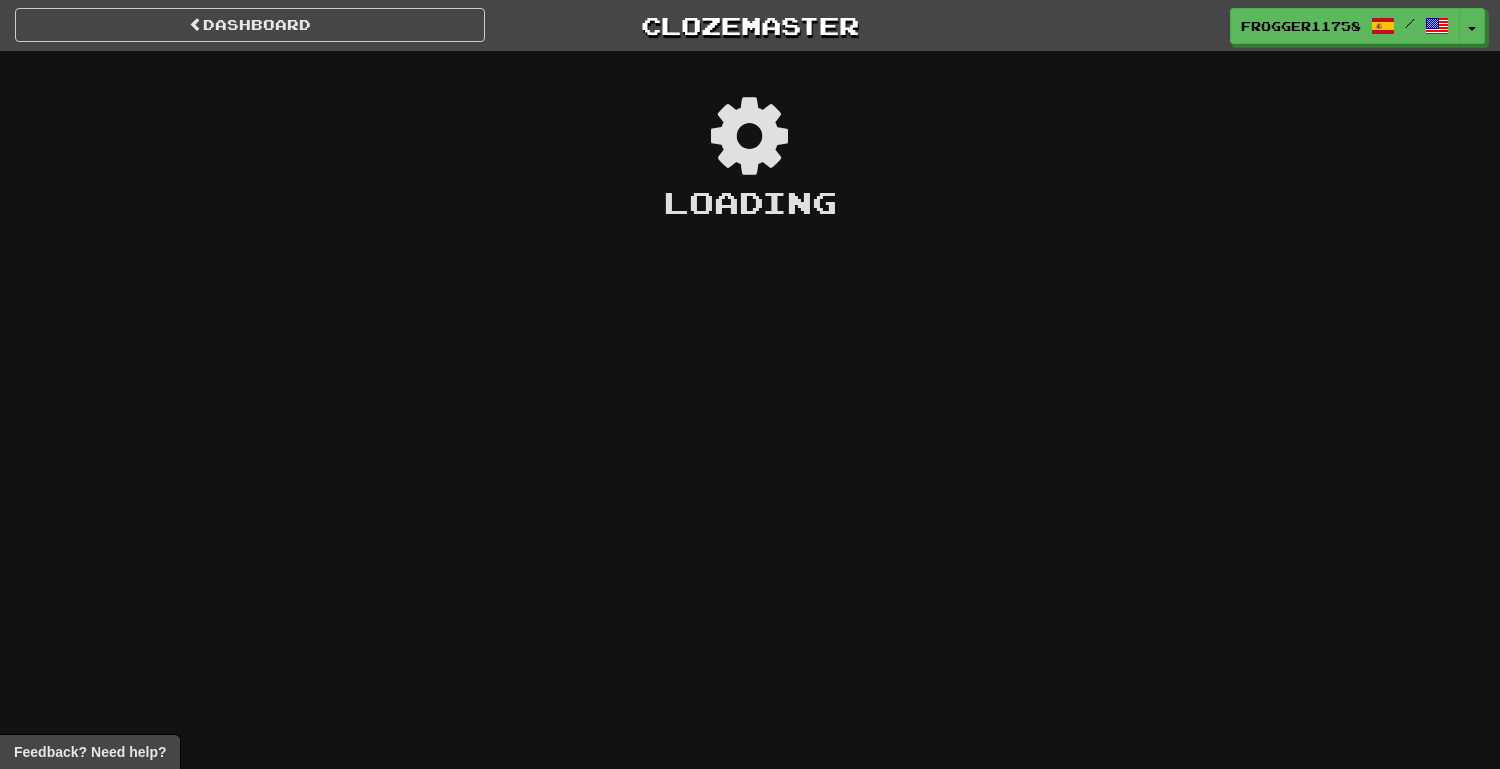 scroll, scrollTop: 0, scrollLeft: 0, axis: both 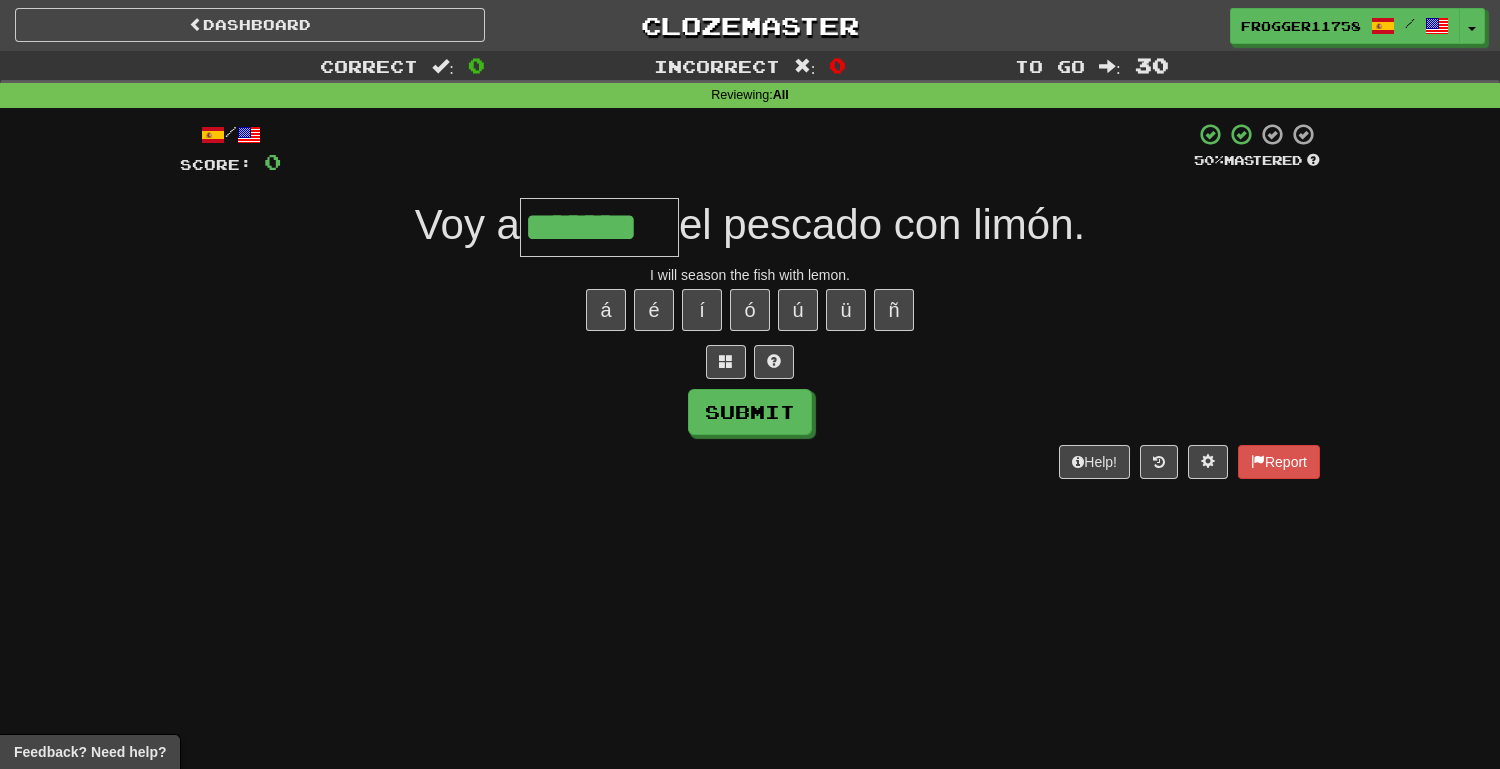 type on "*******" 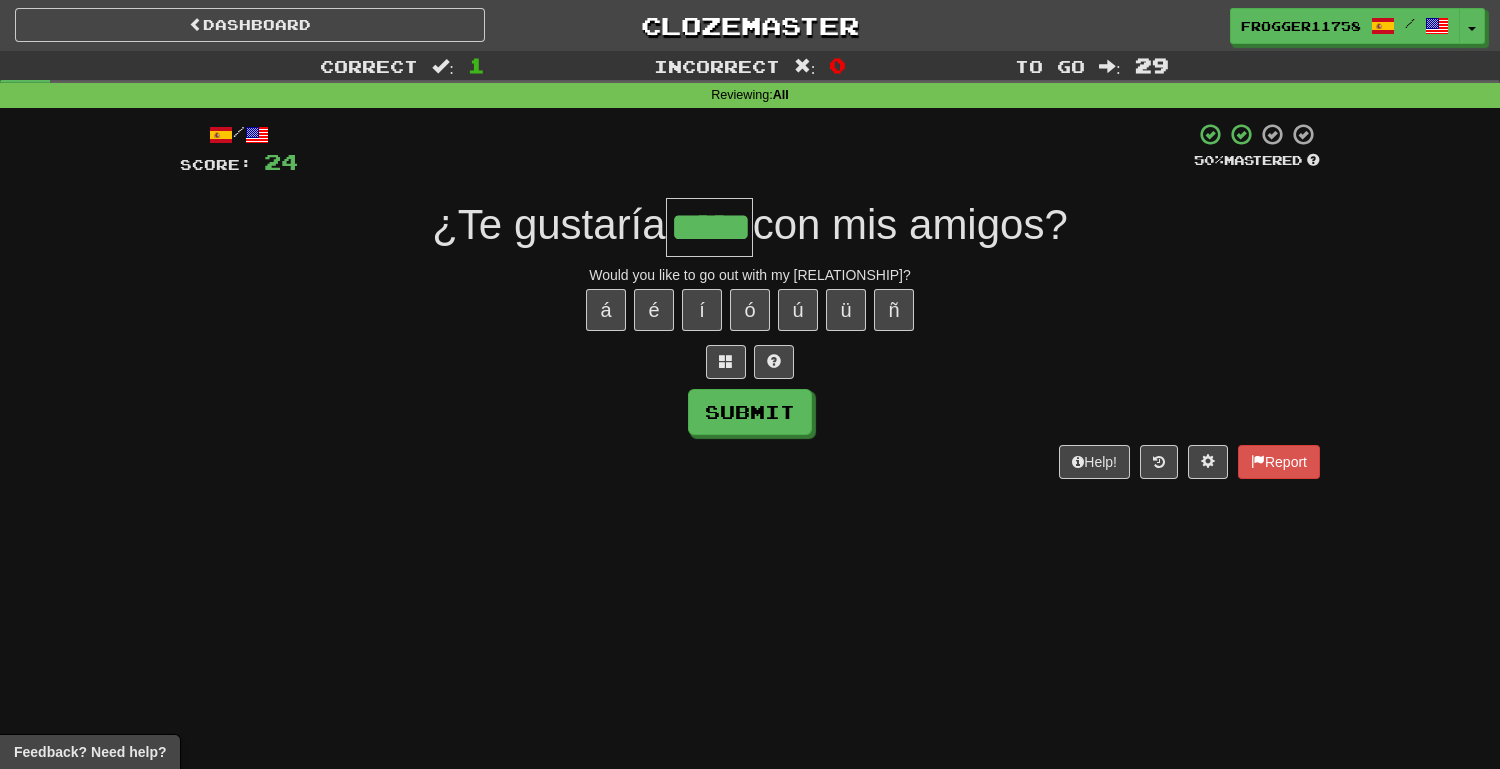 type on "*****" 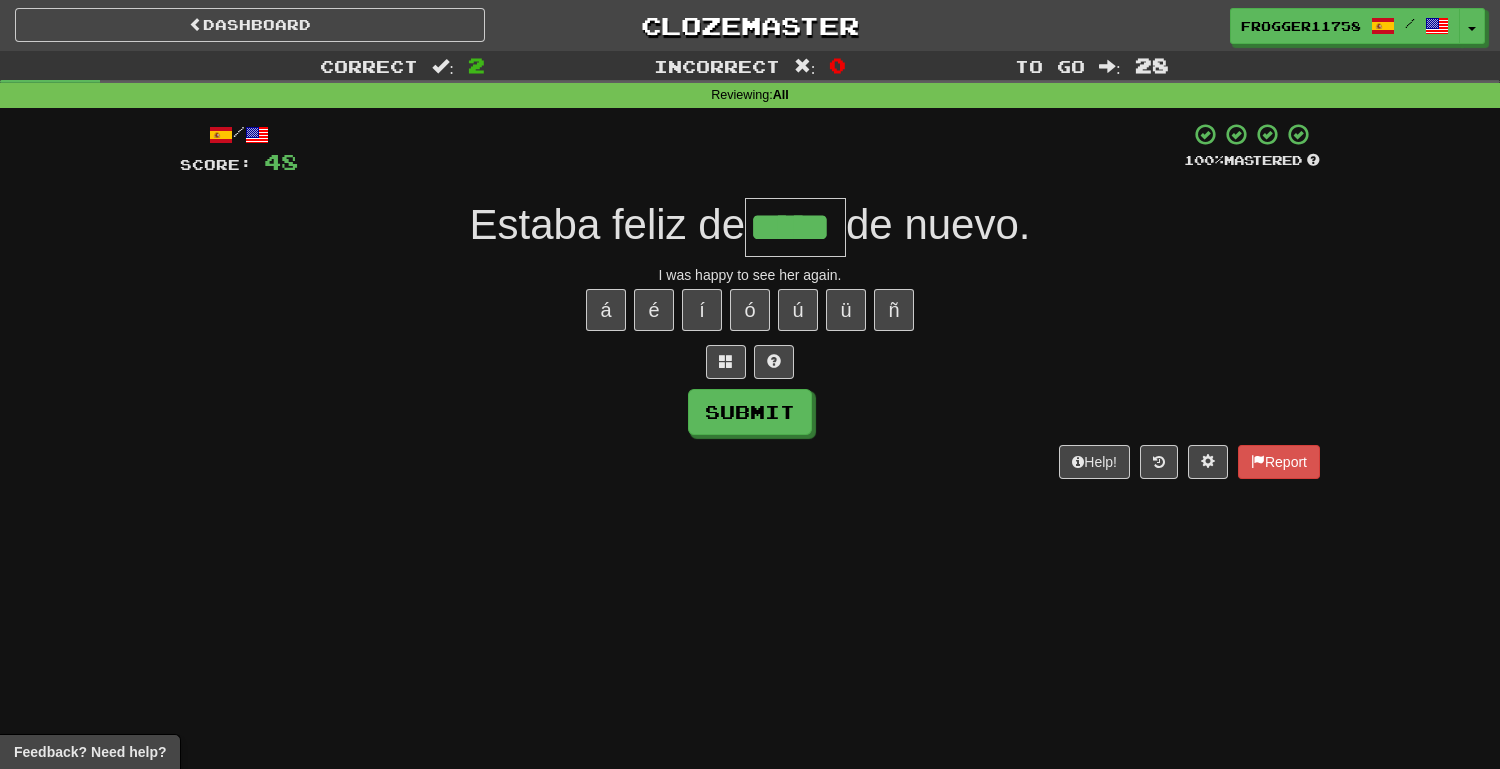 type on "*****" 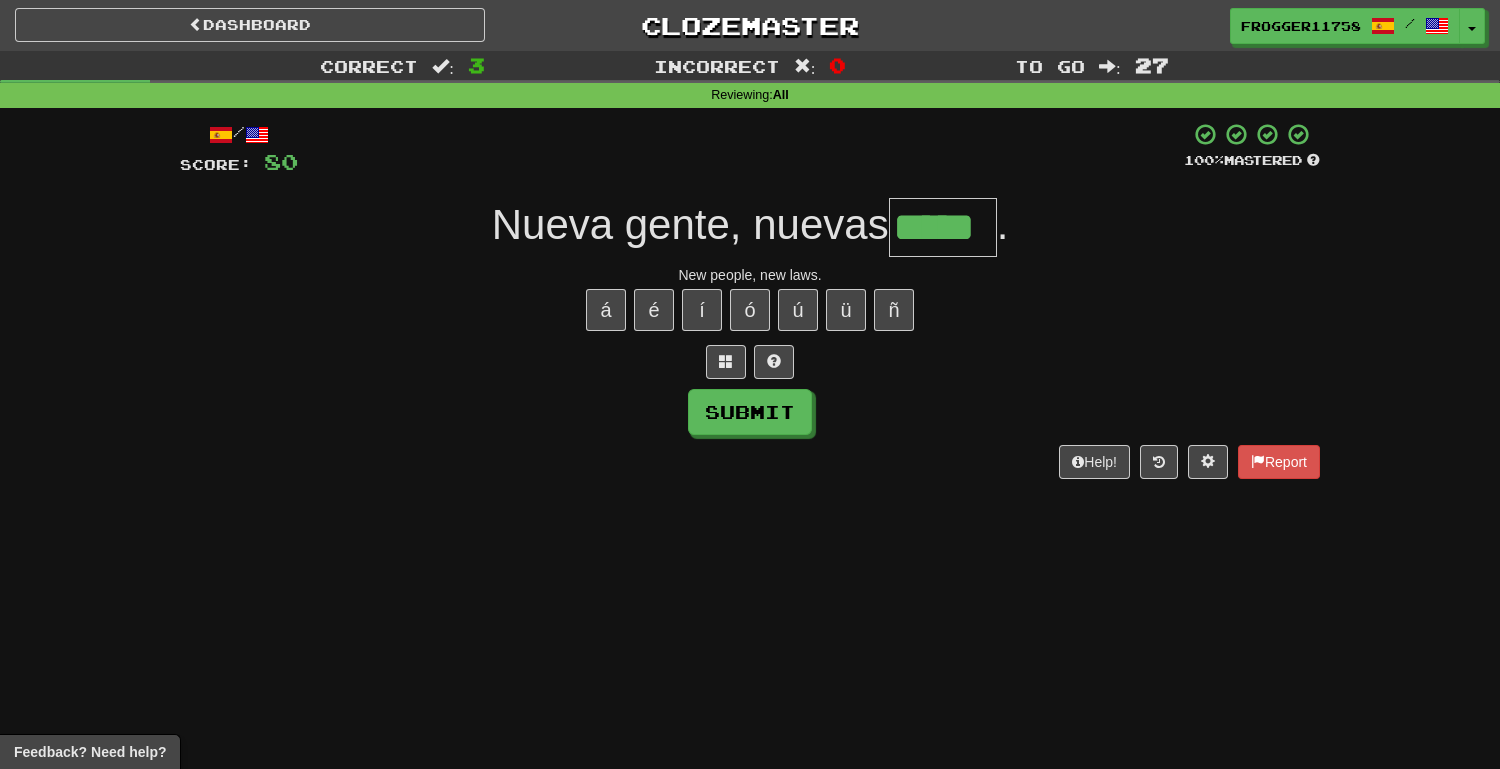 type on "*****" 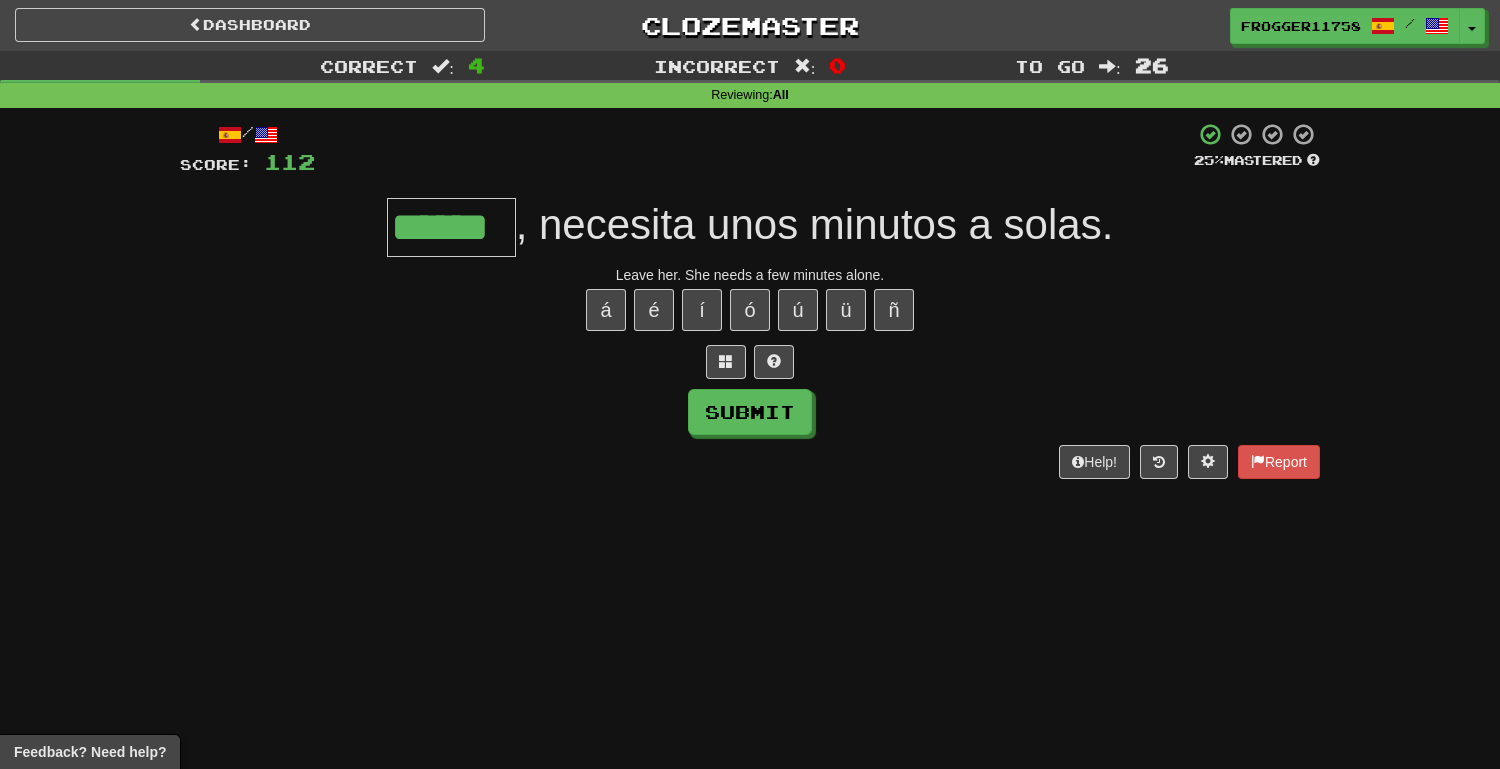 type on "******" 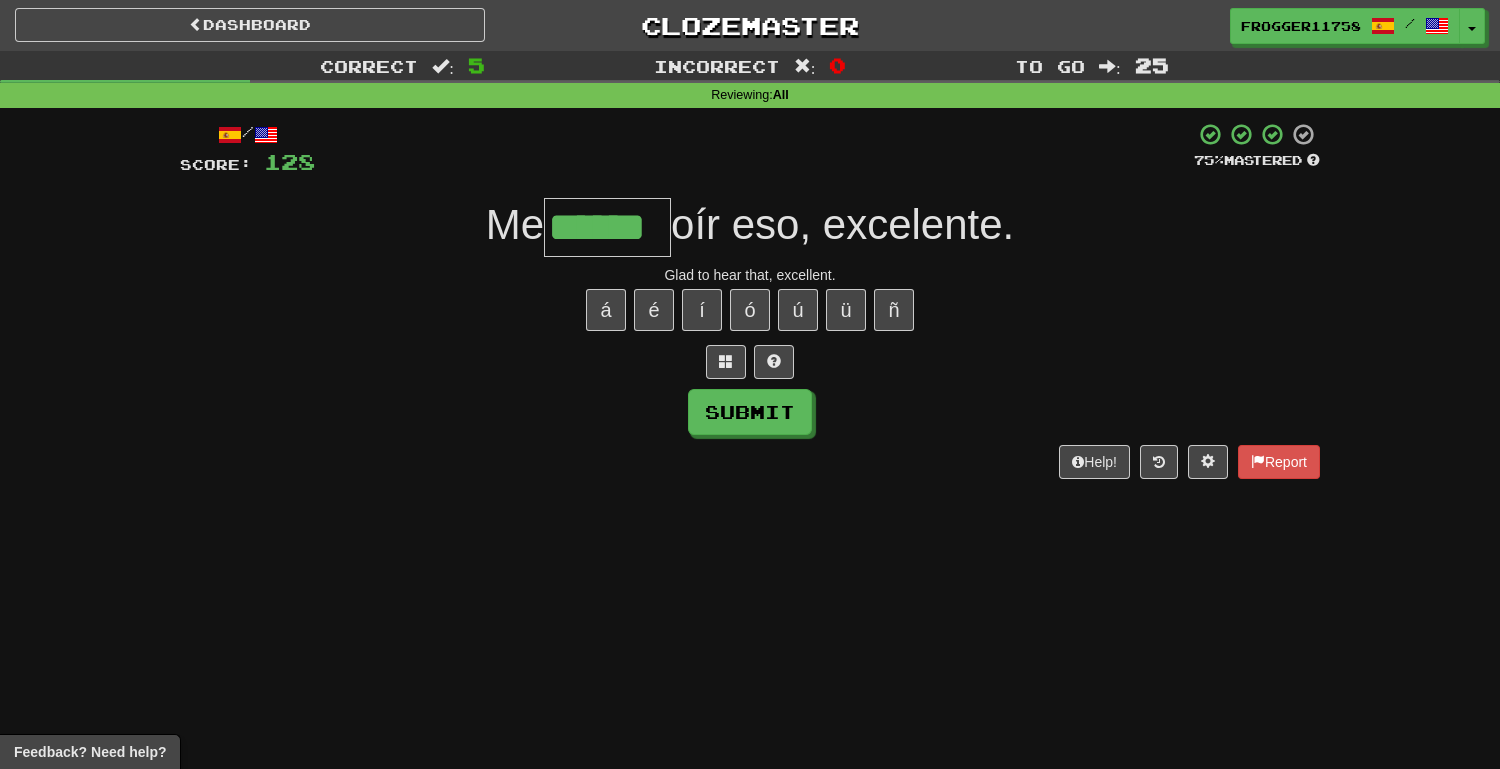type on "******" 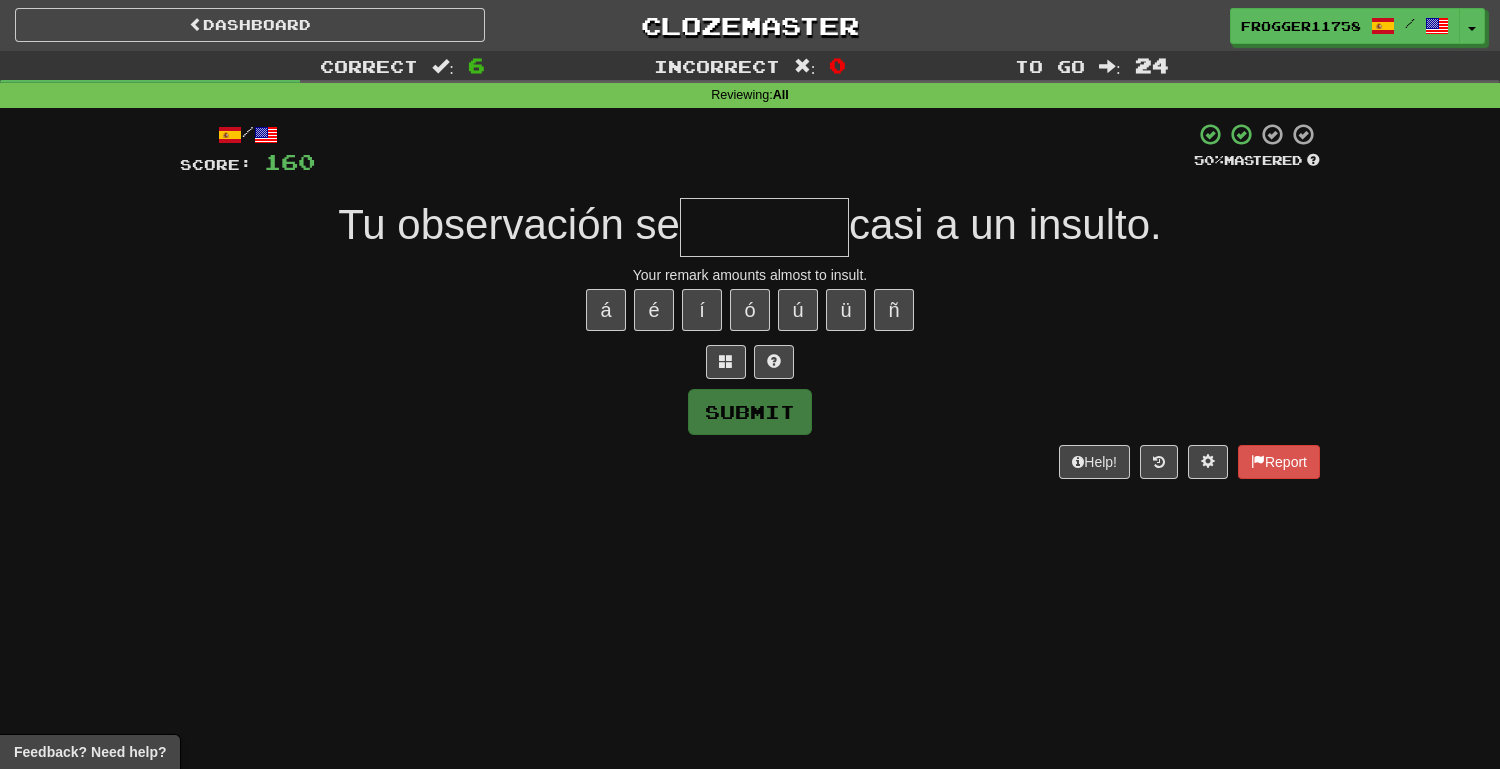 type on "*" 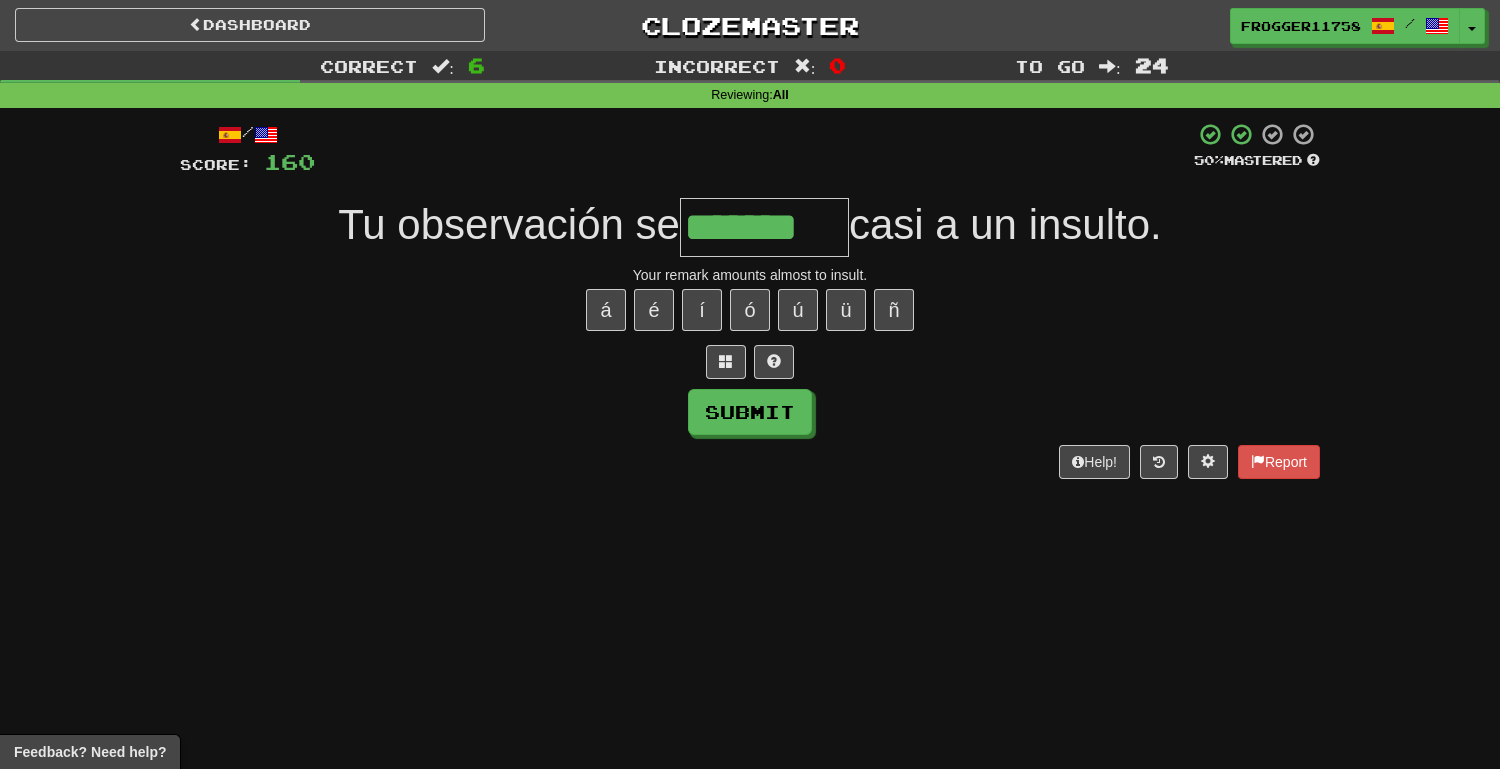 type on "*******" 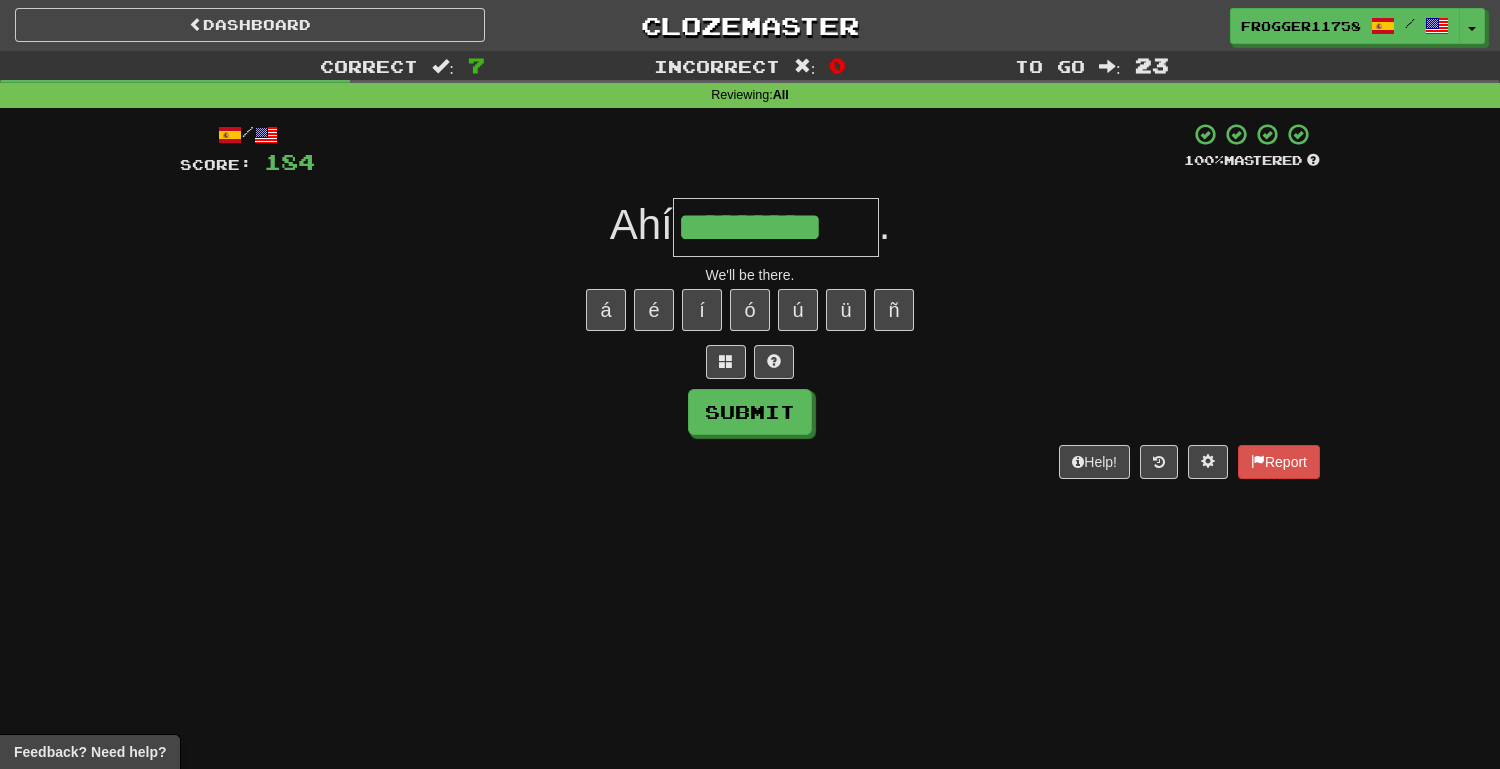 type on "*********" 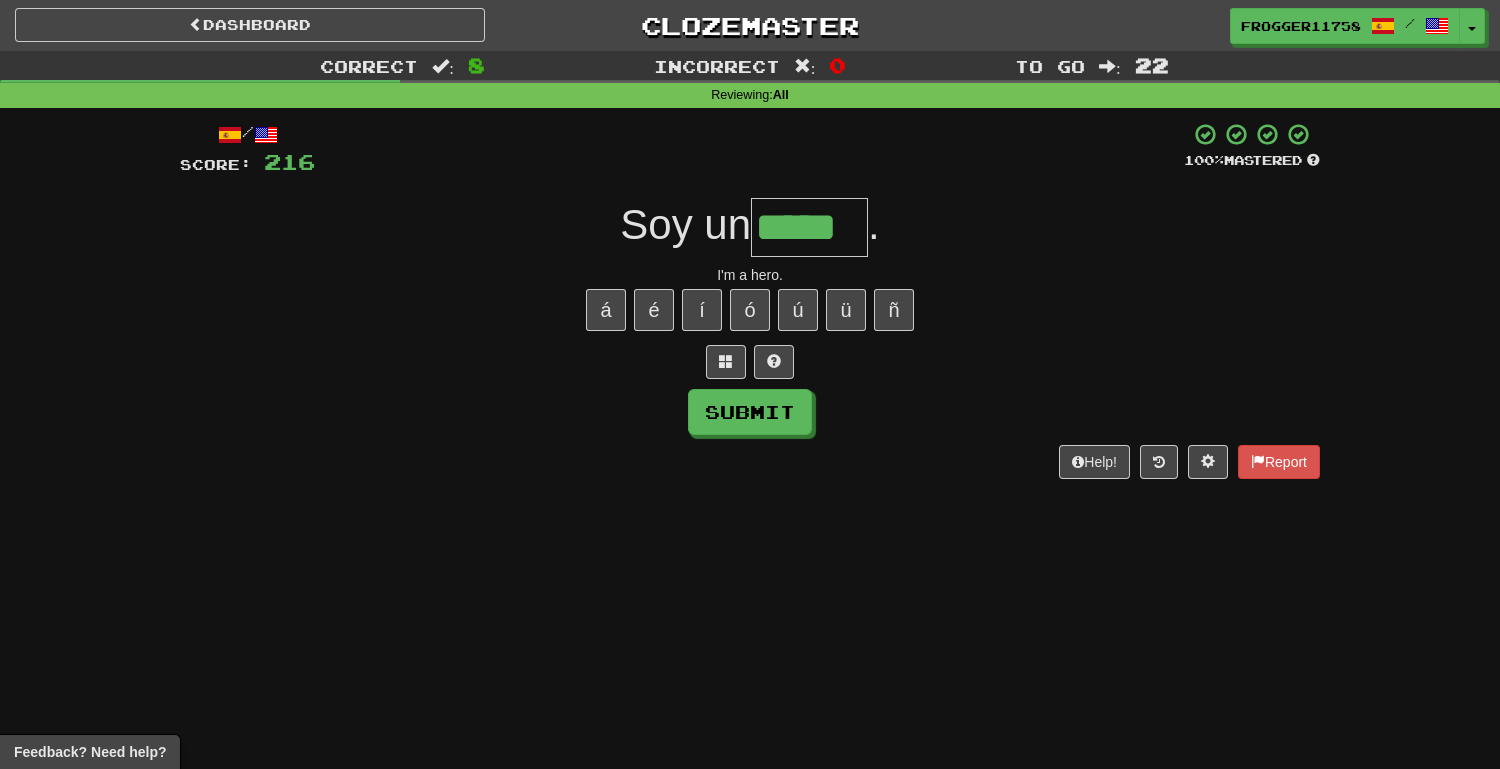 type on "*****" 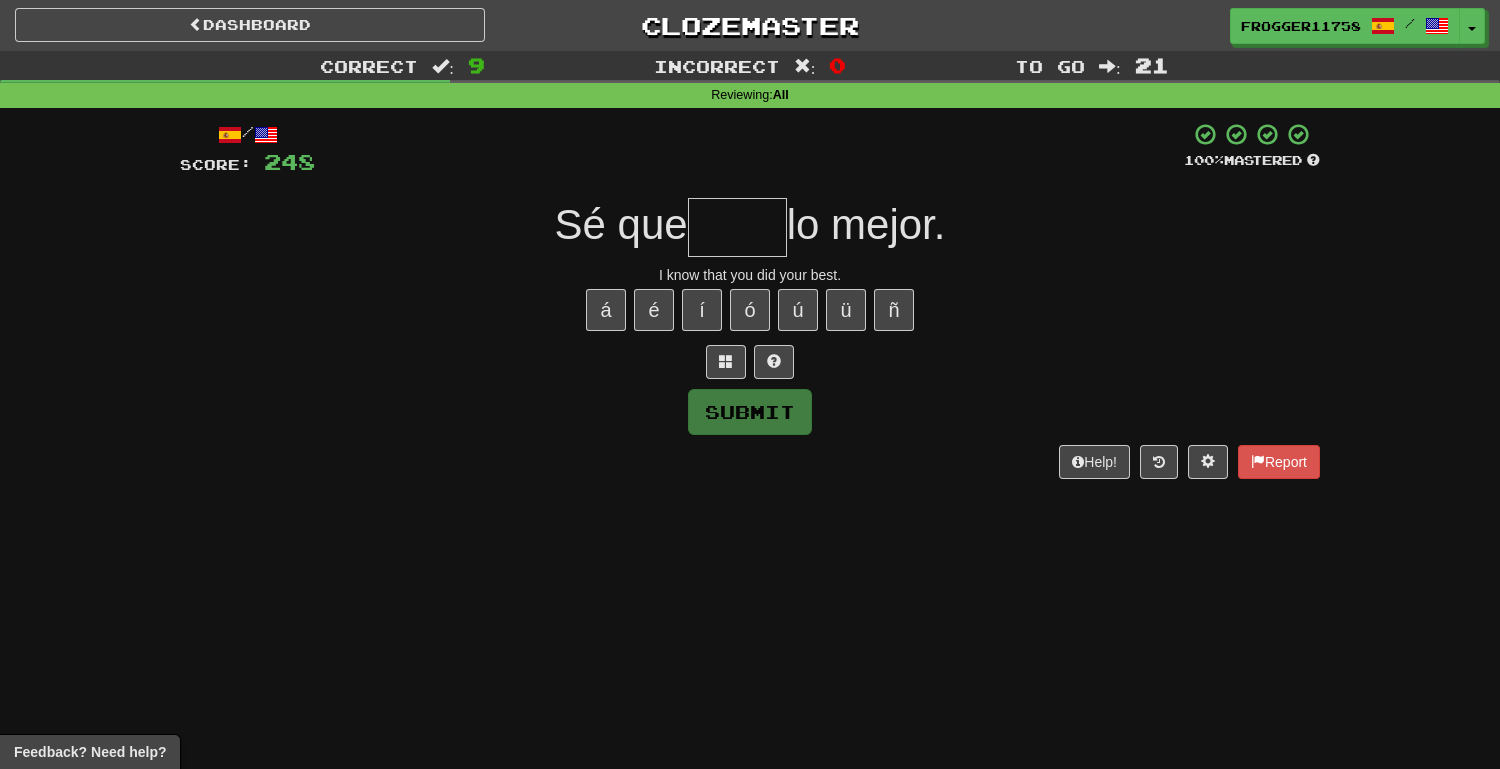 type on "*" 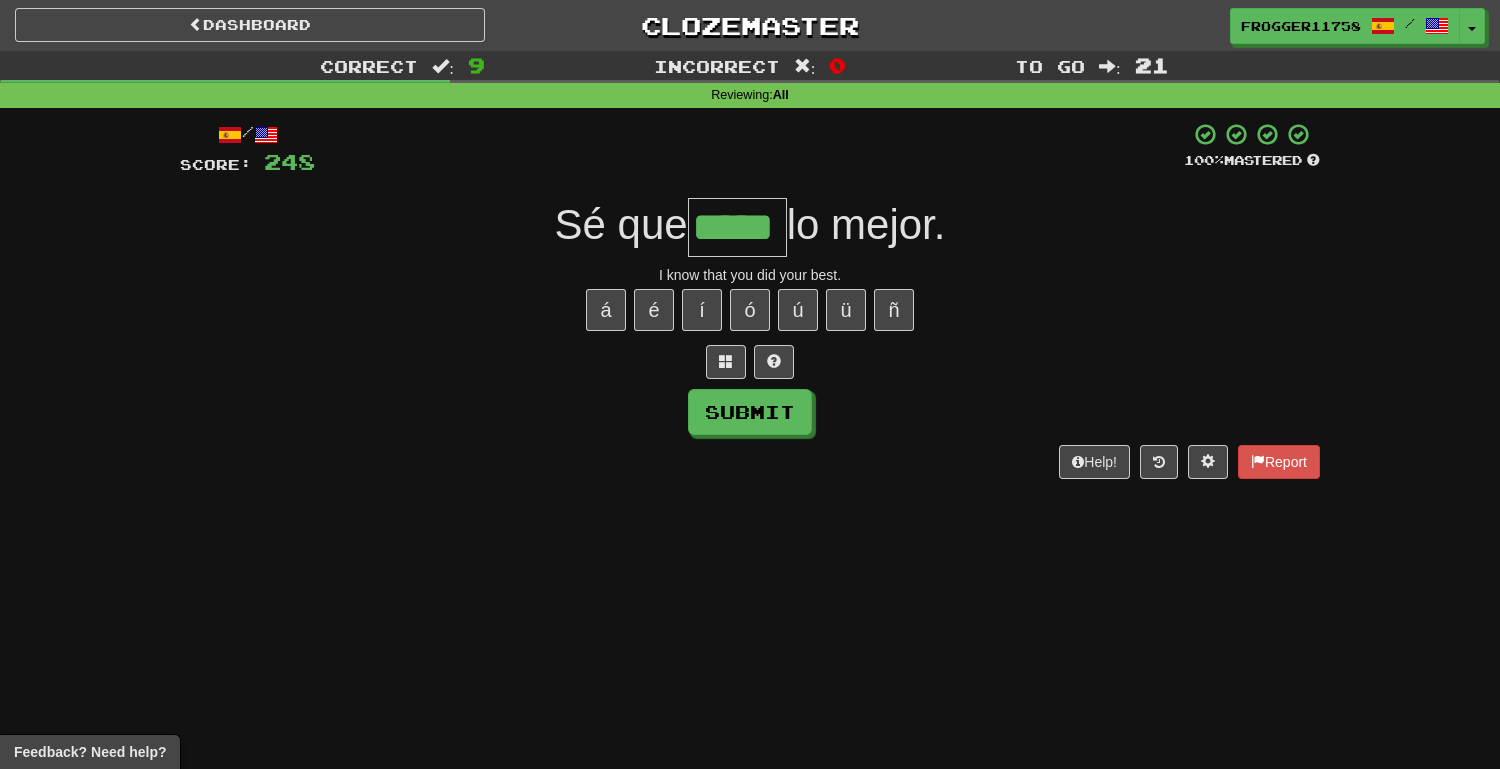 type on "*****" 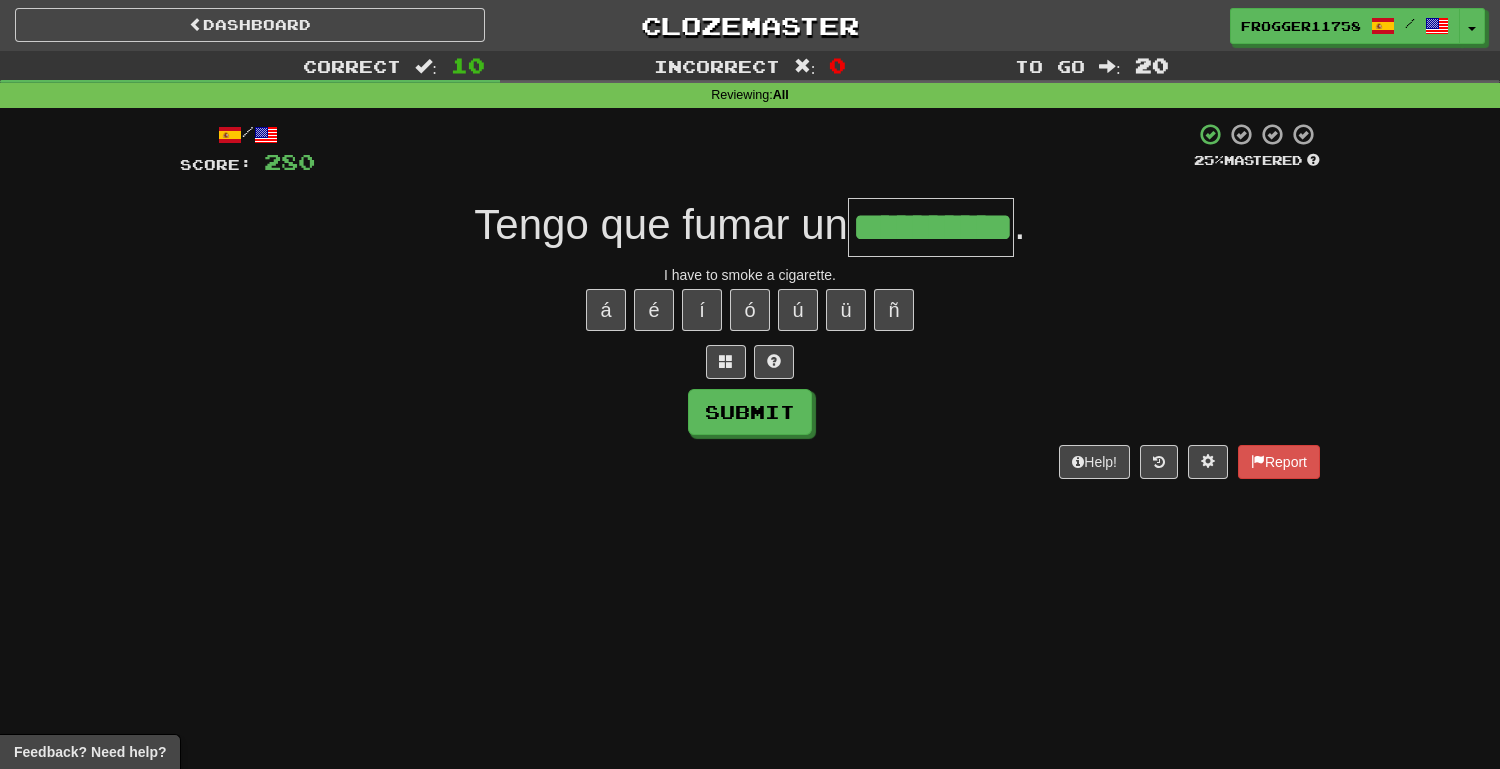 type on "**********" 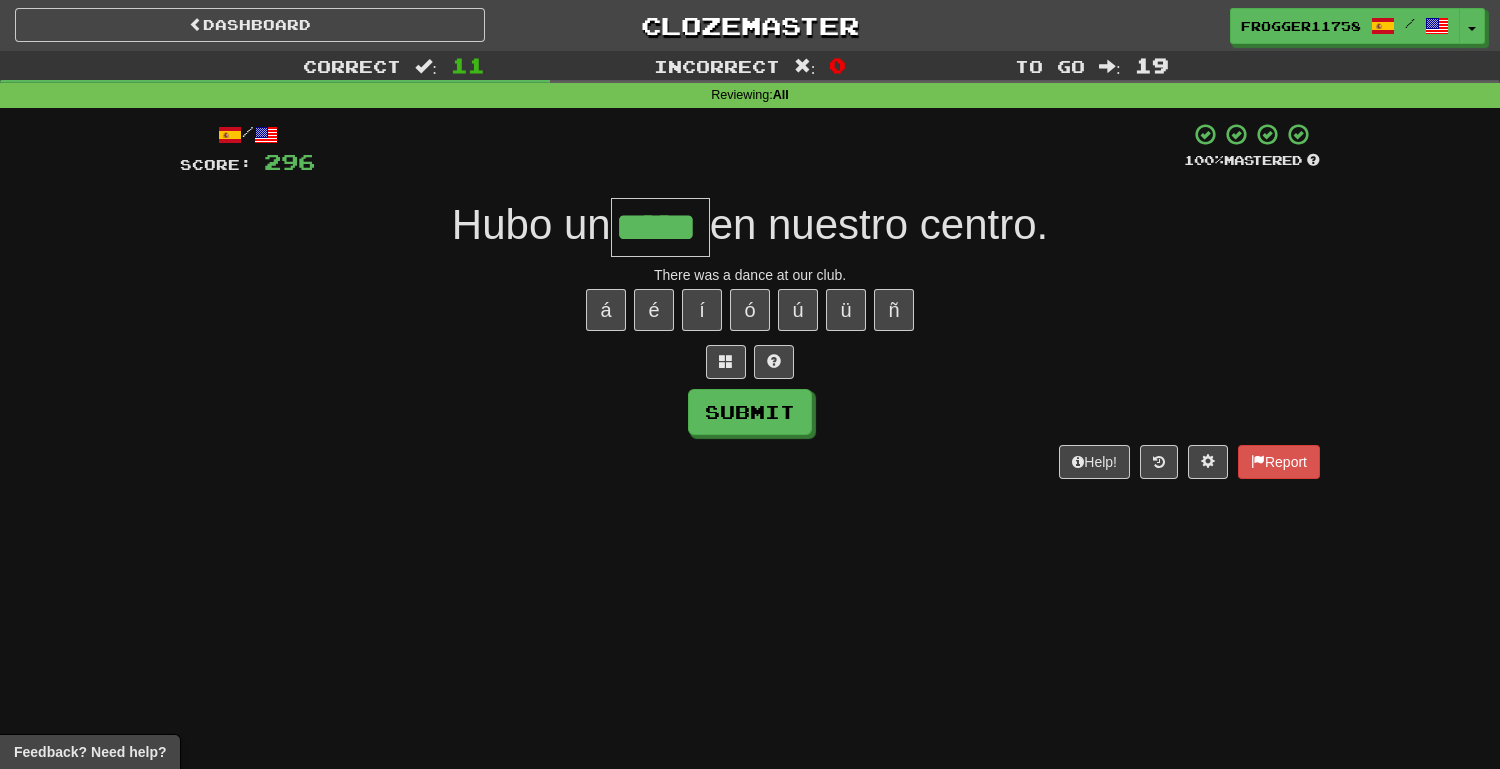 type on "*****" 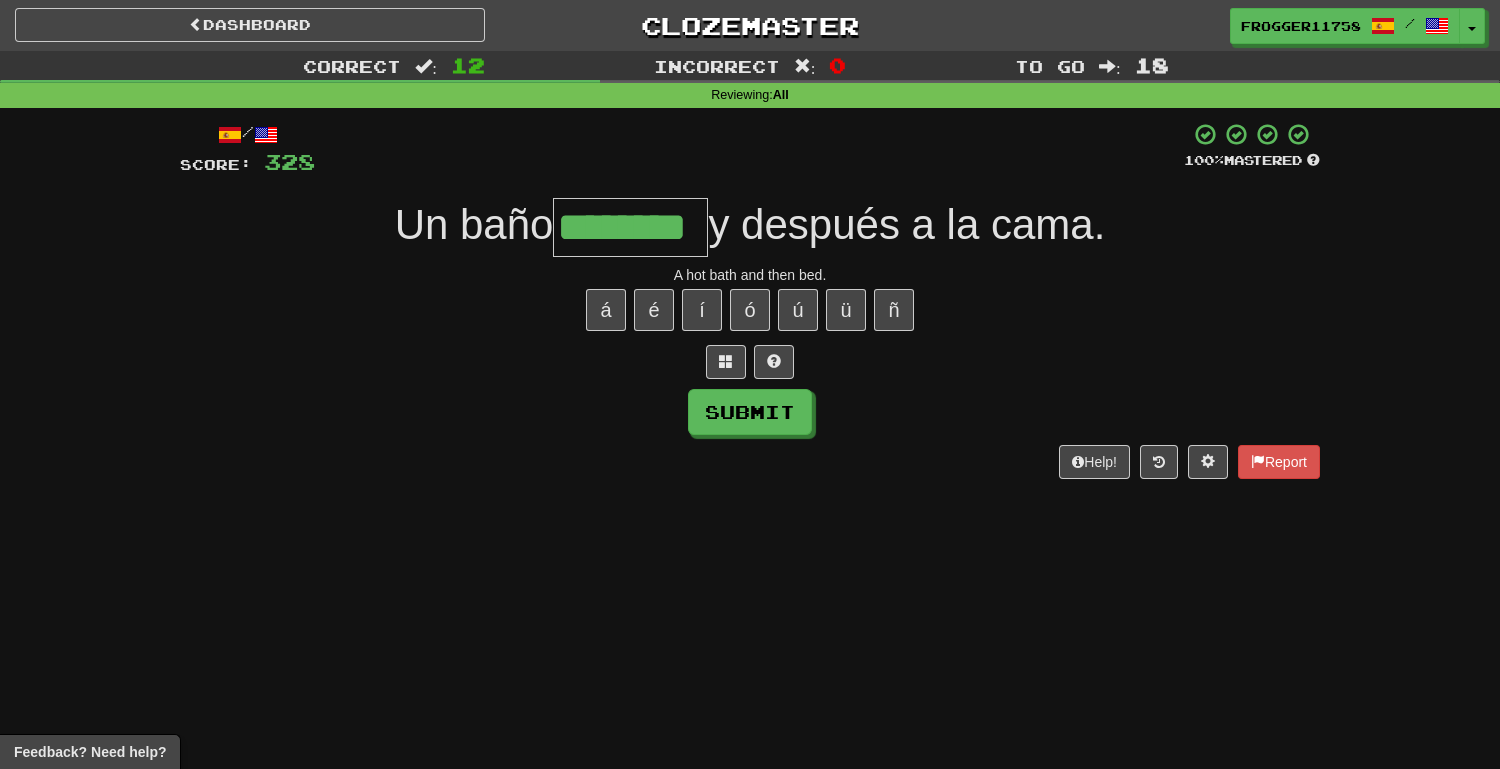 type on "********" 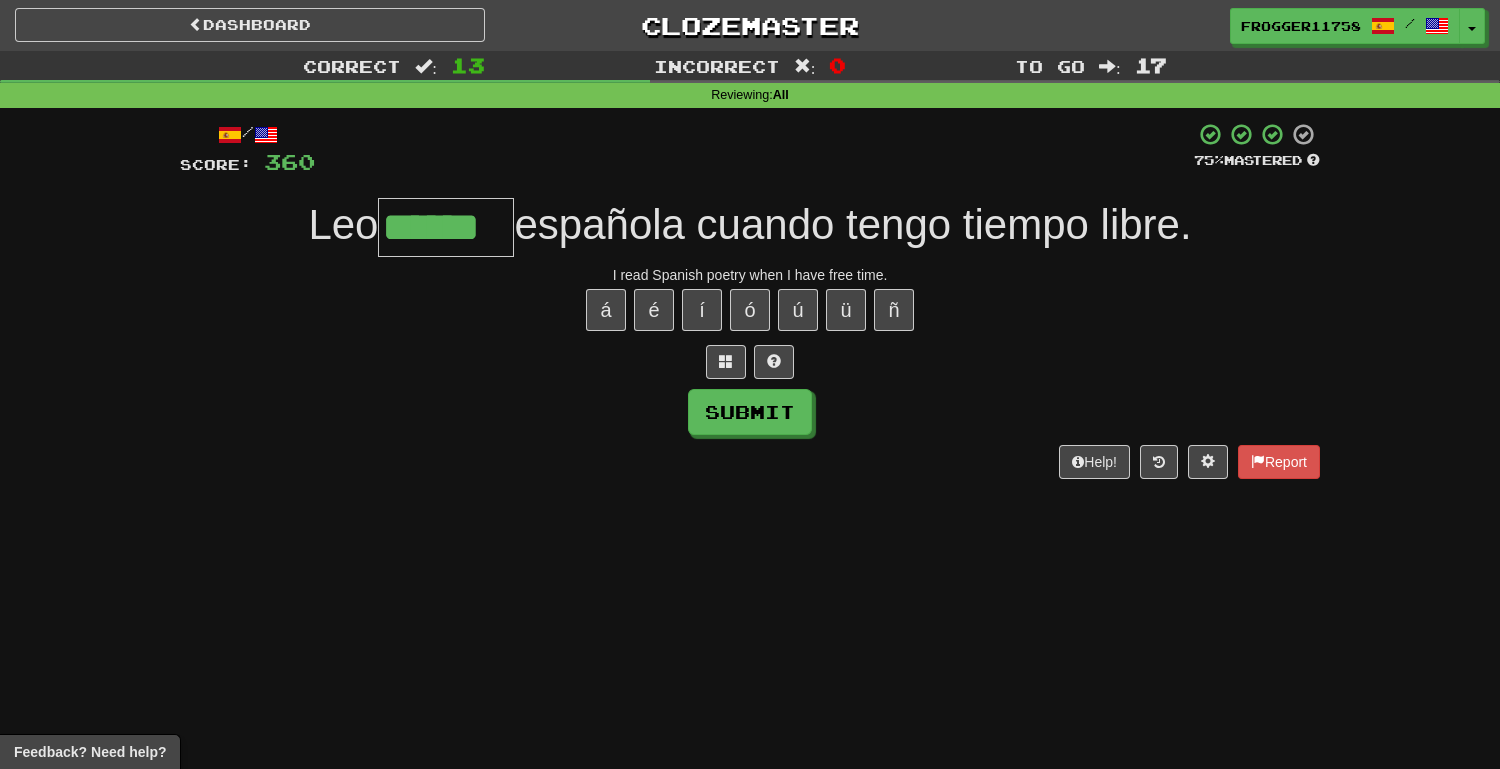 type on "******" 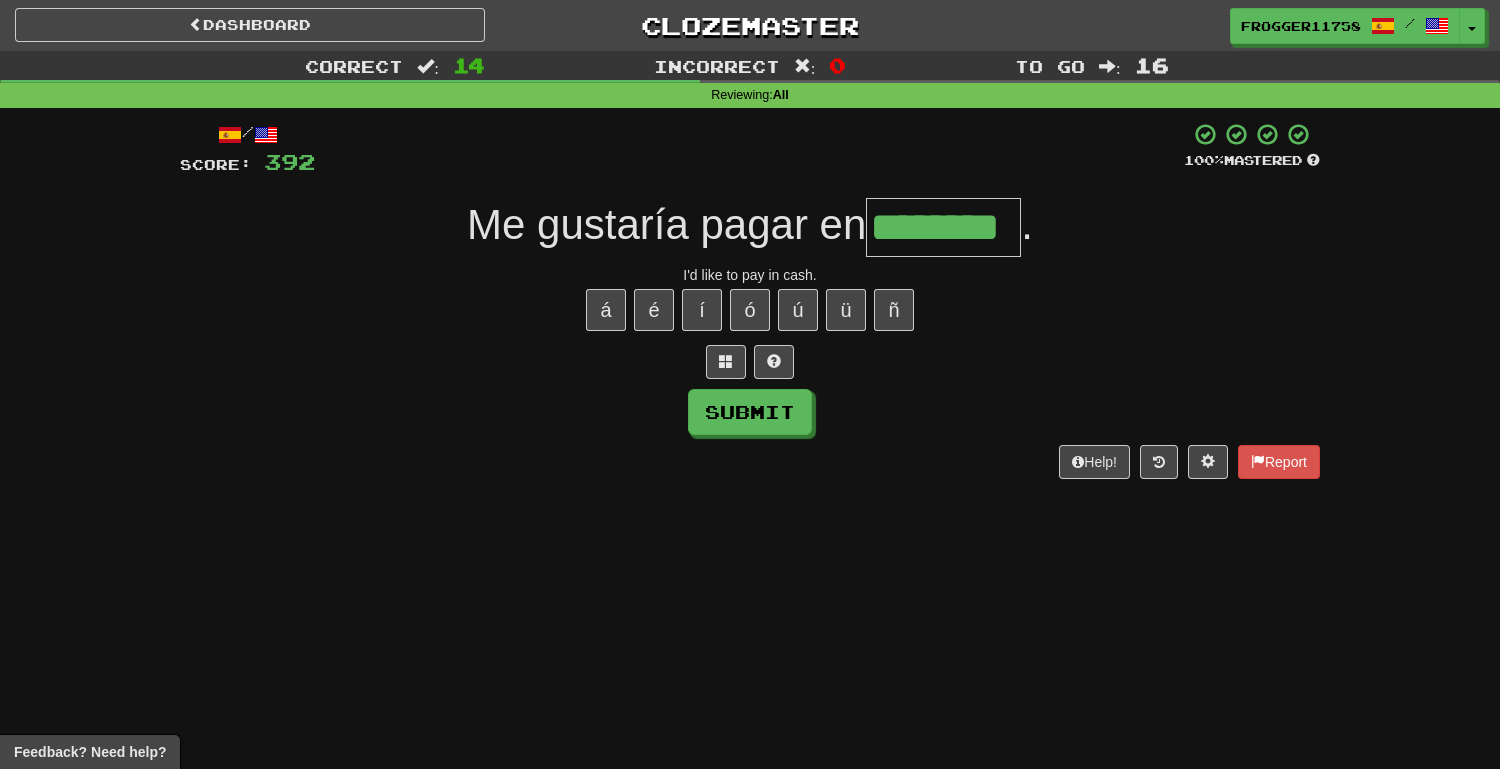 type on "********" 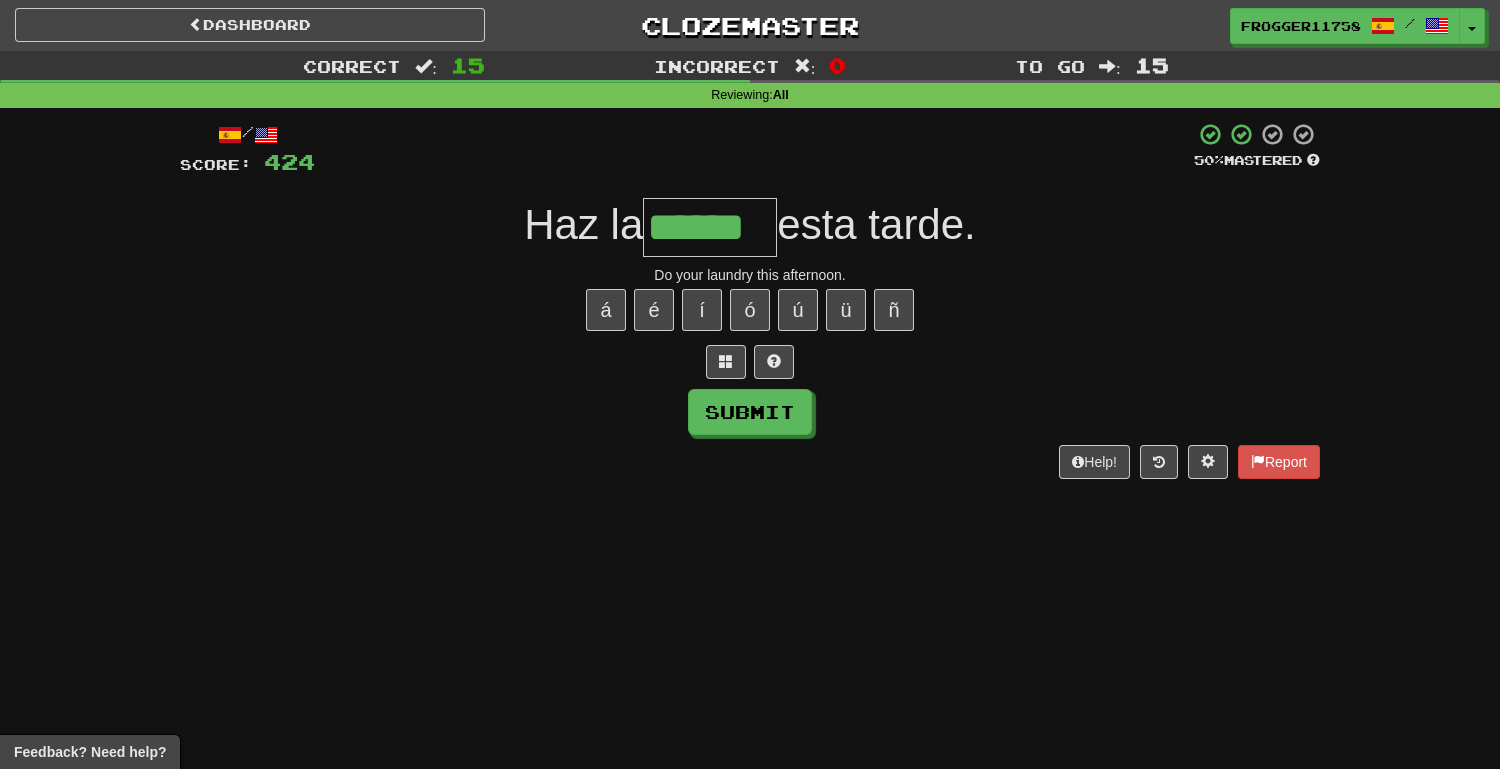type on "******" 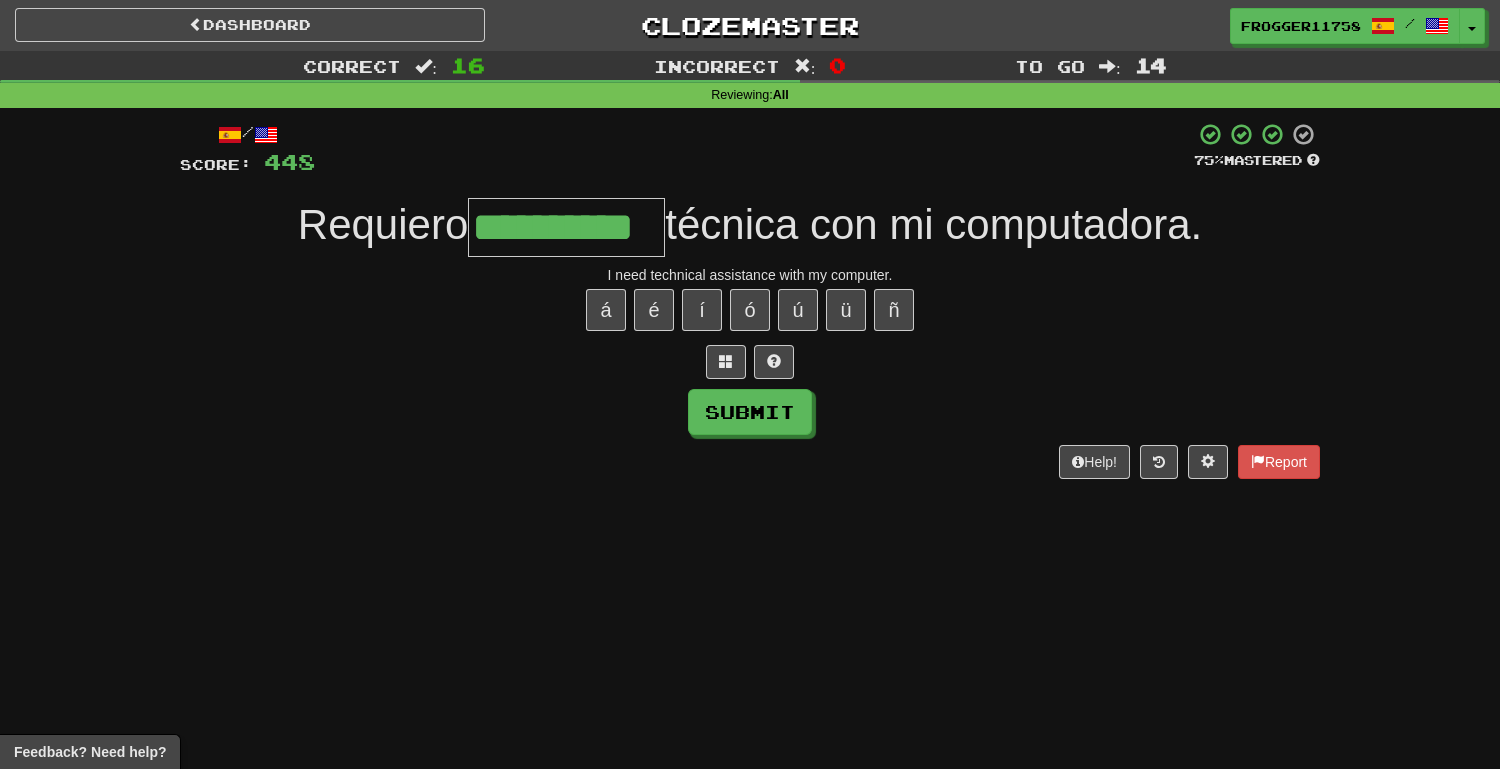 type on "**********" 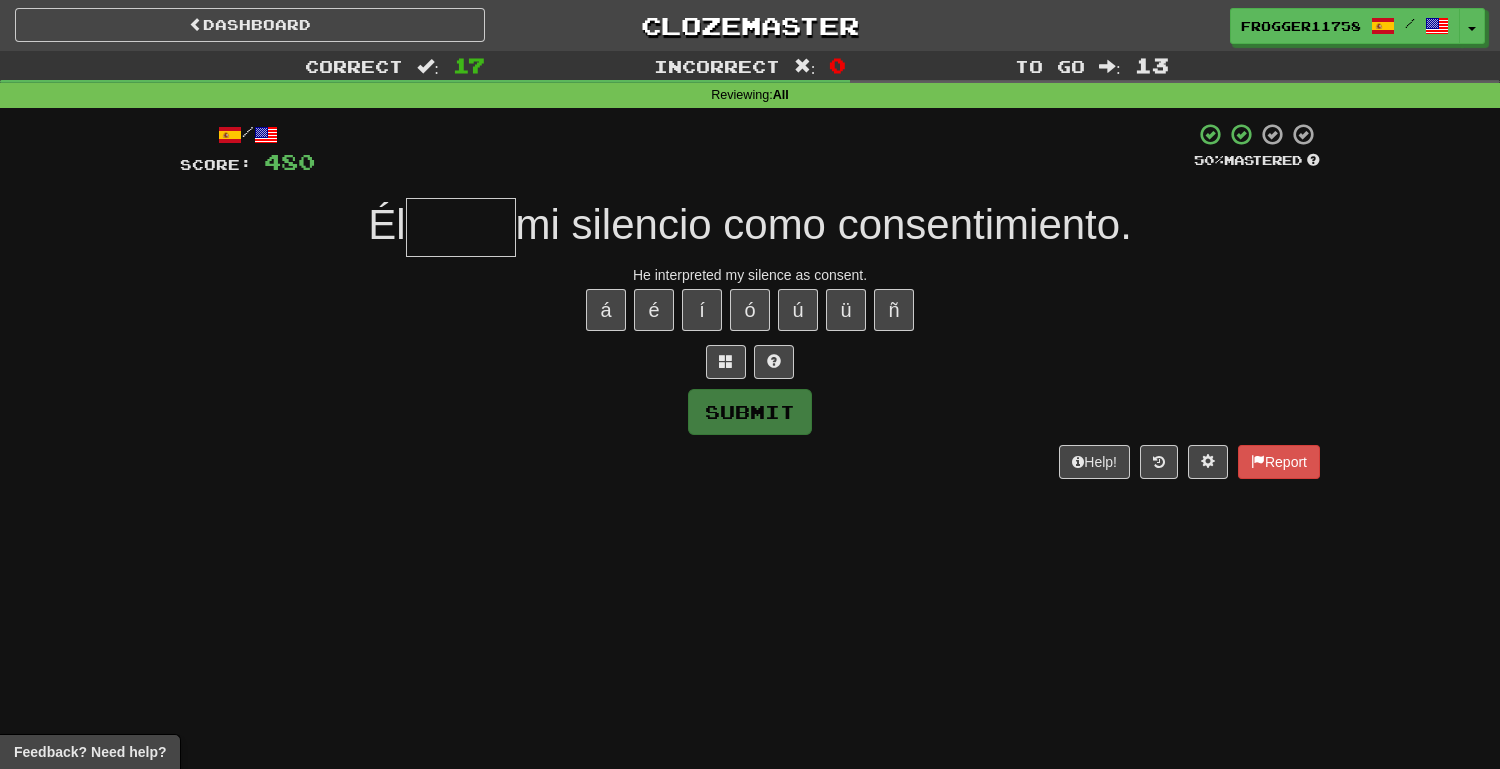 type on "*" 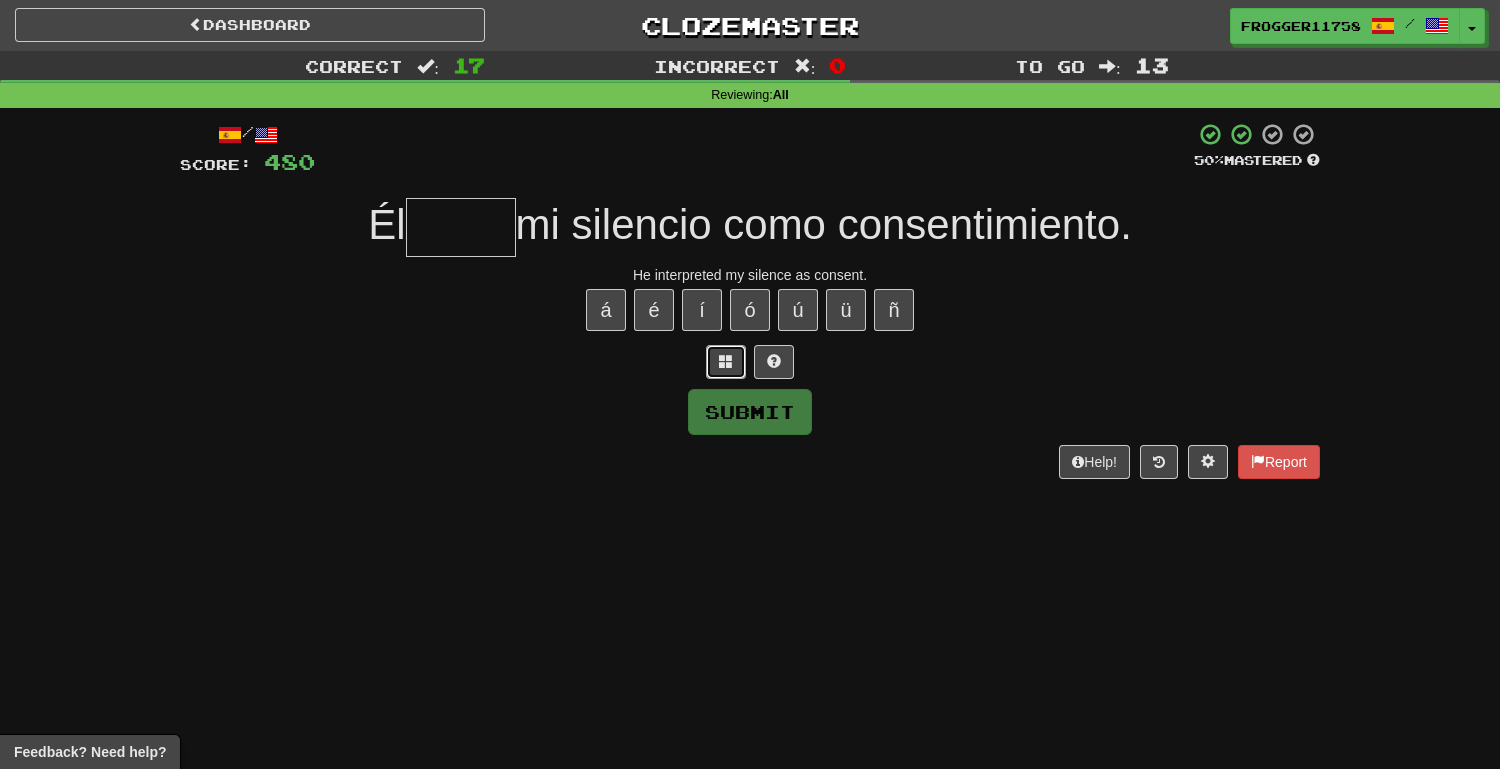 click at bounding box center (726, 362) 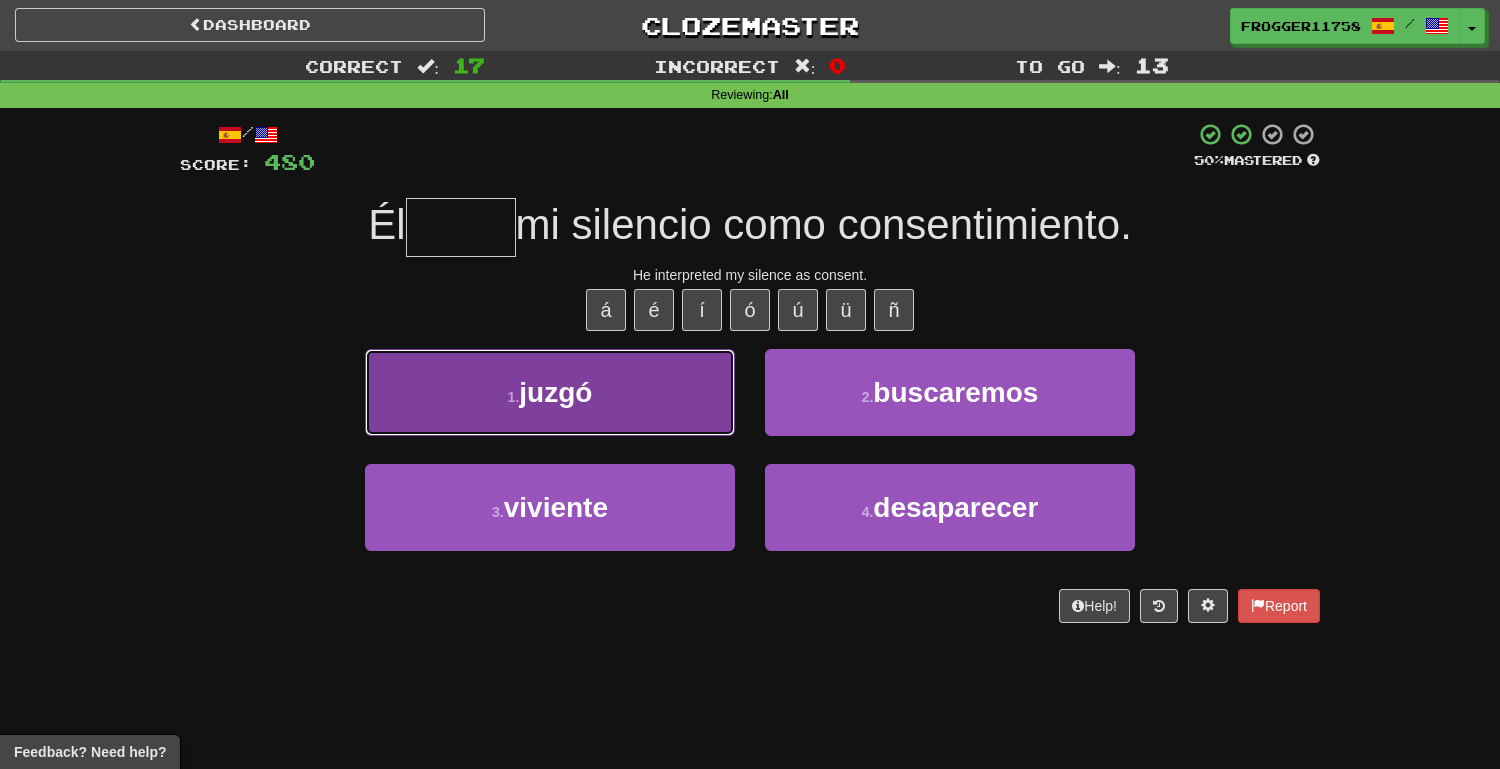 click on "juzgó" at bounding box center (555, 392) 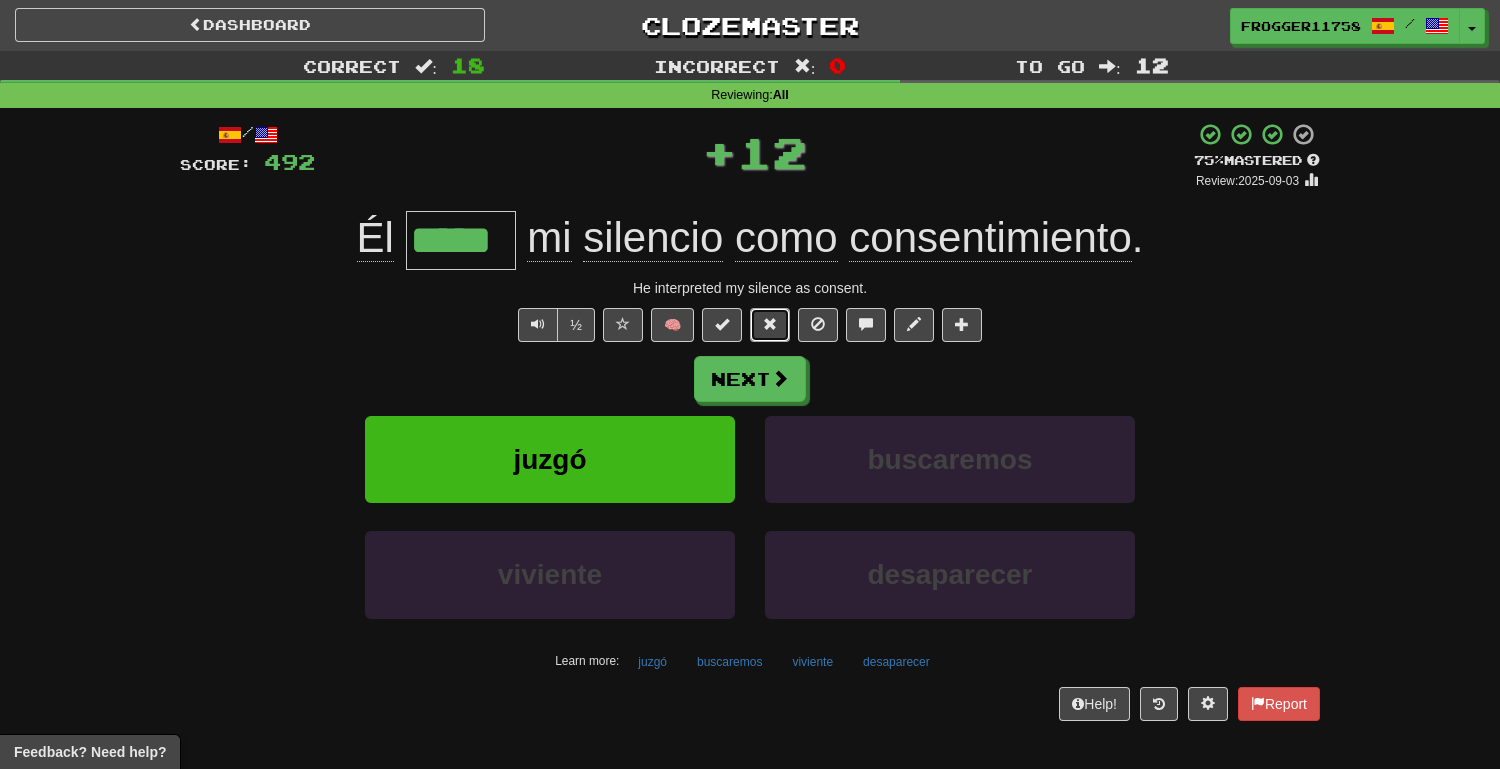 click at bounding box center (770, 324) 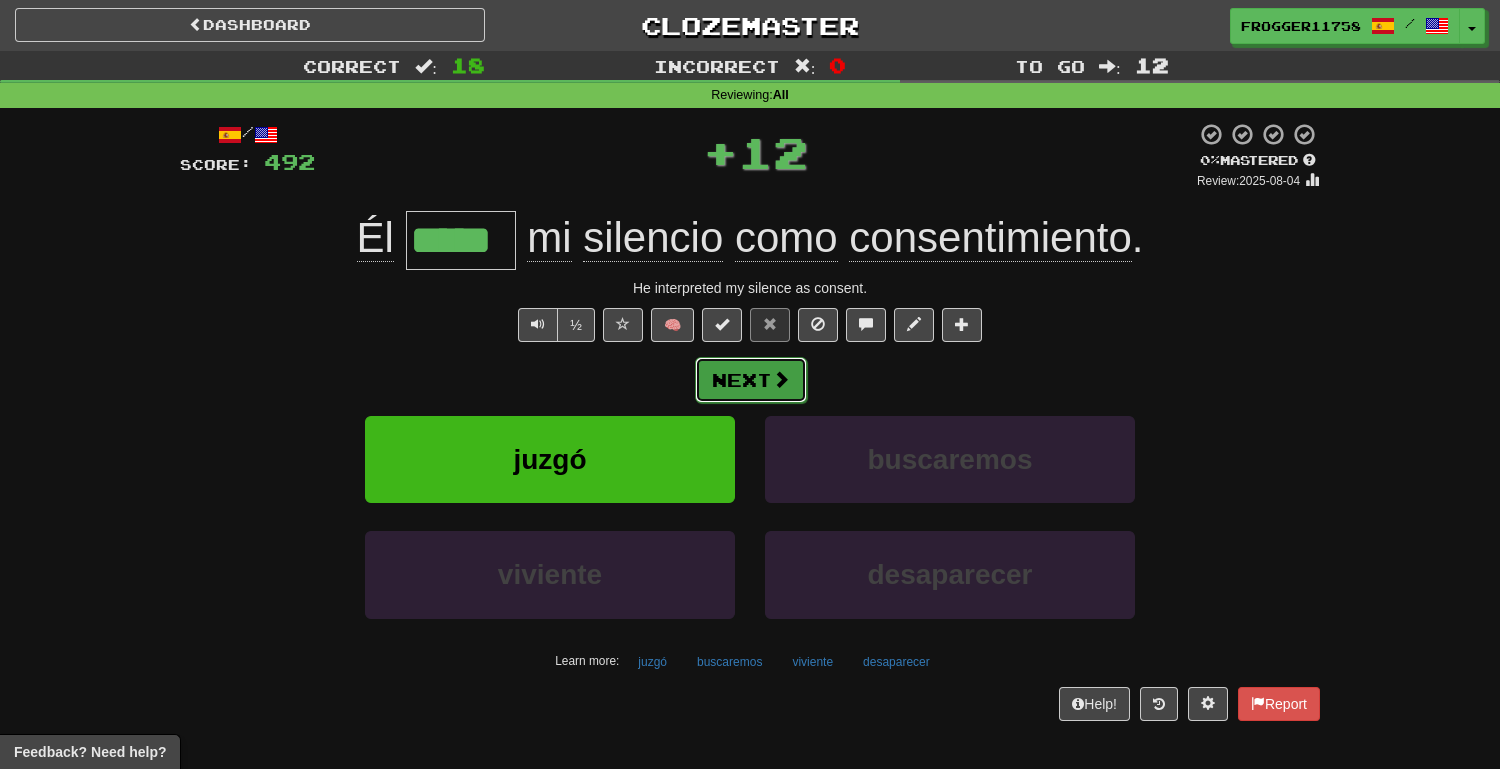 click at bounding box center (781, 379) 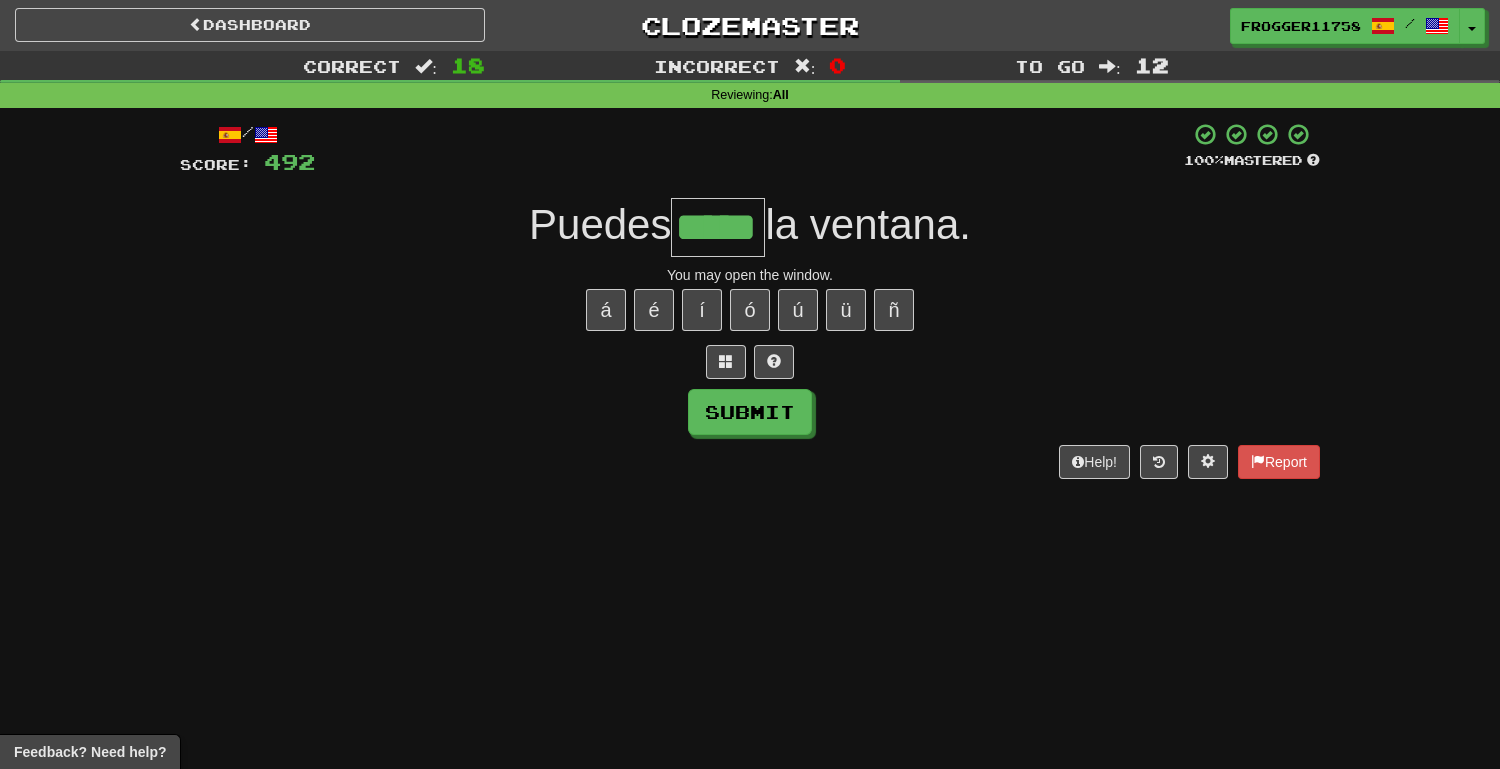 type on "*****" 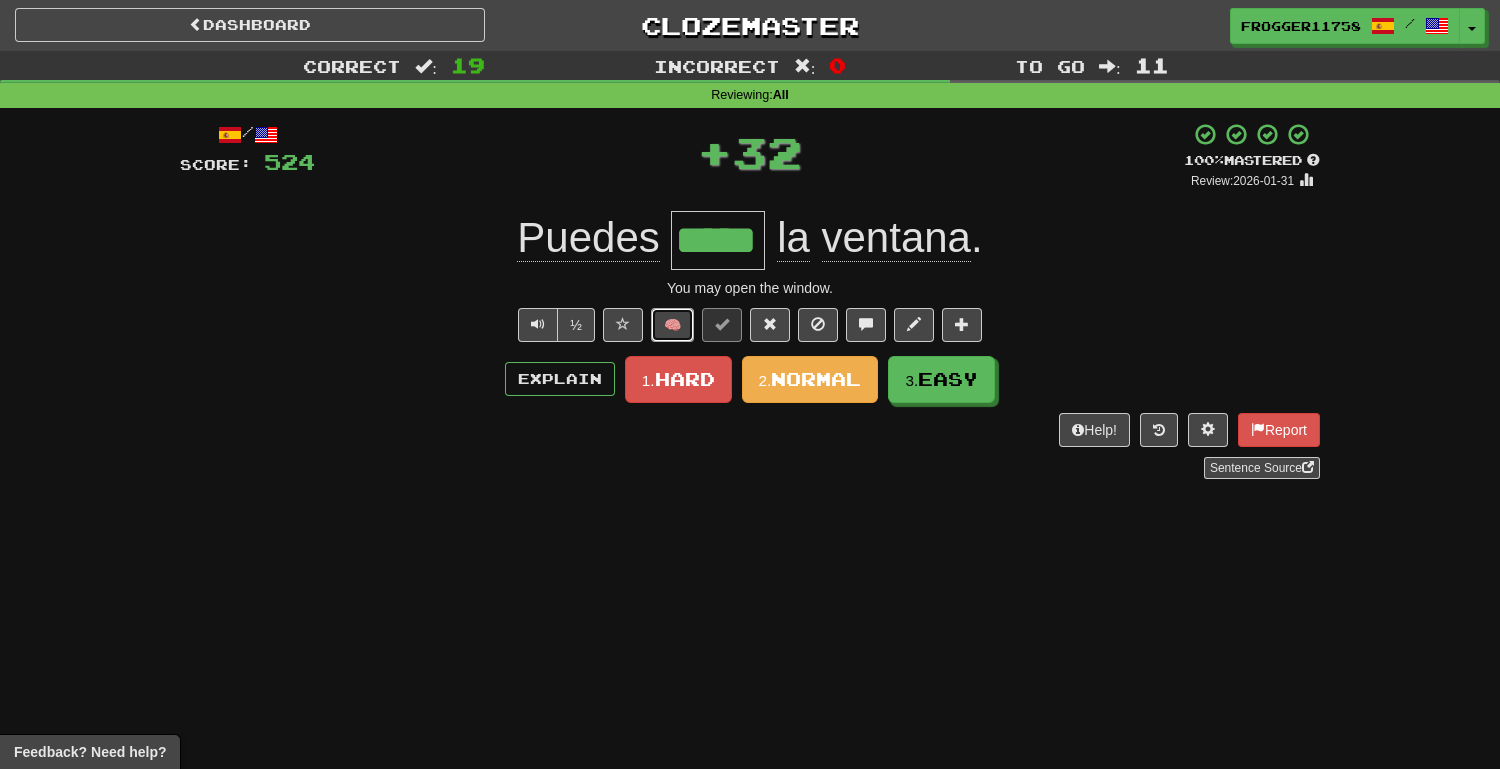 click on "🧠" at bounding box center (672, 325) 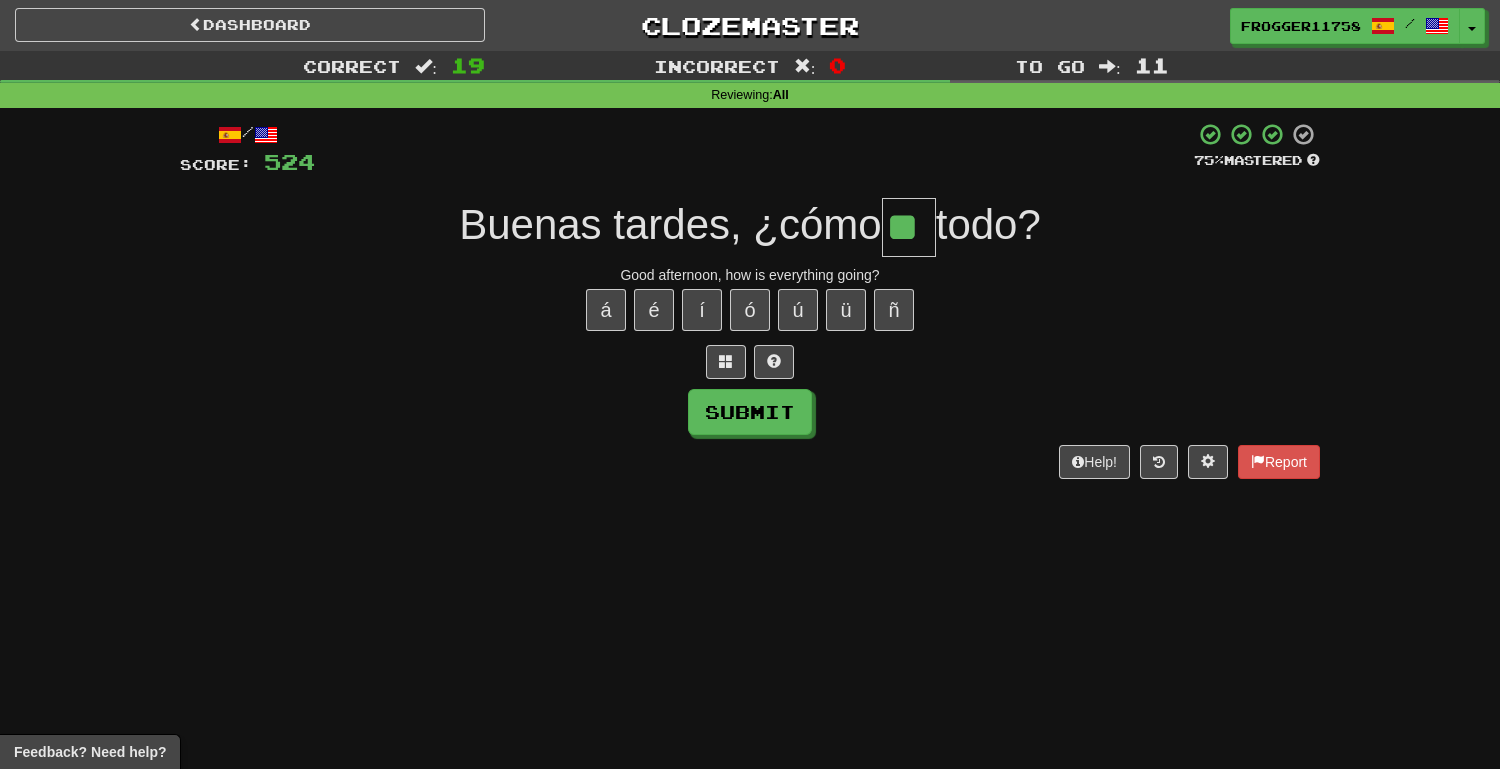 type on "**" 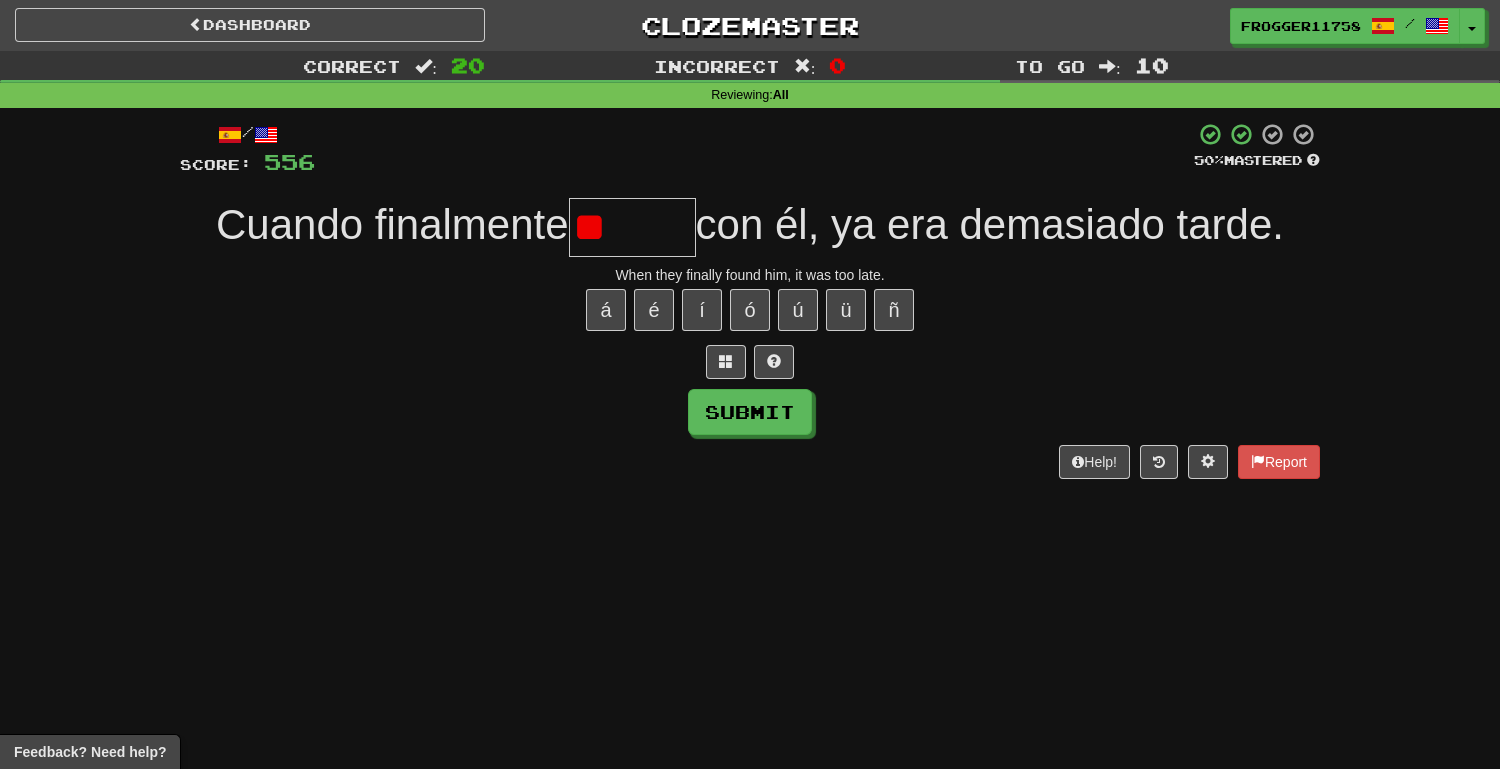 type on "*" 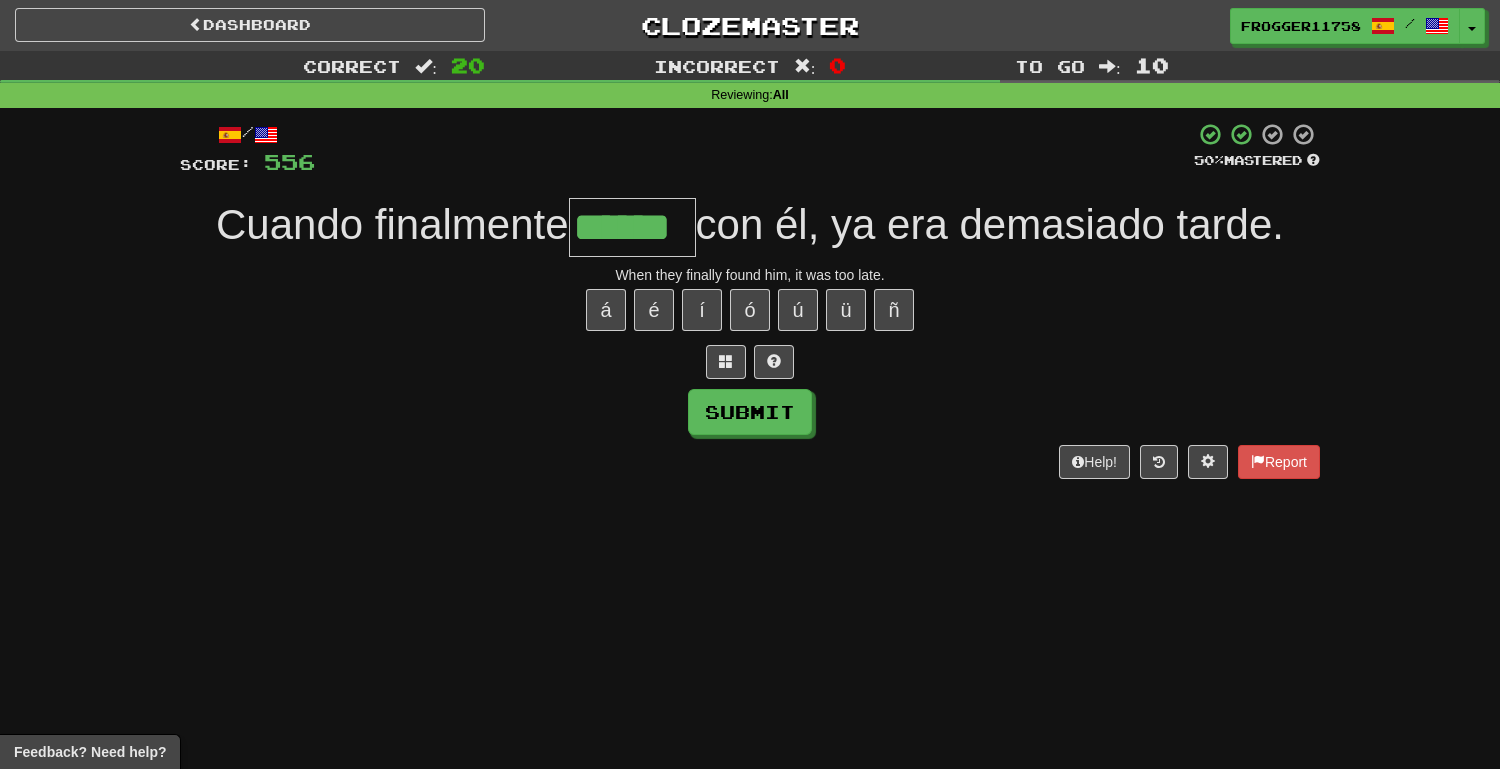 type on "******" 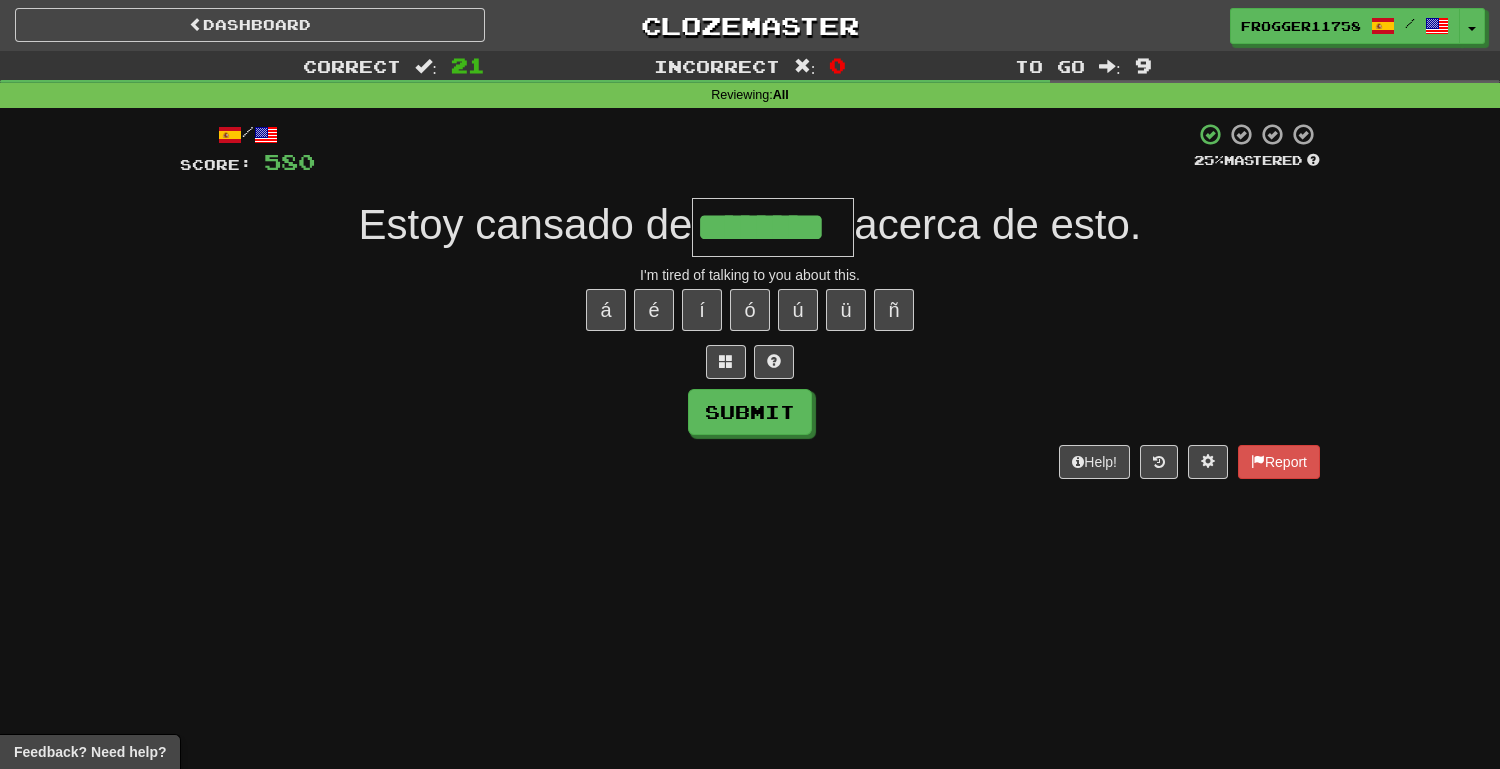 type on "********" 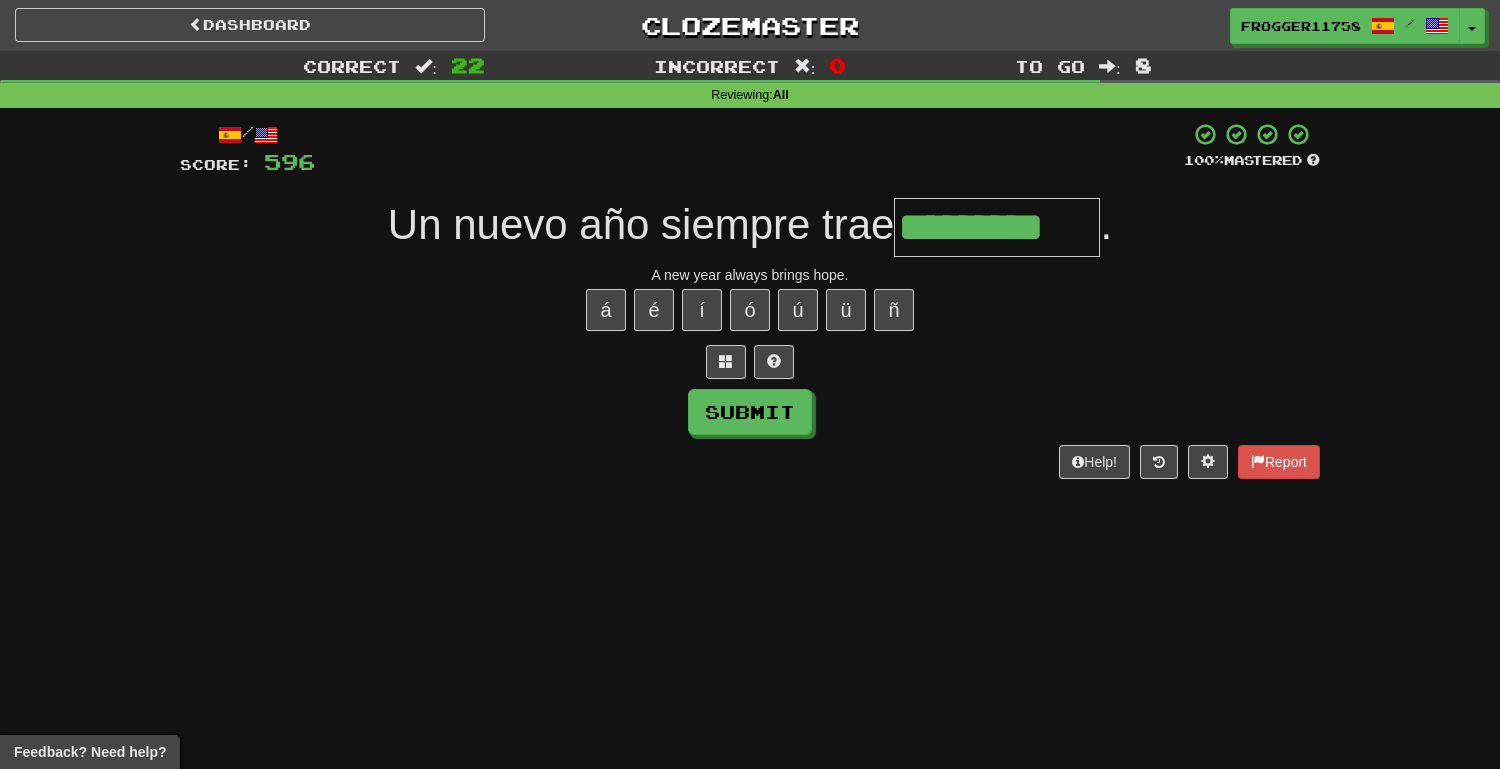 type on "*********" 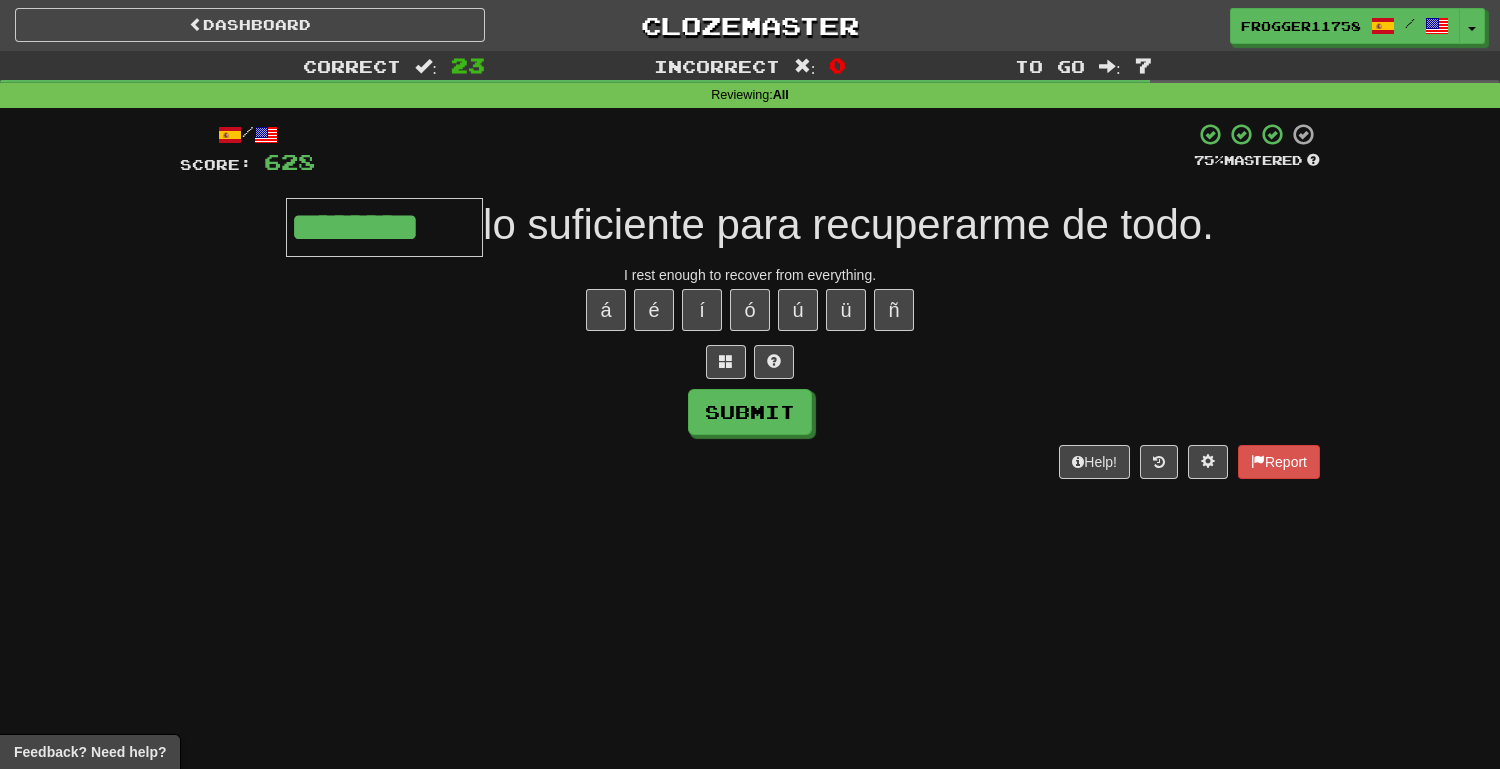type on "********" 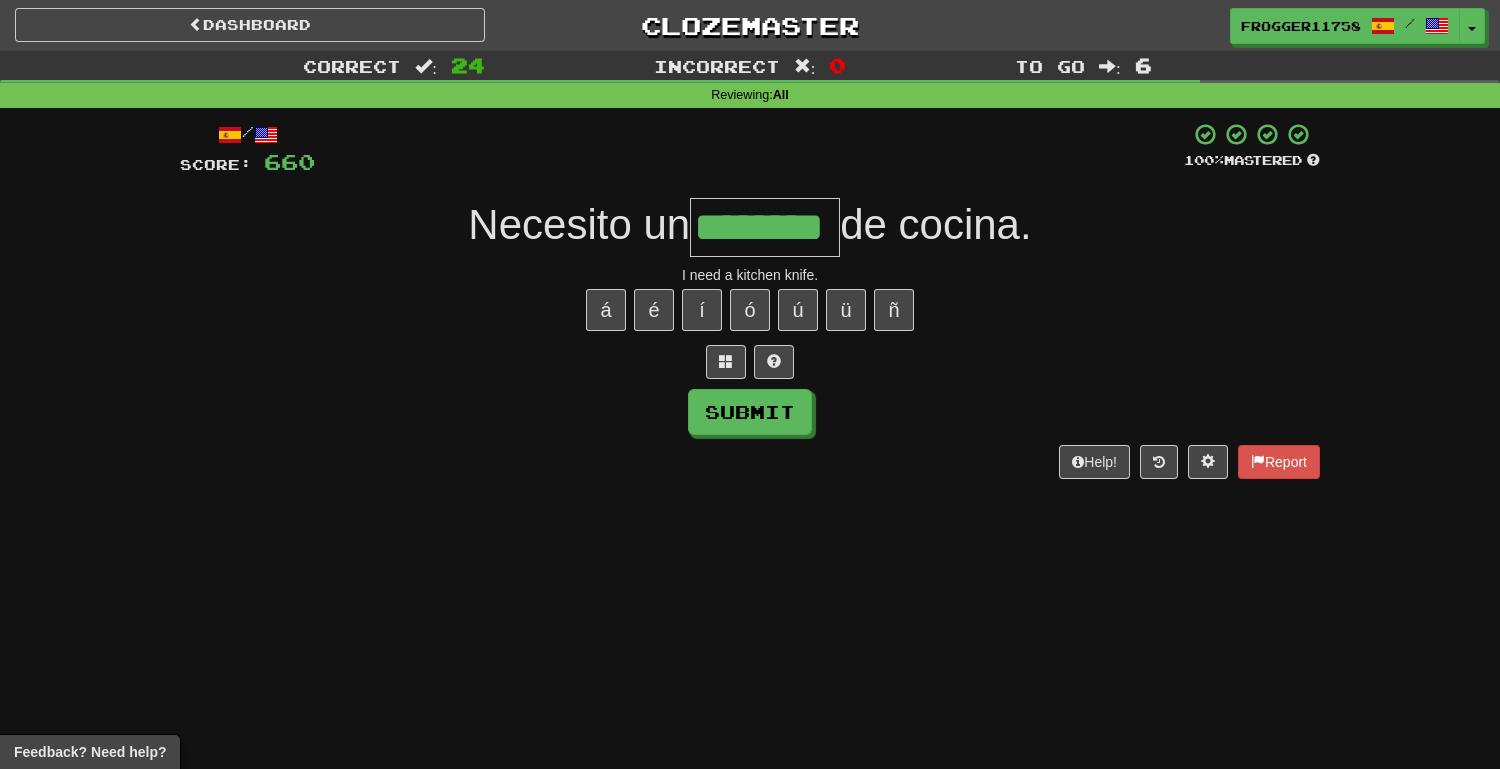 type on "********" 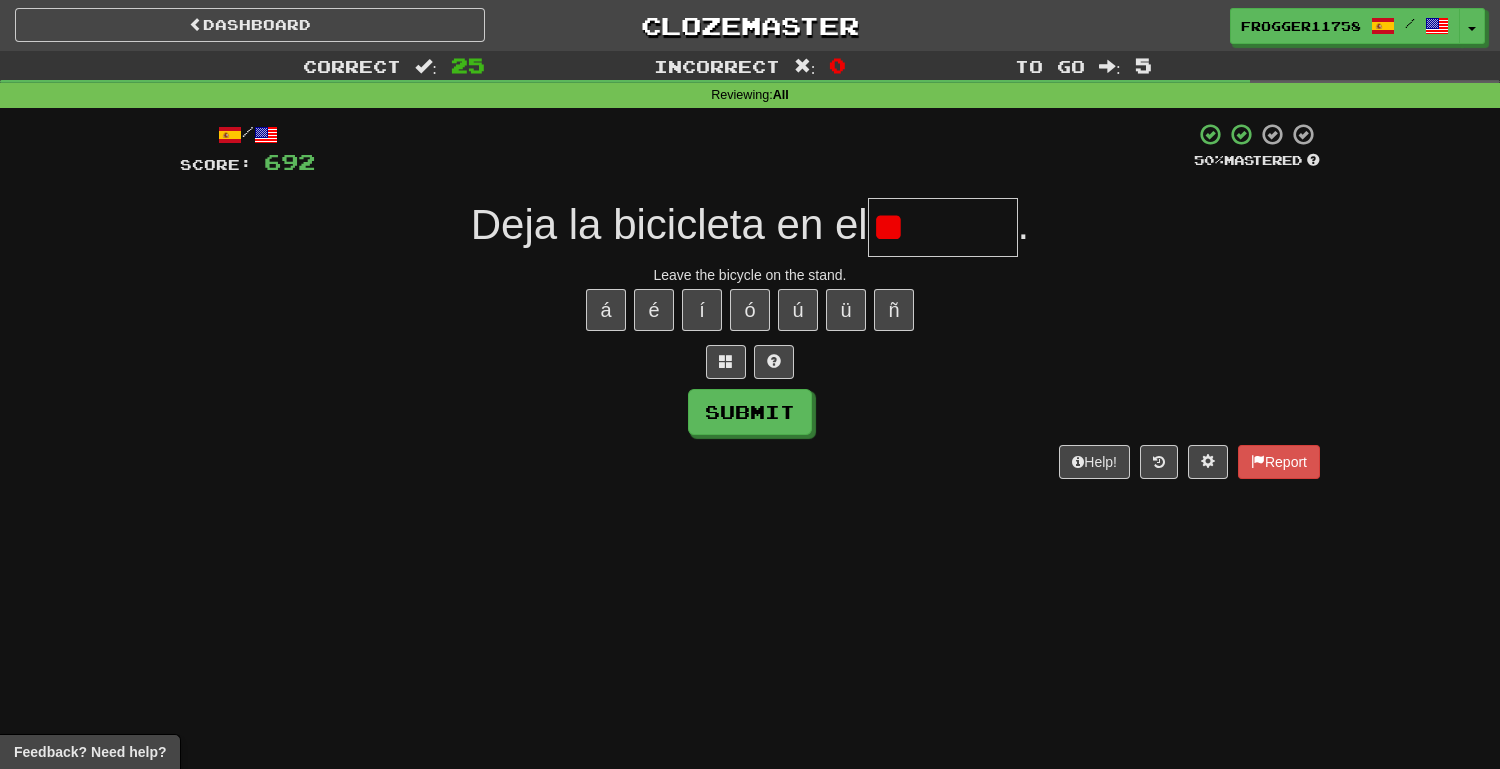 type on "*" 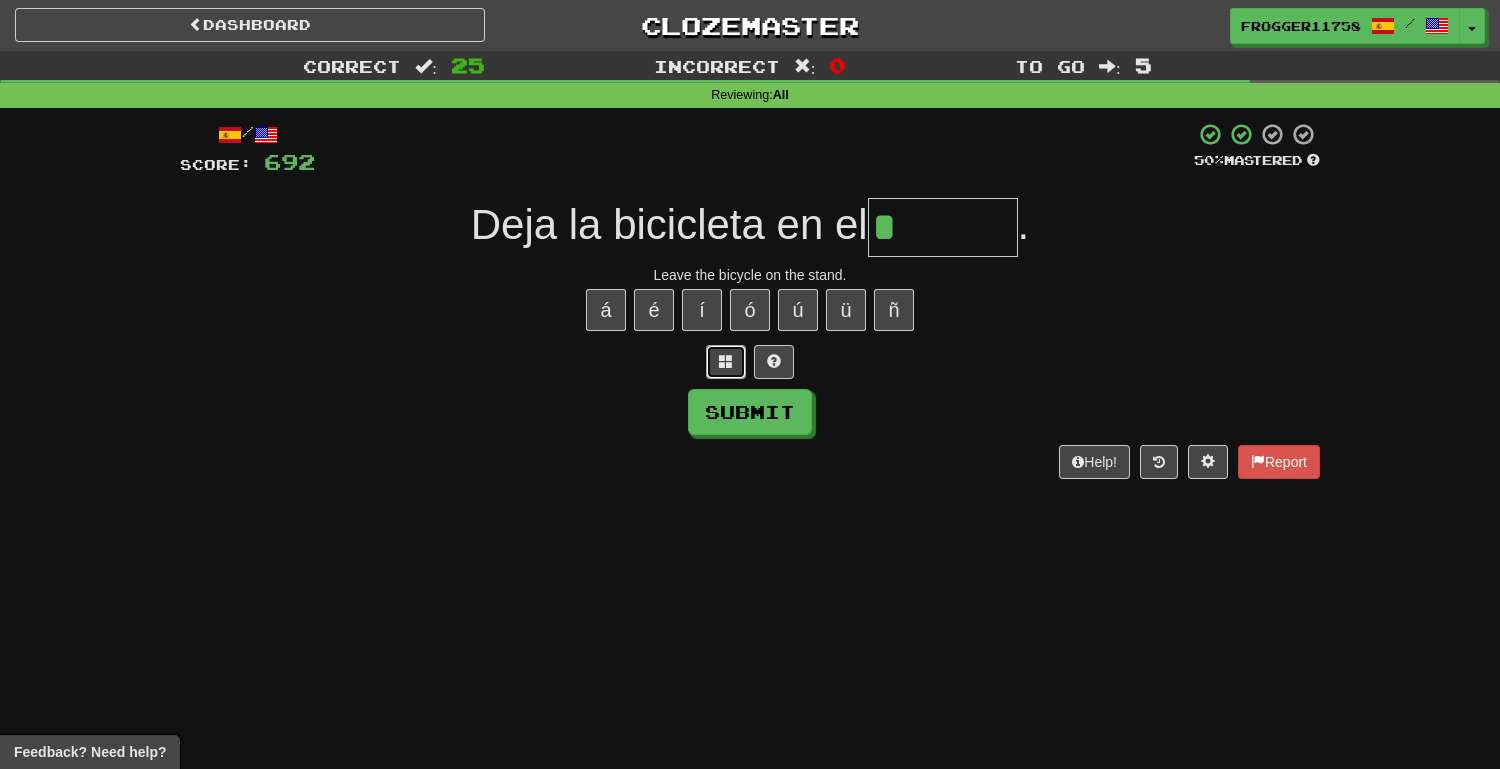 click at bounding box center (726, 362) 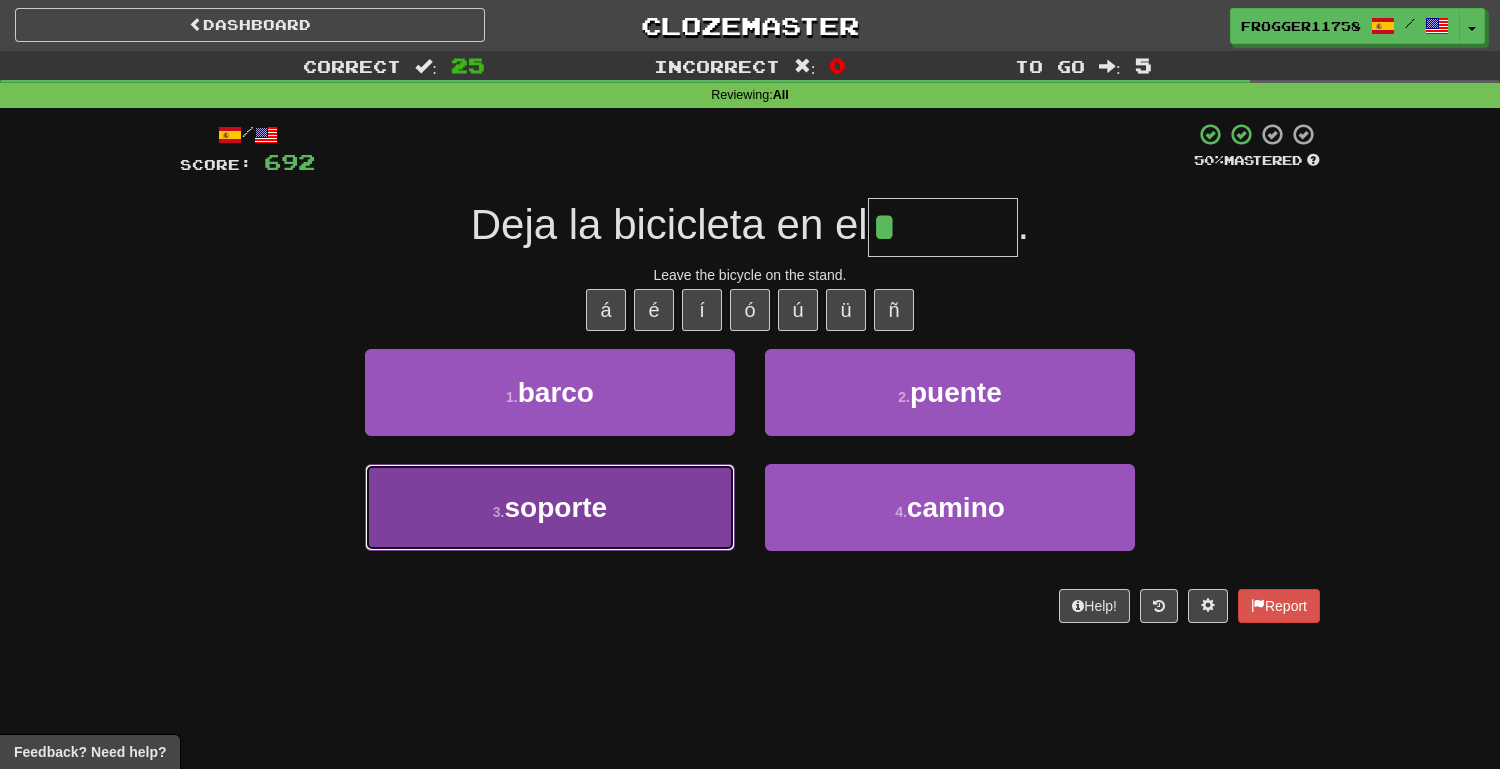click on "3 .  soporte" at bounding box center (550, 507) 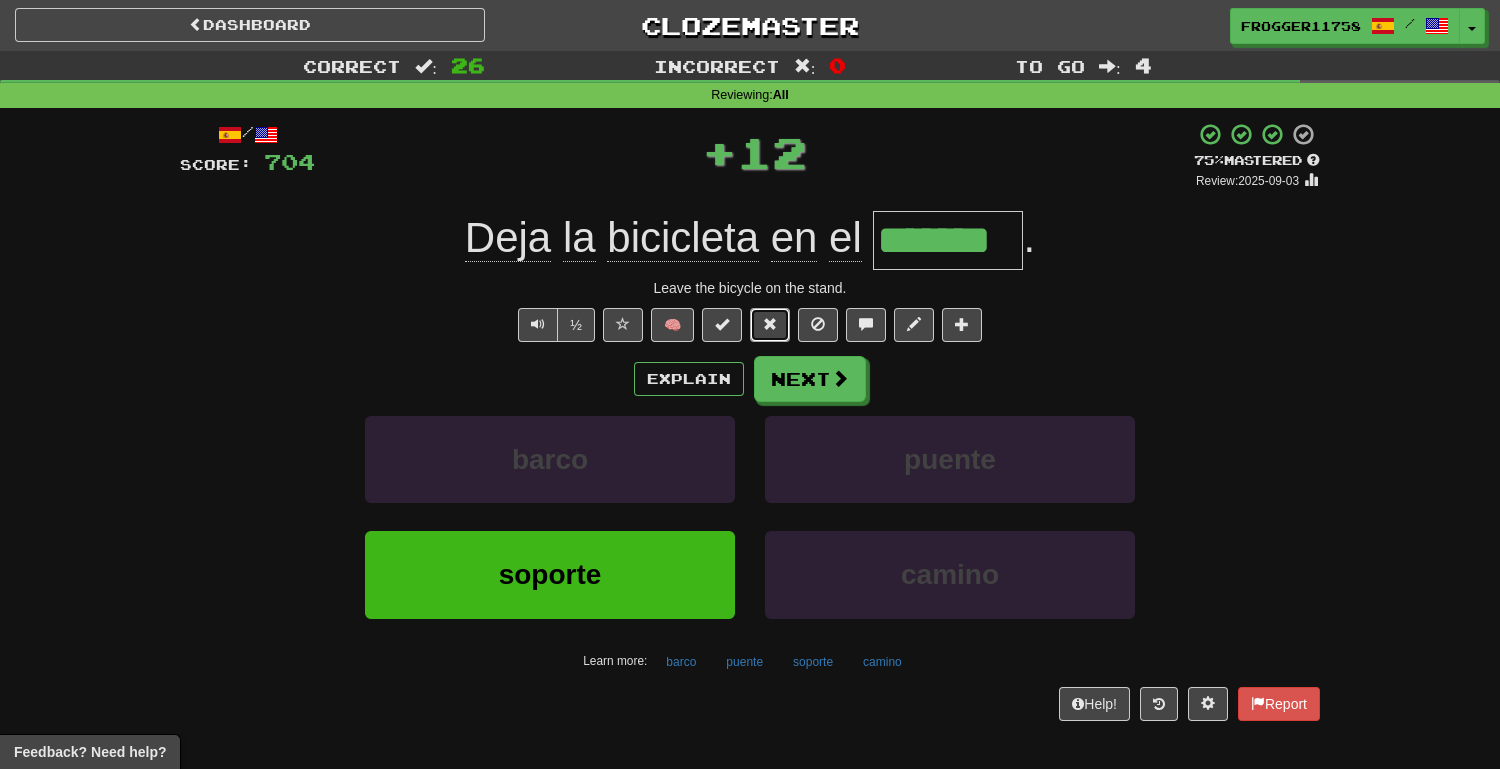click at bounding box center [770, 325] 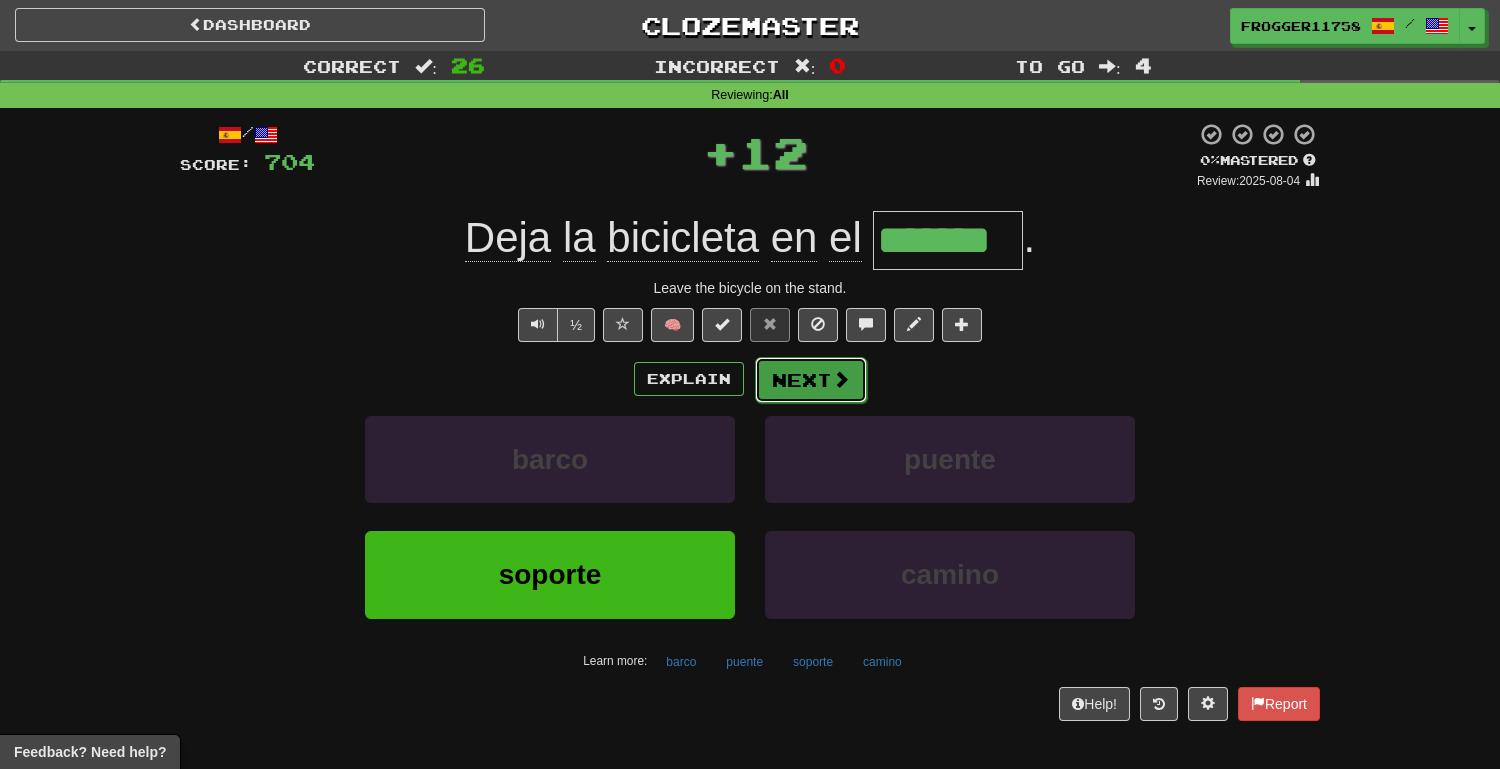 click on "Next" at bounding box center (811, 380) 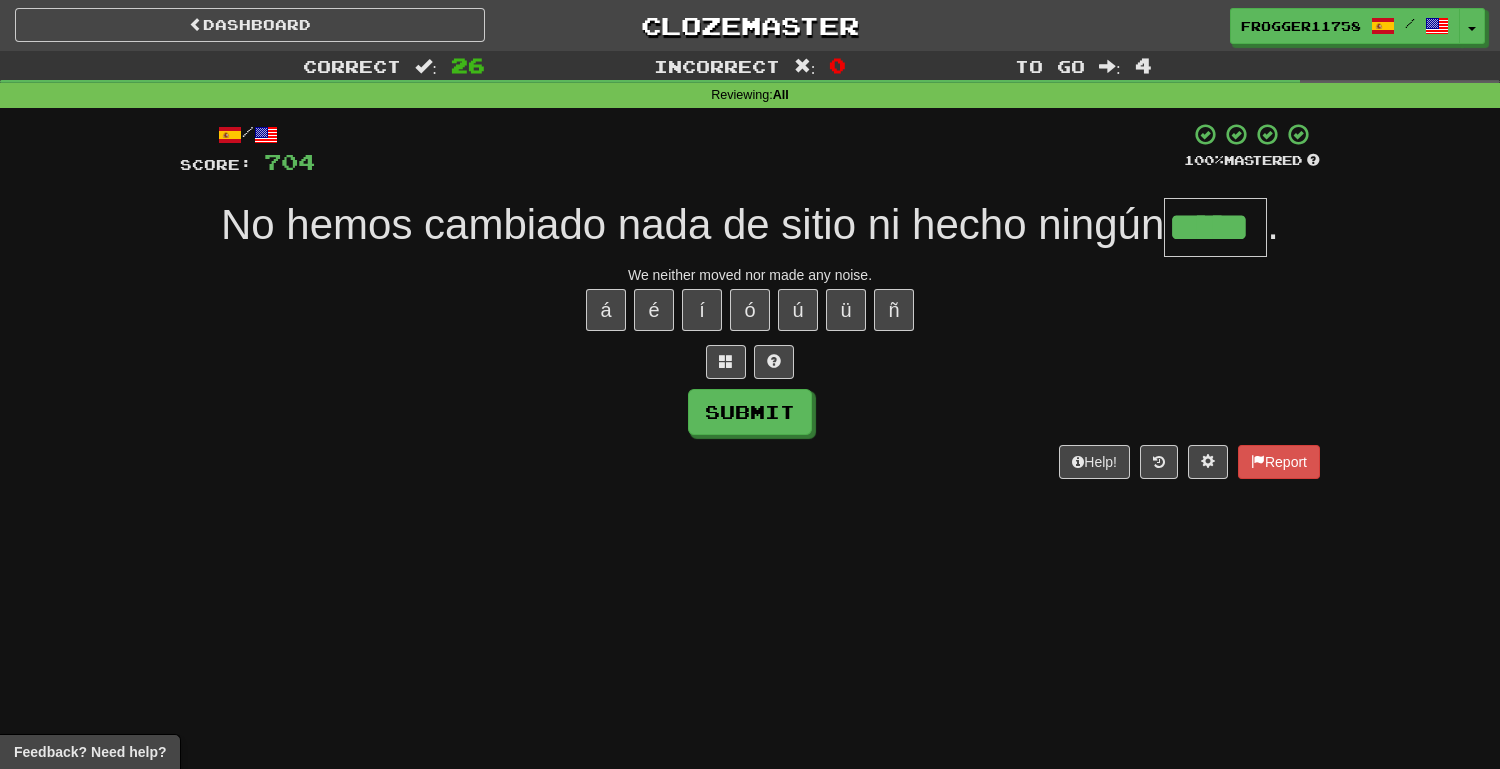 type on "*****" 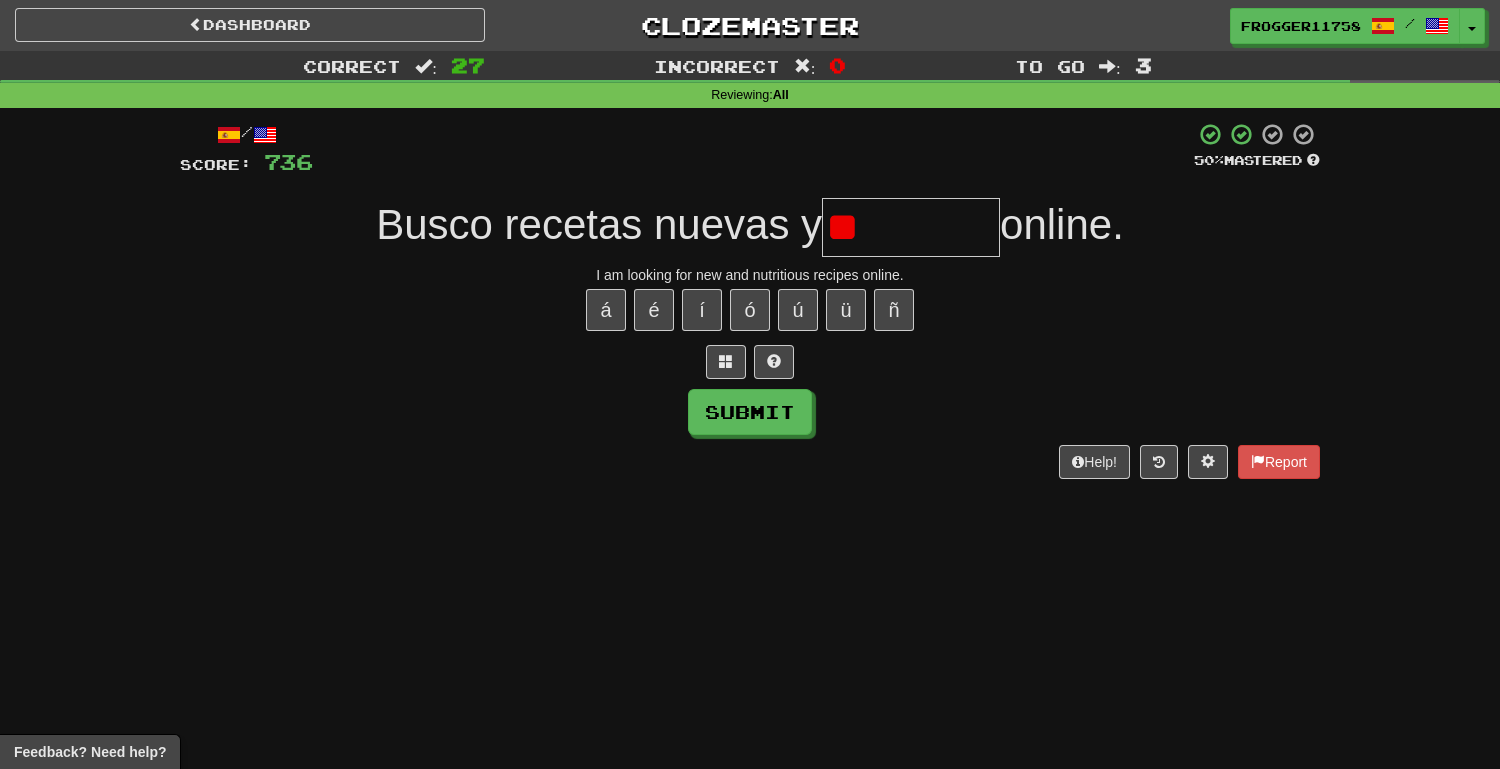 type on "*" 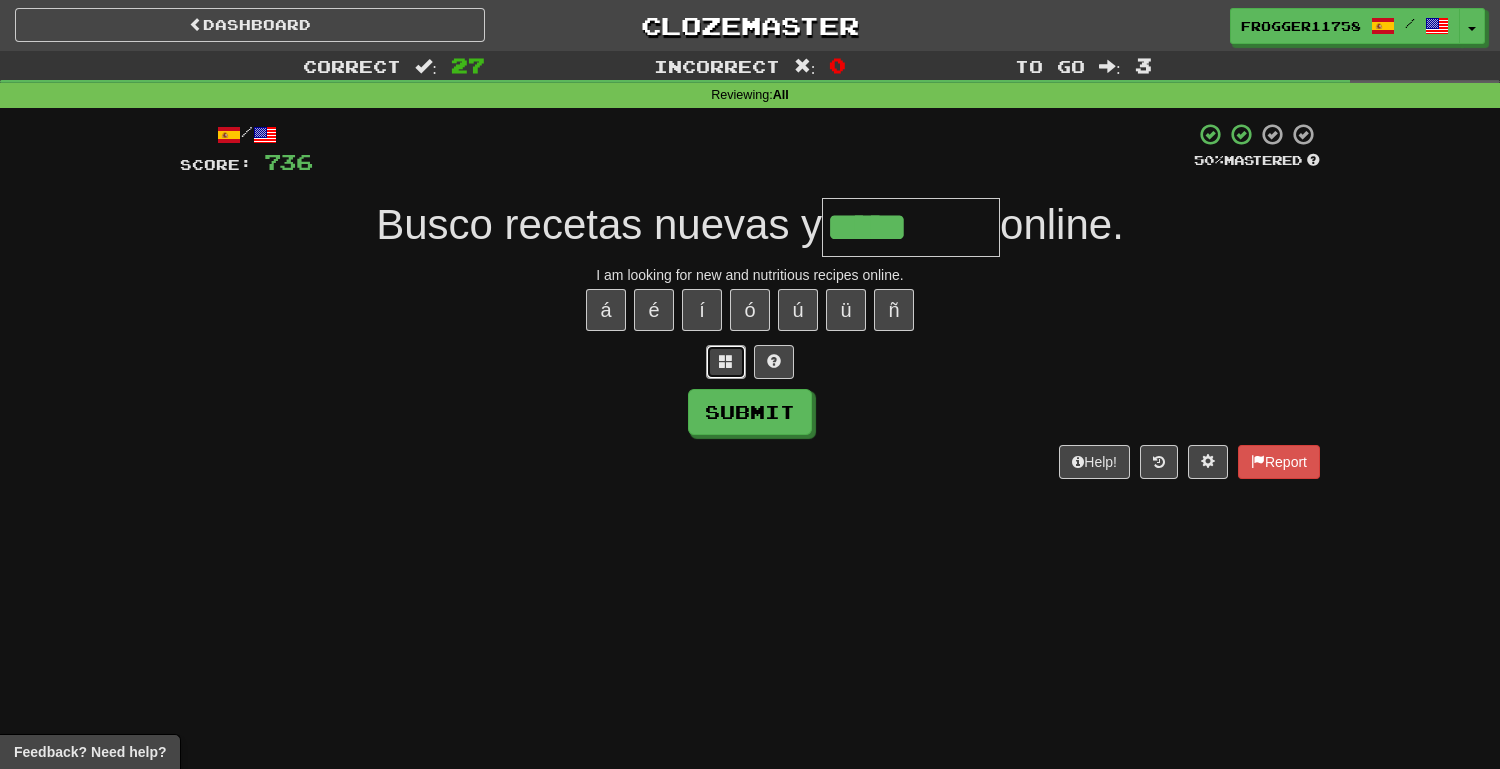 click at bounding box center [726, 362] 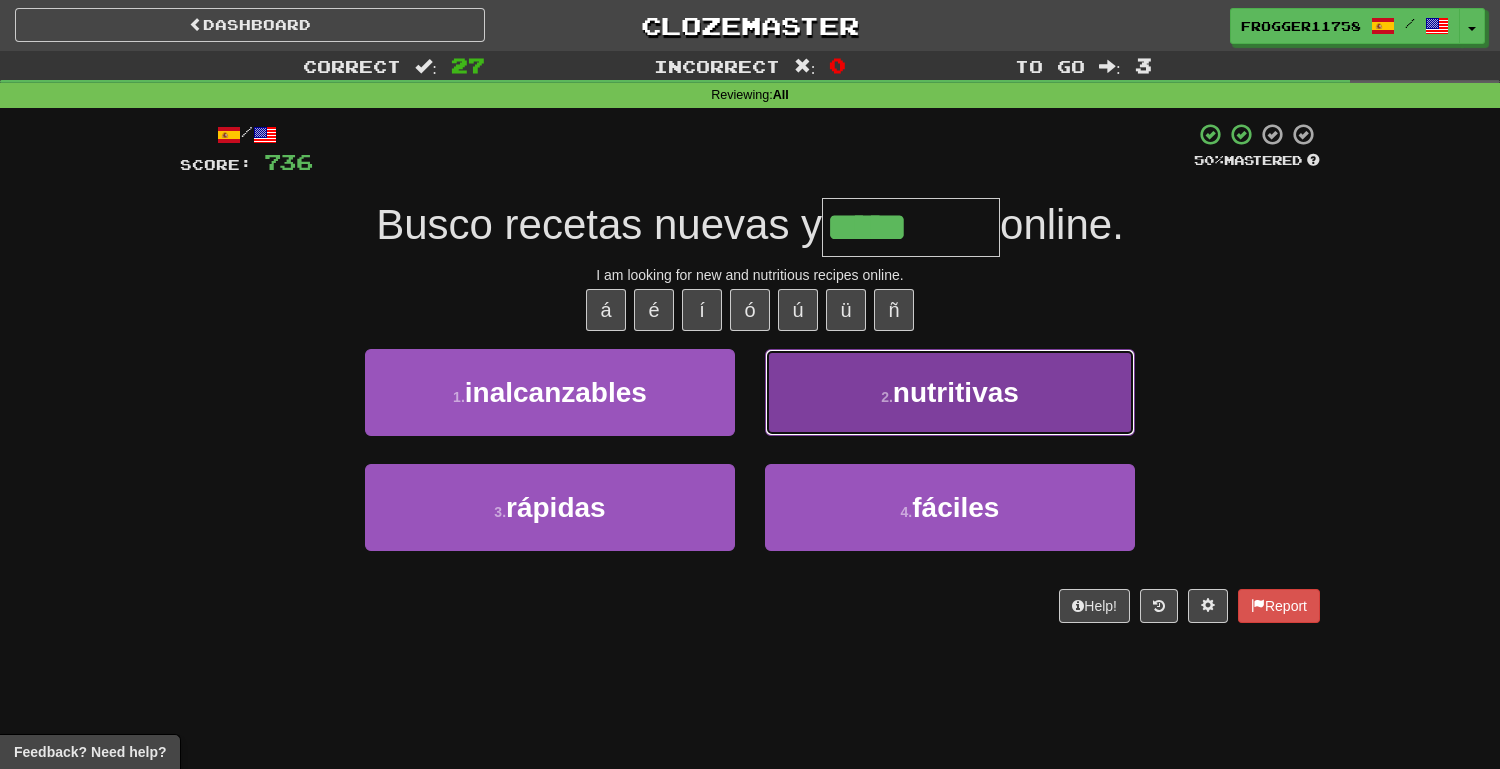 click on "2 .  nutritivas" at bounding box center (950, 392) 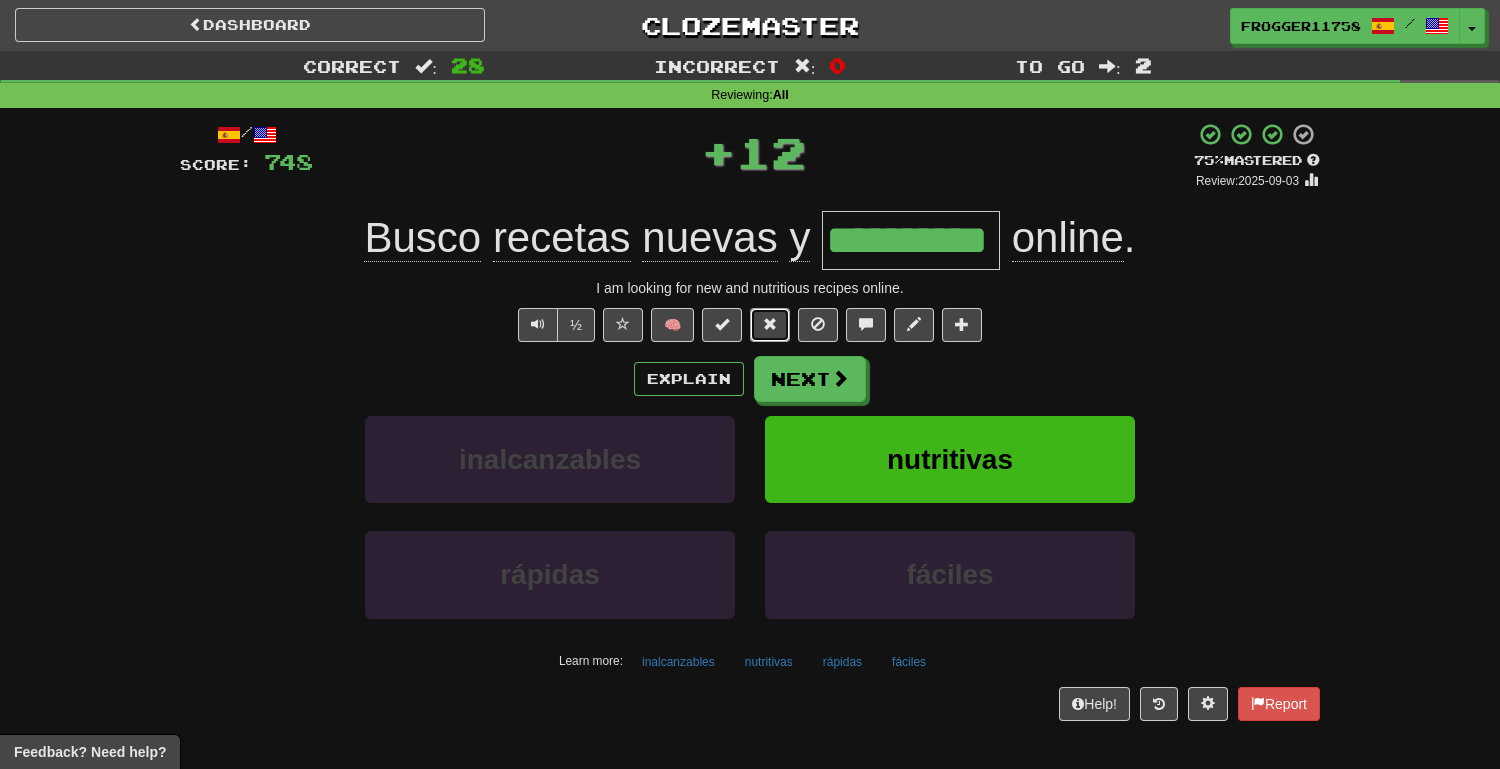 click at bounding box center [770, 325] 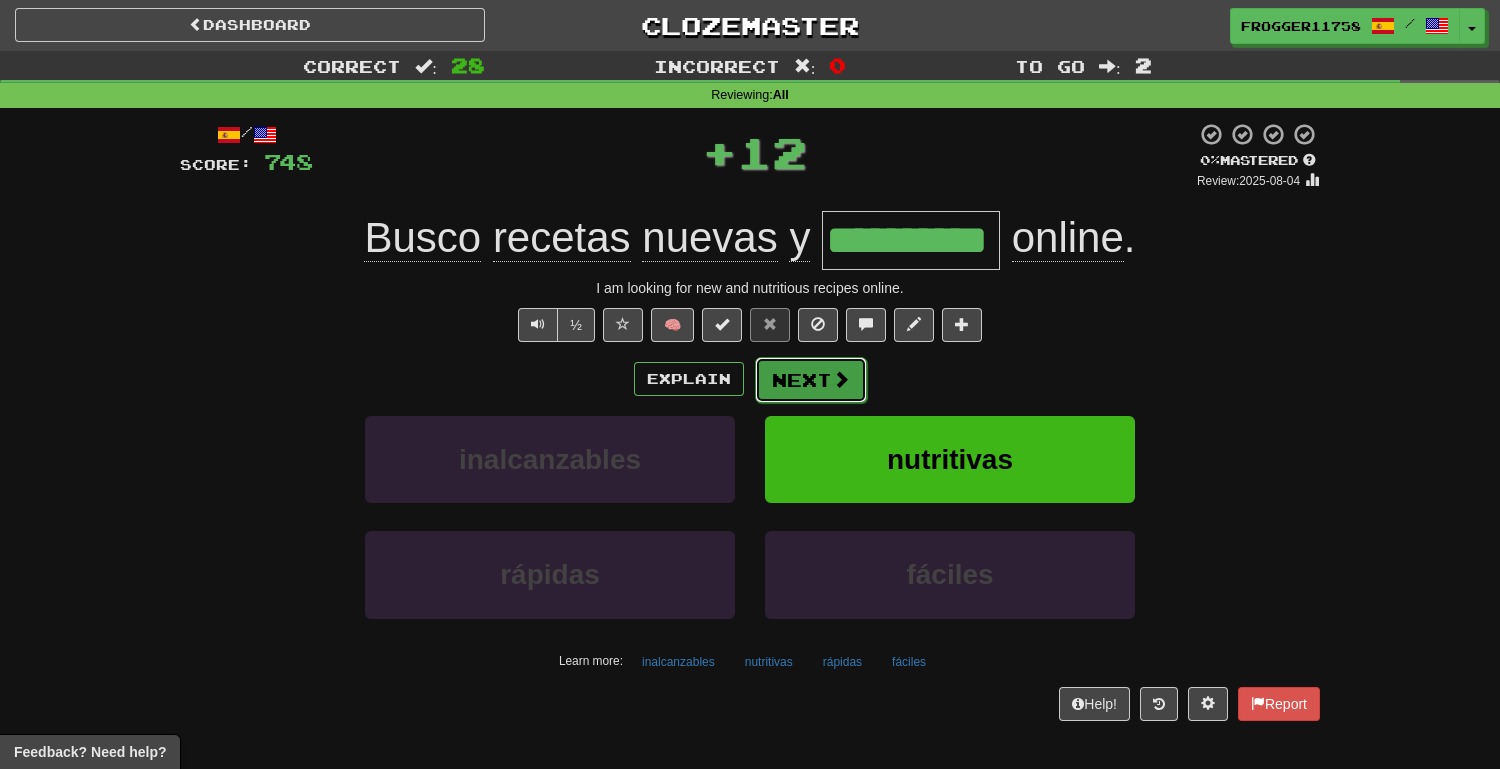 click on "Next" at bounding box center [811, 380] 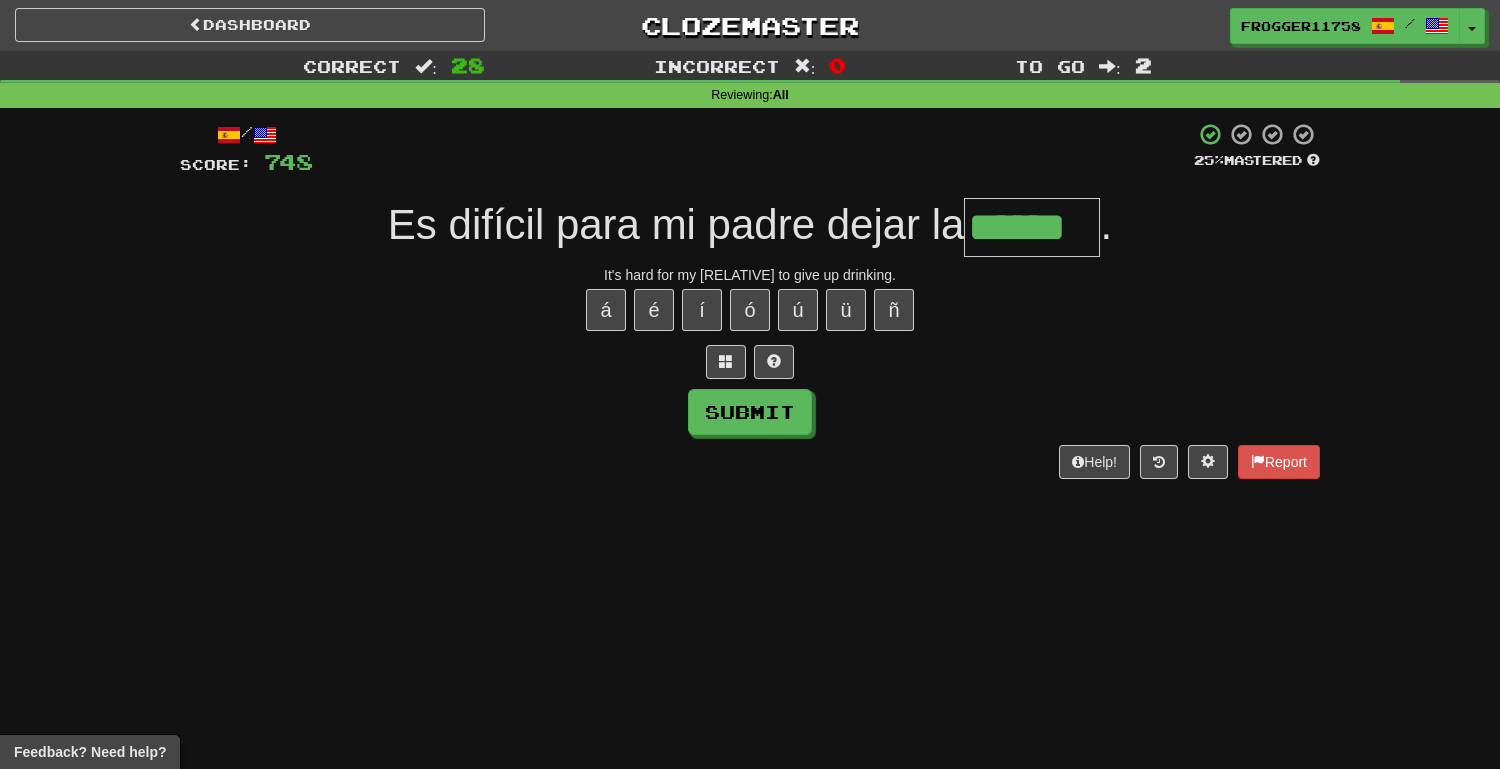 type on "******" 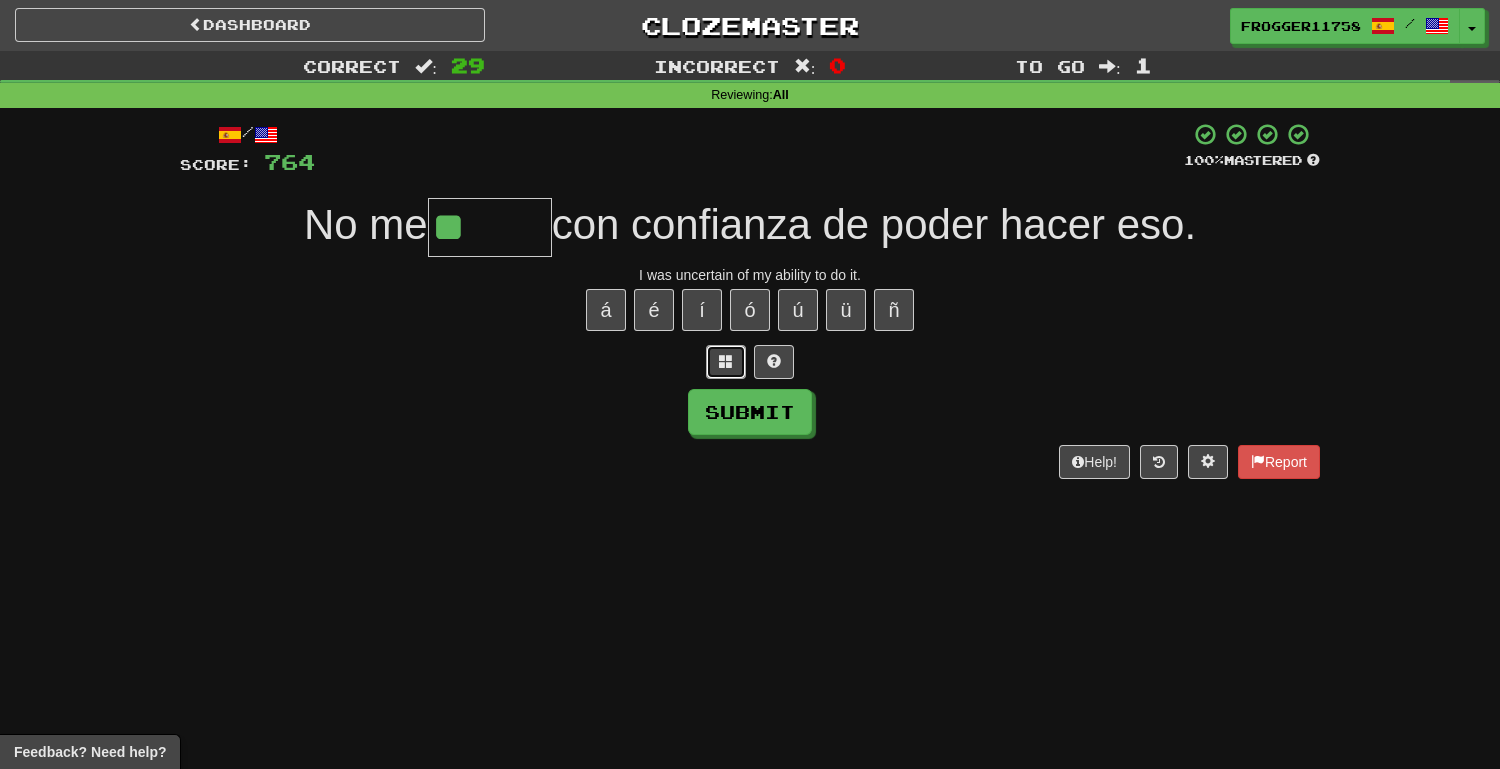 click at bounding box center (726, 362) 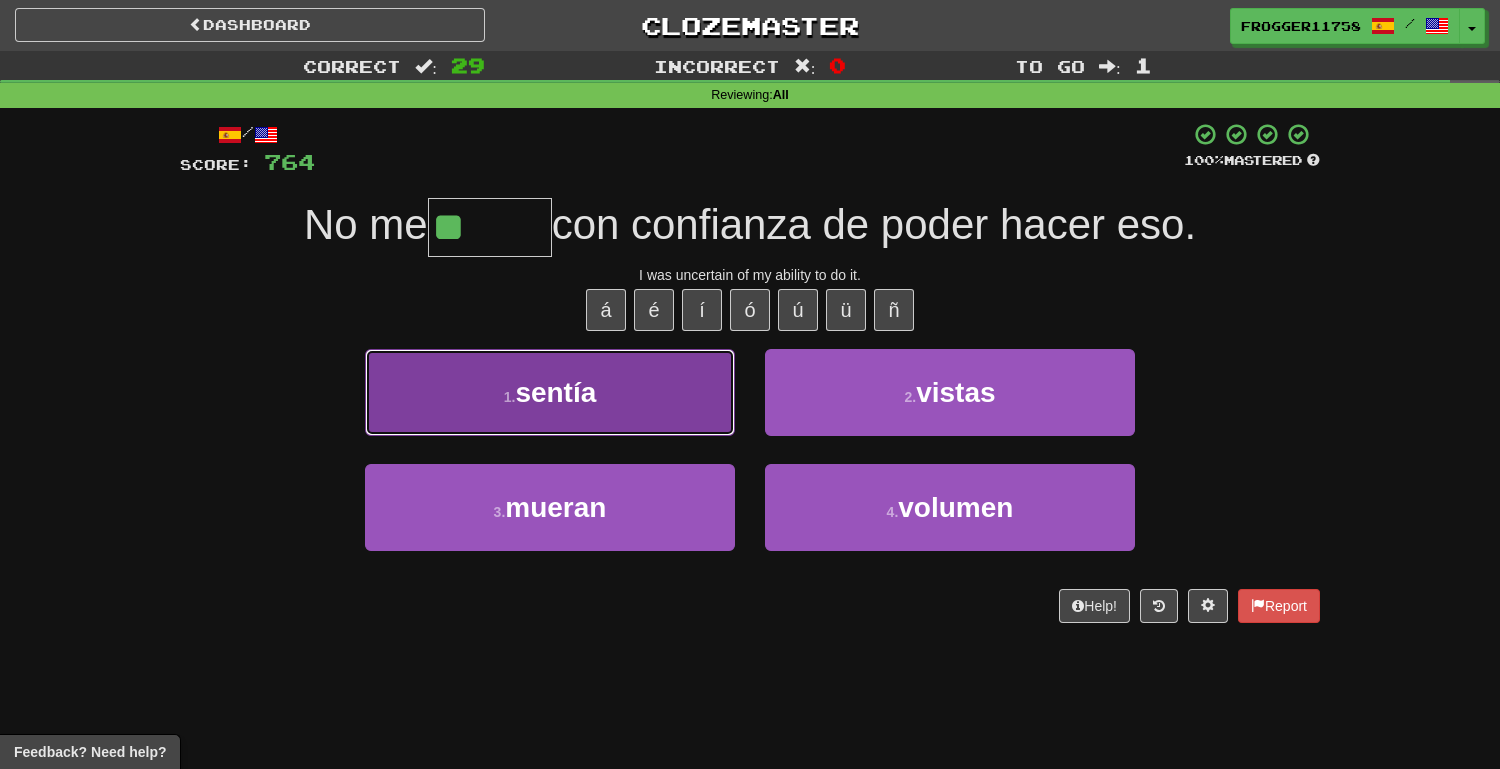 click on "1 .  sentía" at bounding box center [550, 392] 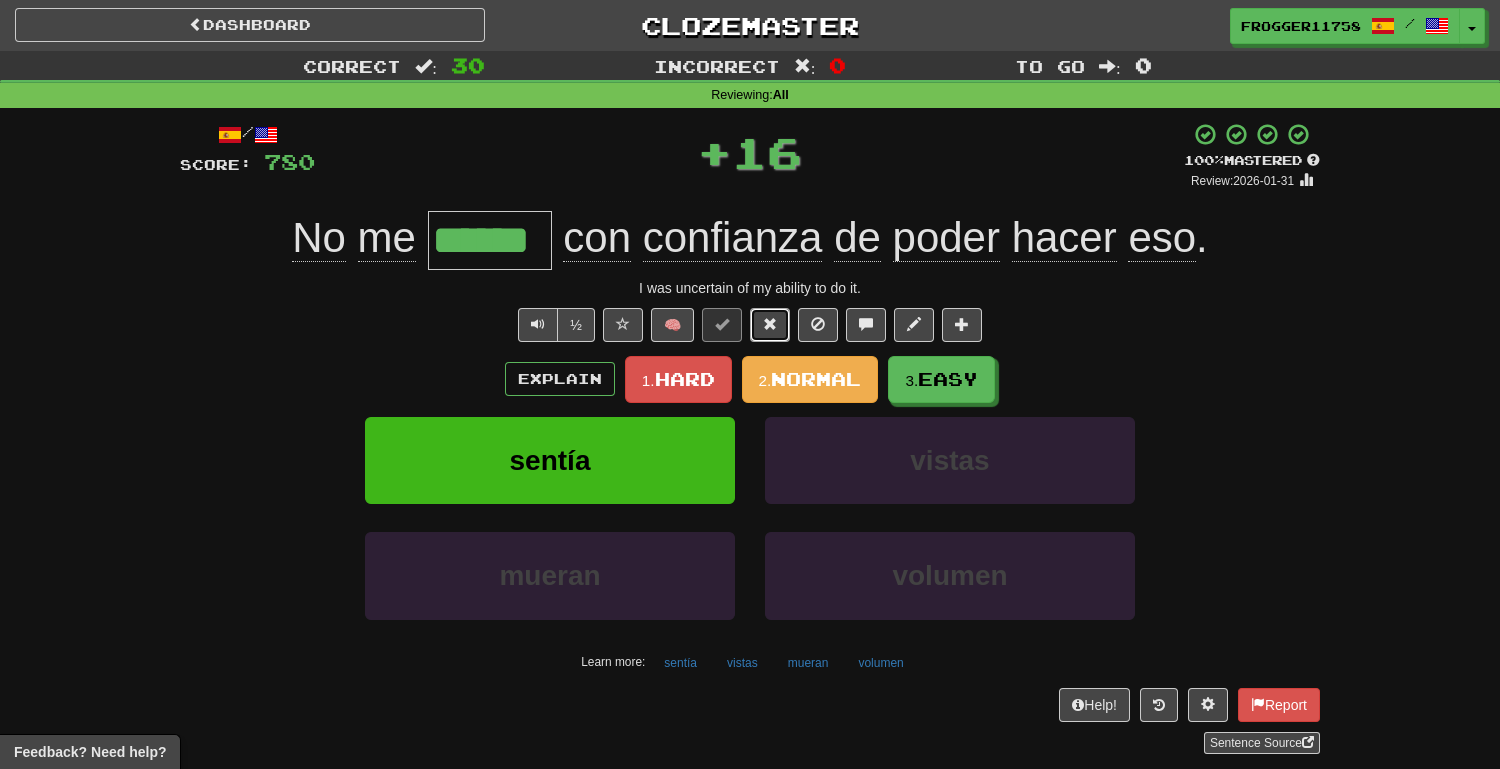 click at bounding box center (770, 324) 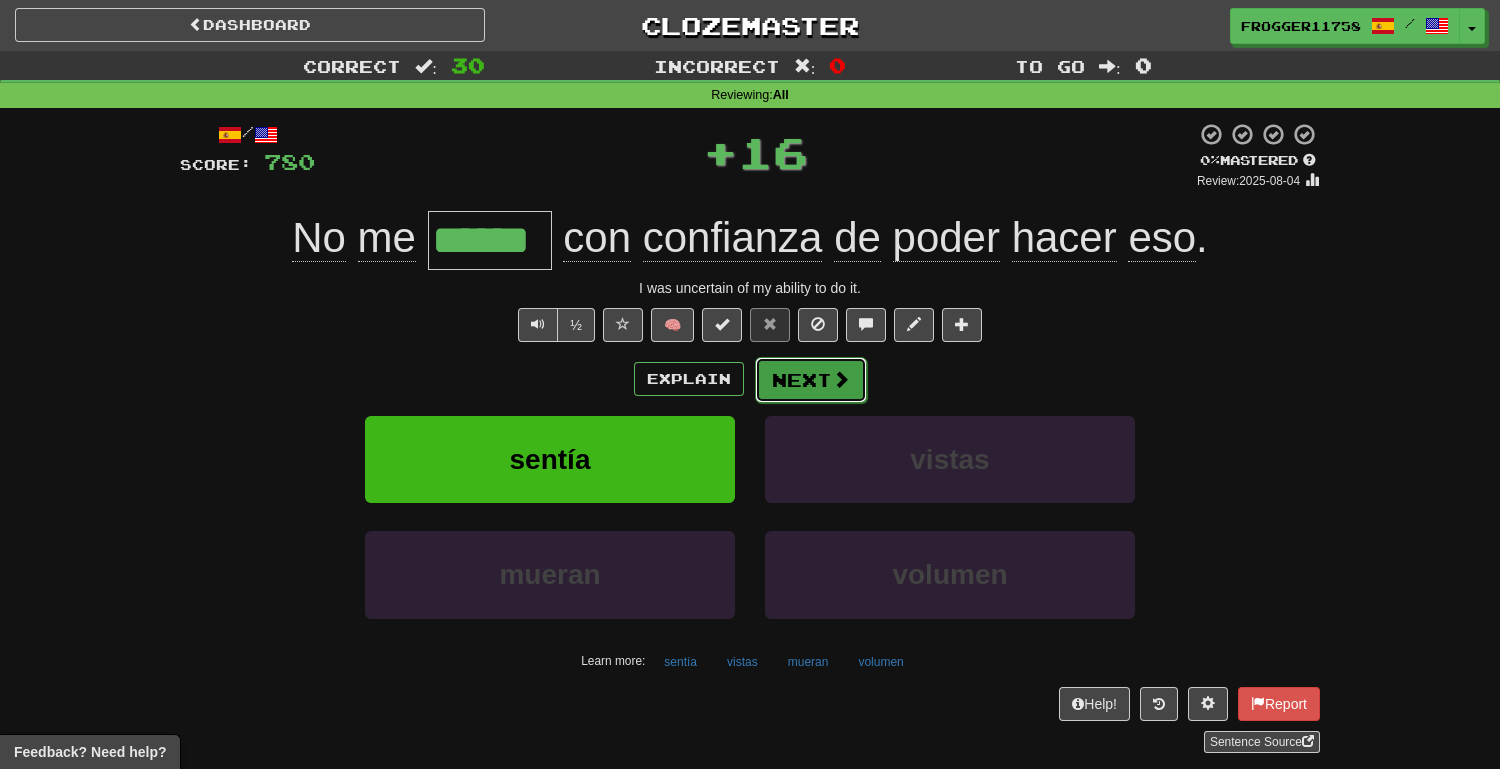 click on "Next" at bounding box center [811, 380] 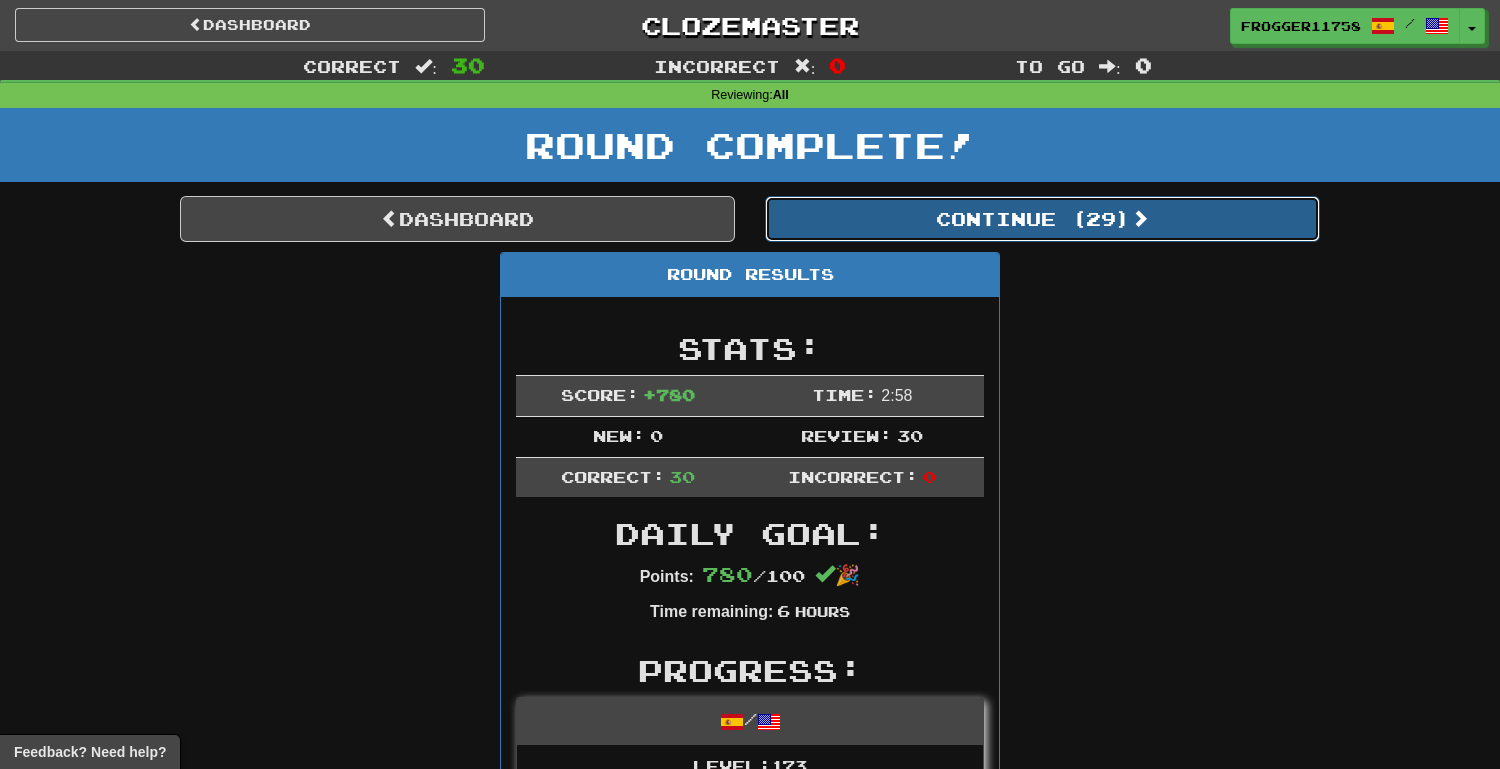 click on "Continue ( 29 )" at bounding box center (1042, 219) 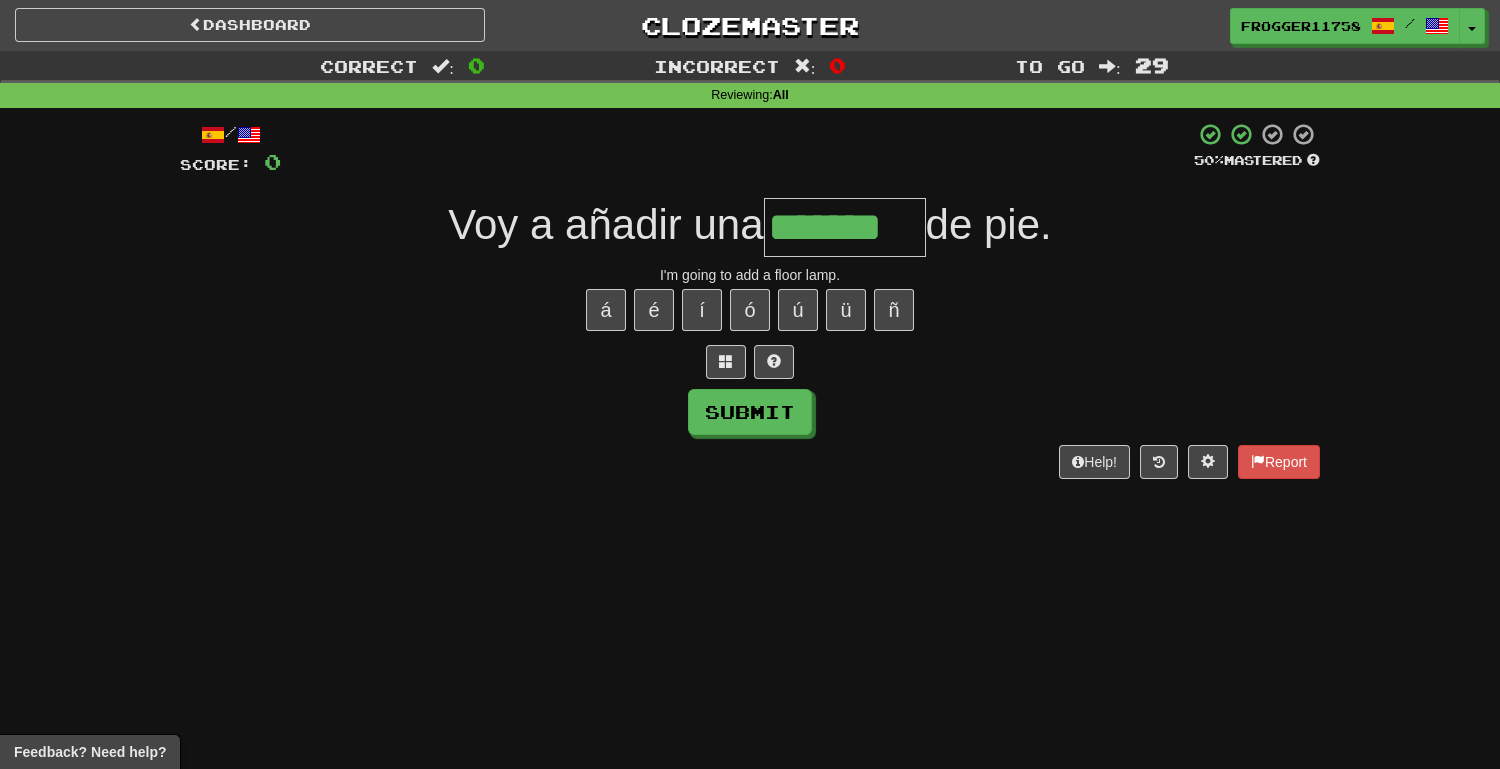 type on "*******" 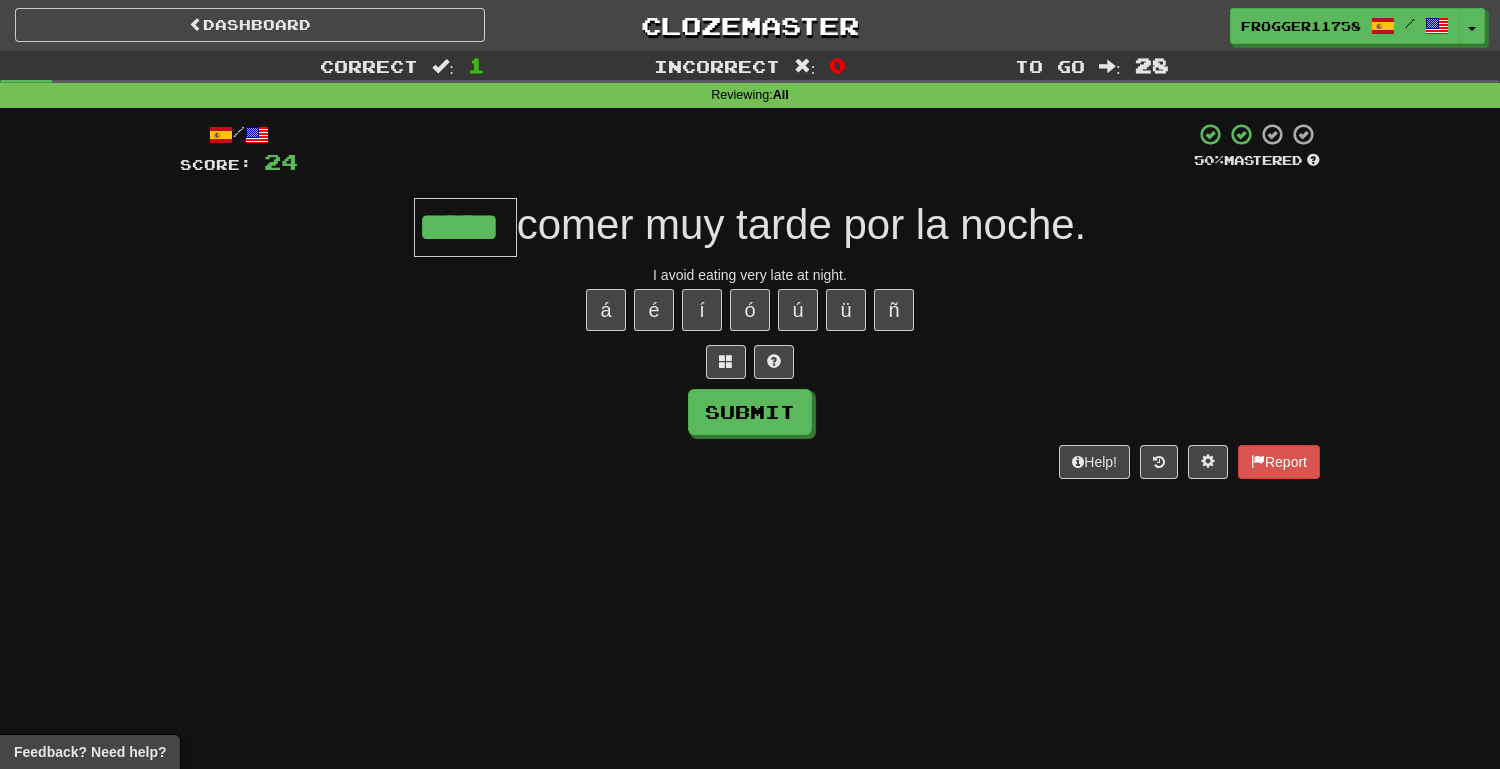 type on "*****" 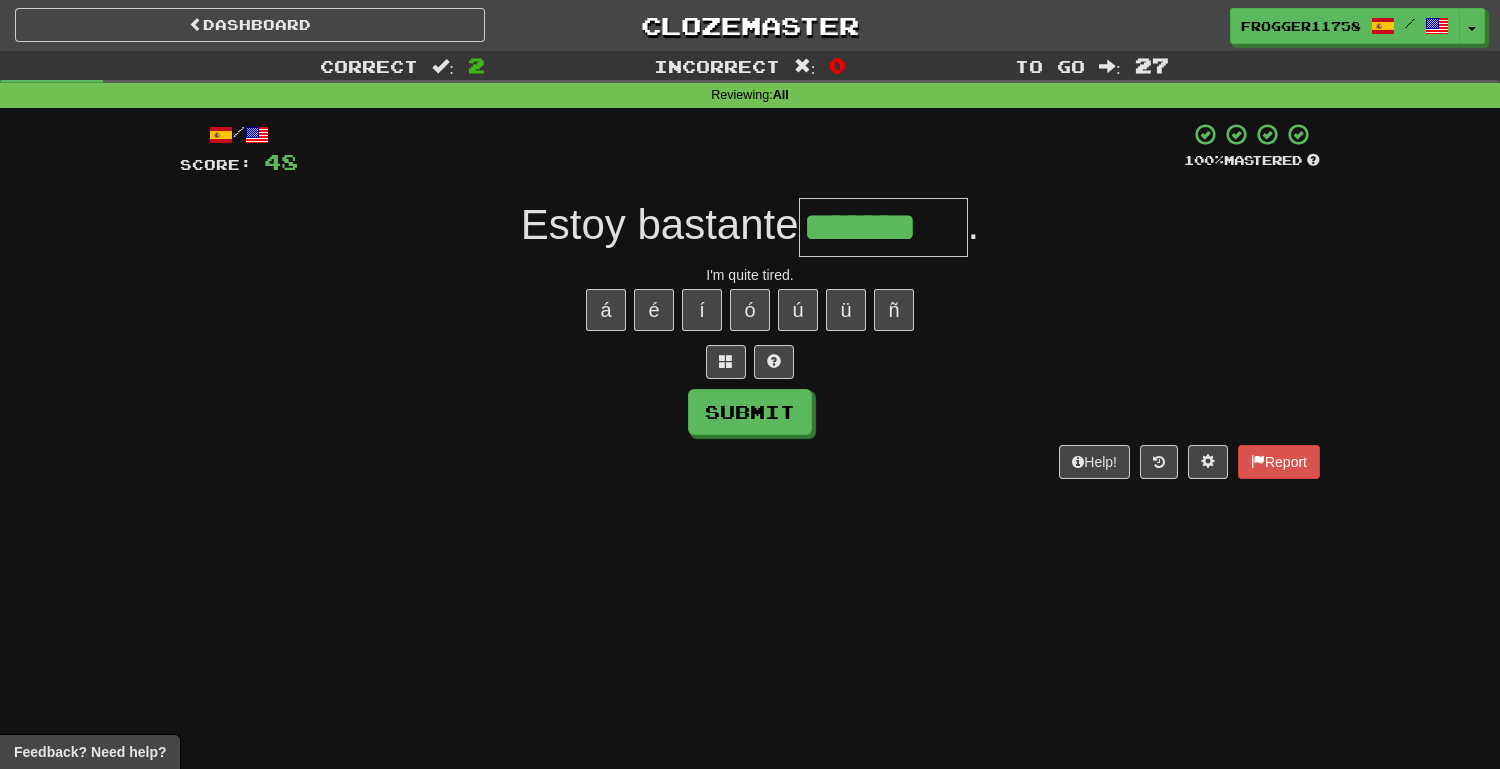 type on "*******" 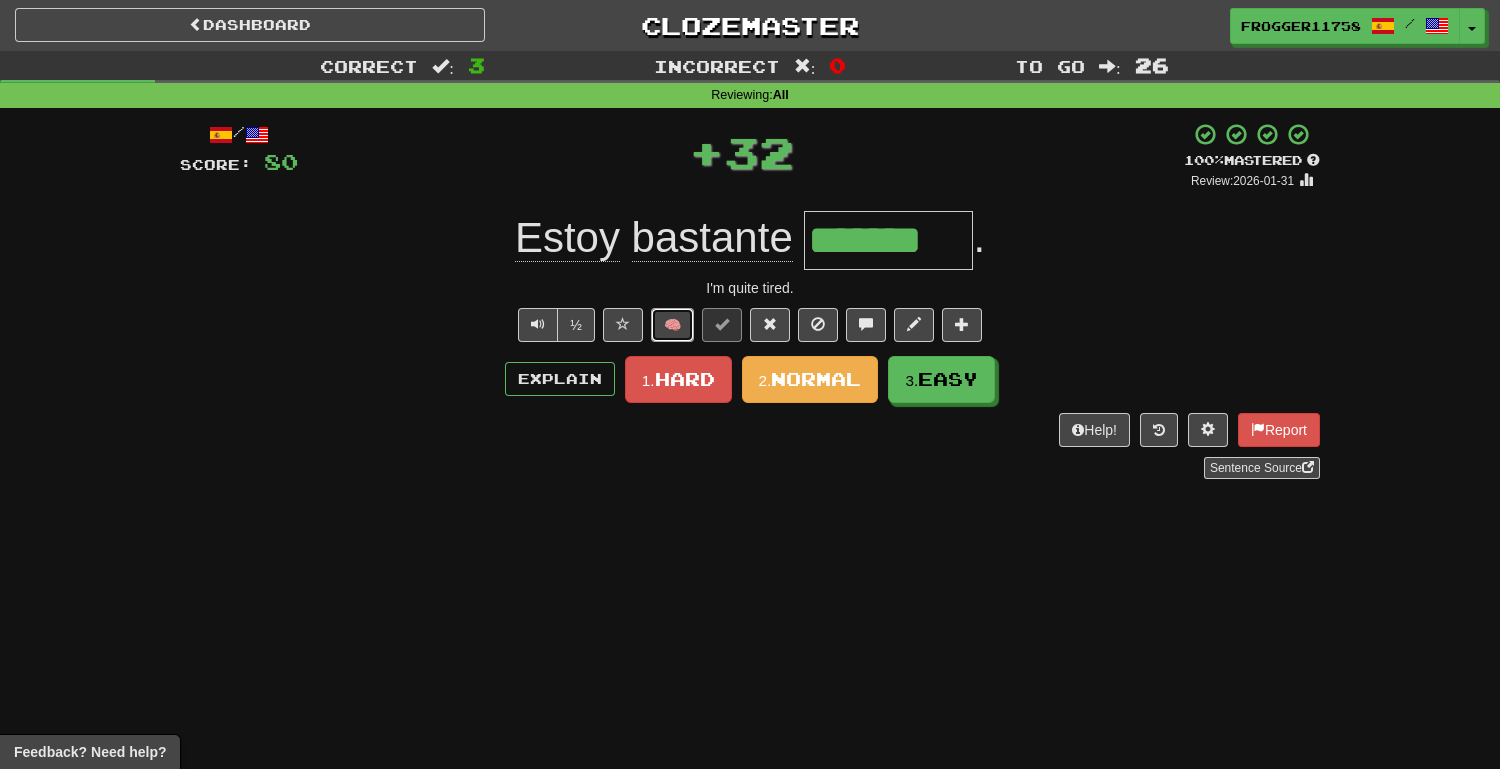 click on "🧠" at bounding box center [672, 325] 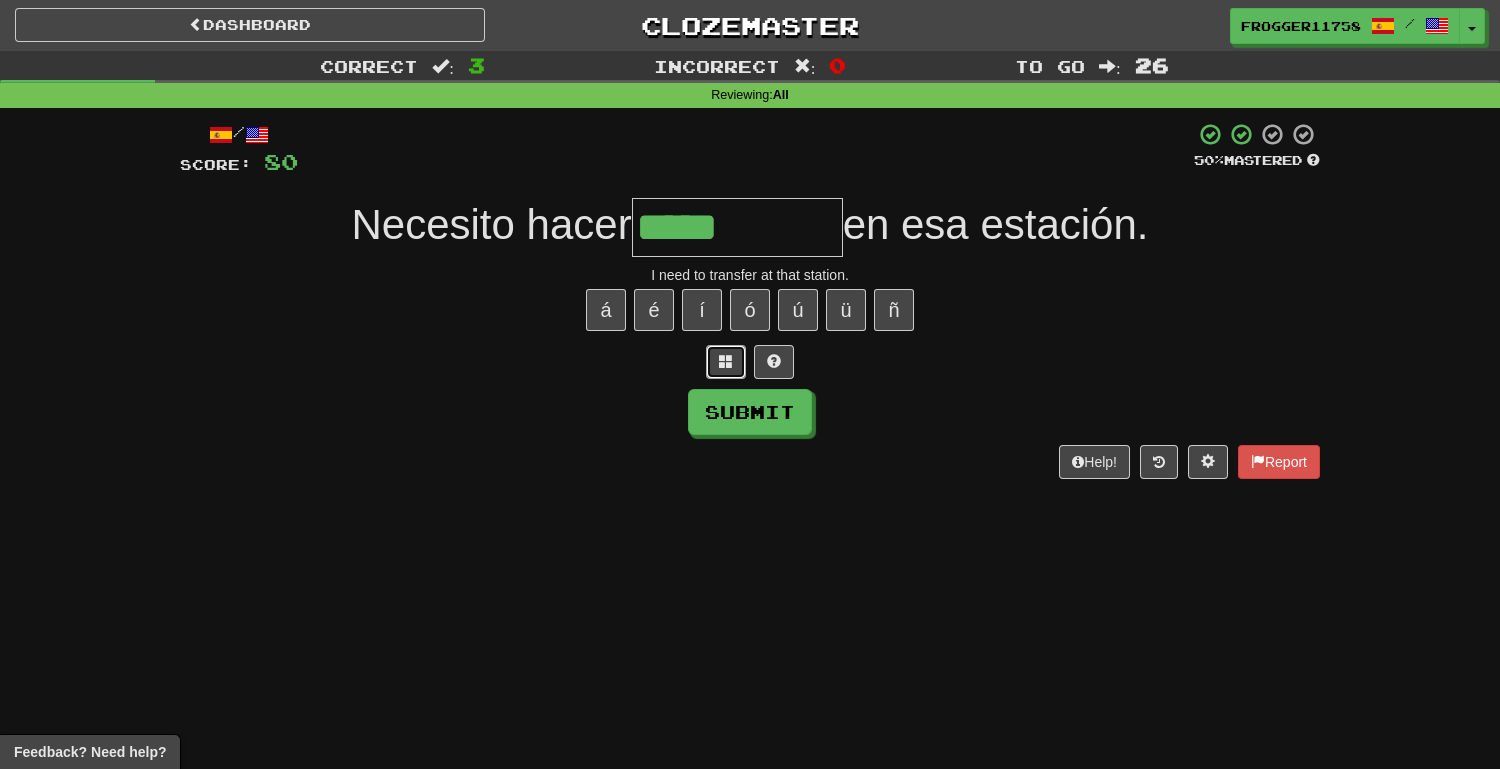 click at bounding box center [726, 362] 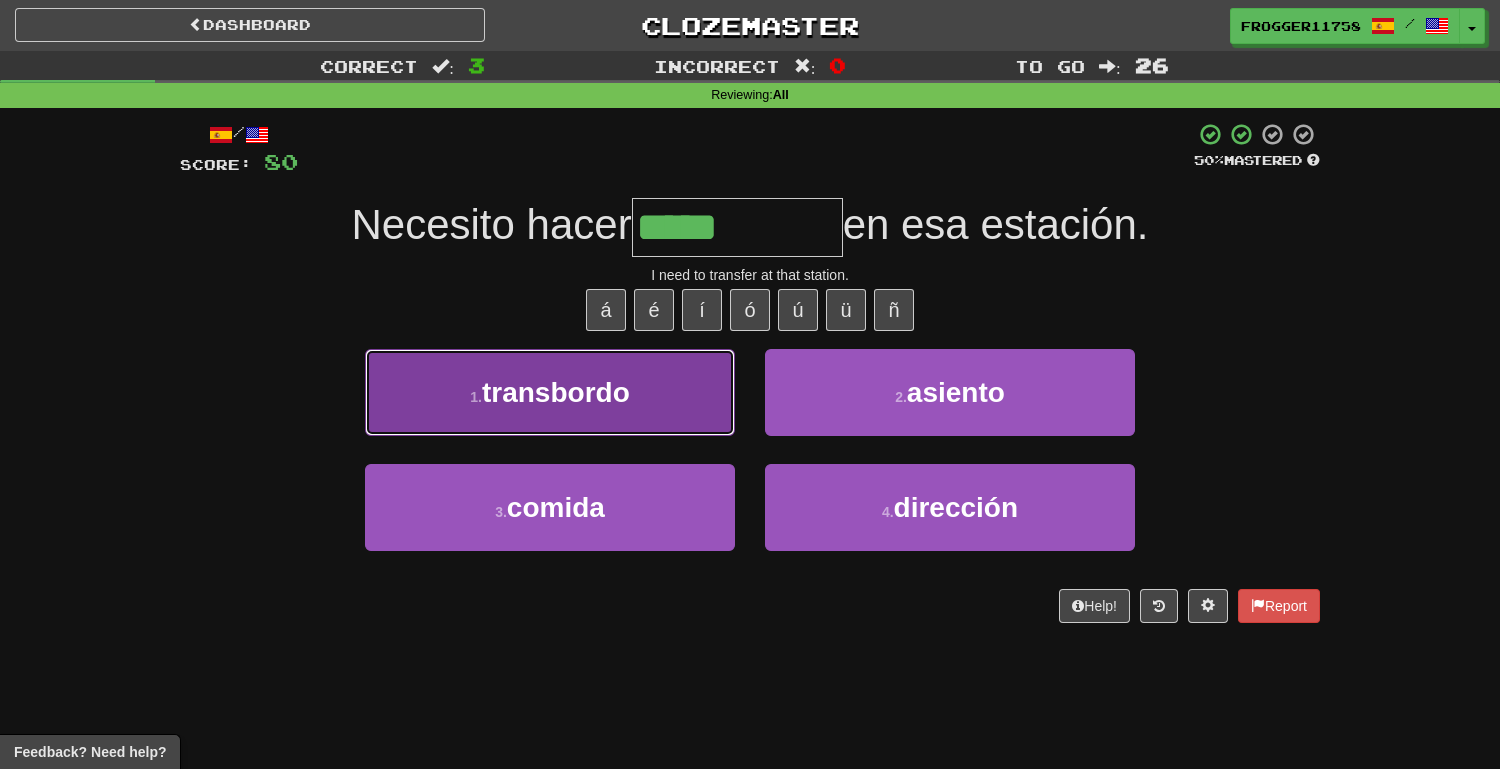 click on "1 .  transbordo" at bounding box center (550, 392) 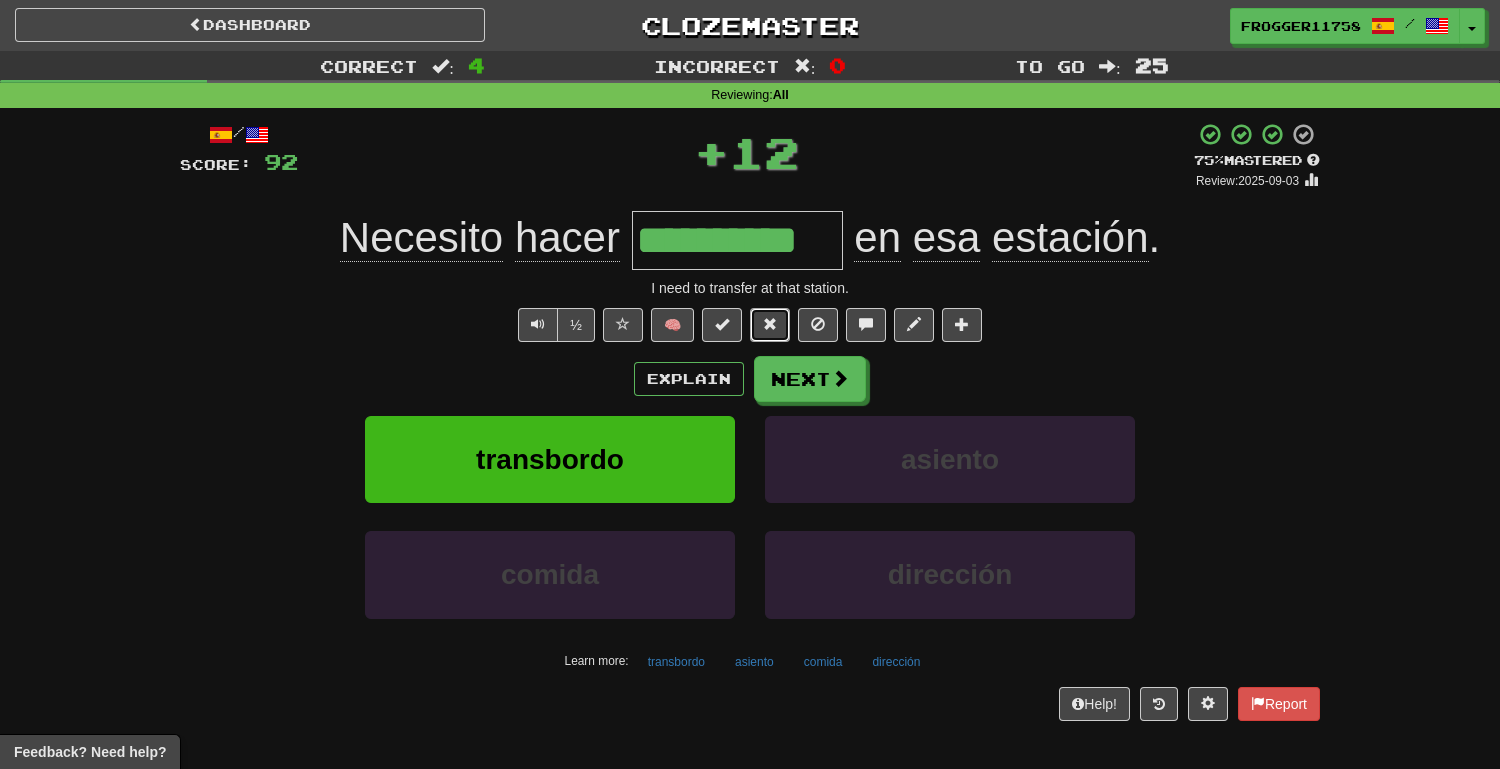 click at bounding box center [770, 325] 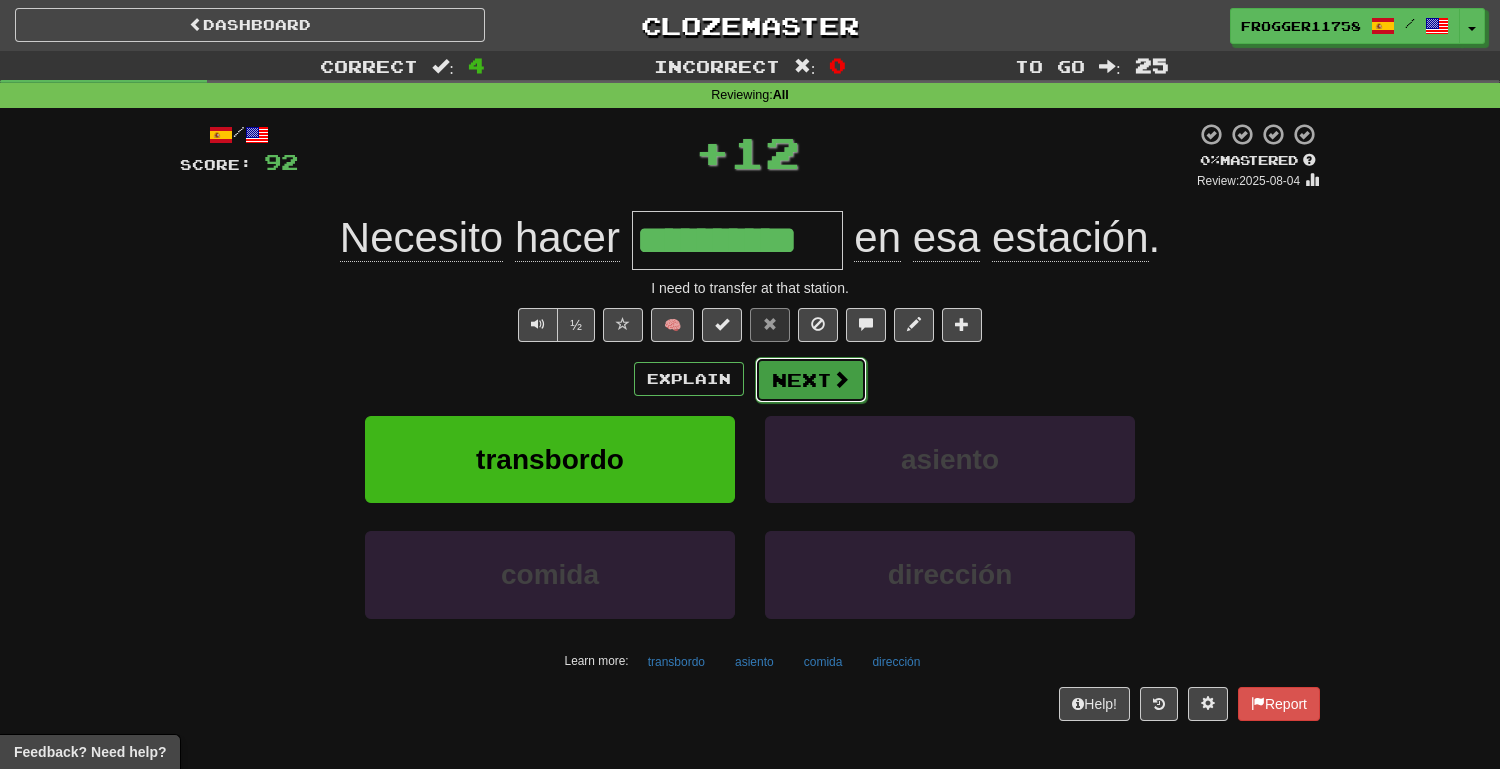 click on "Next" at bounding box center [811, 380] 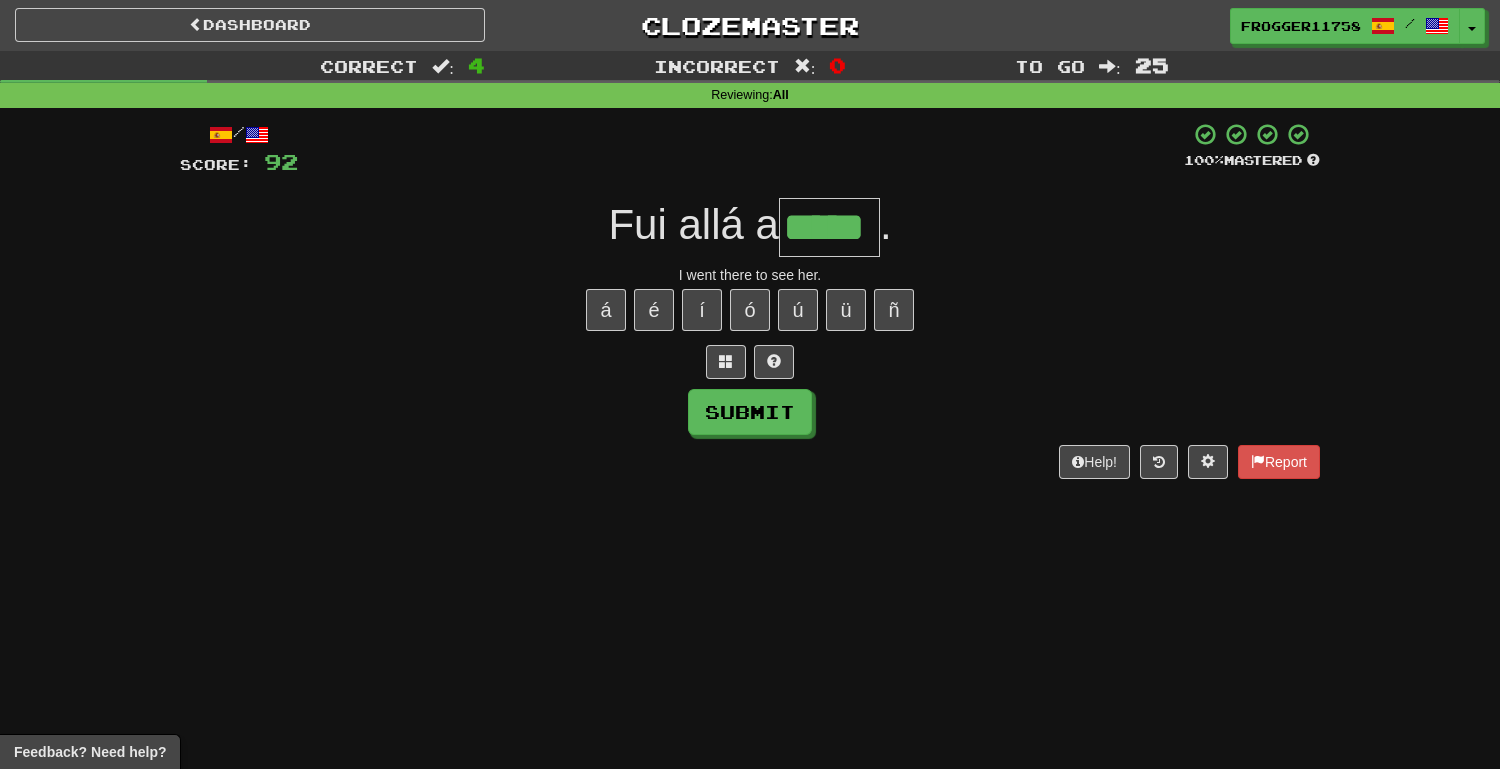 type on "*****" 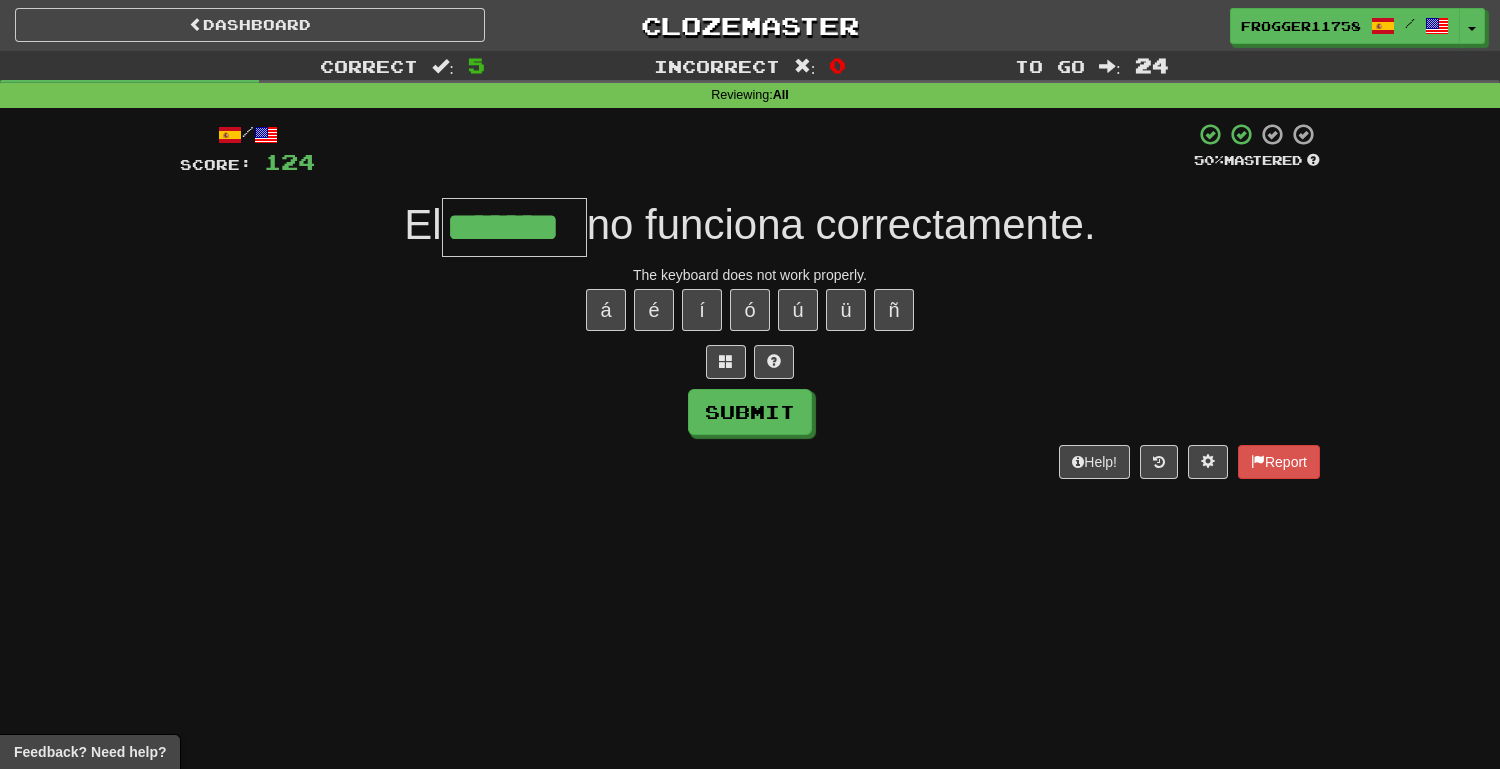 type on "*******" 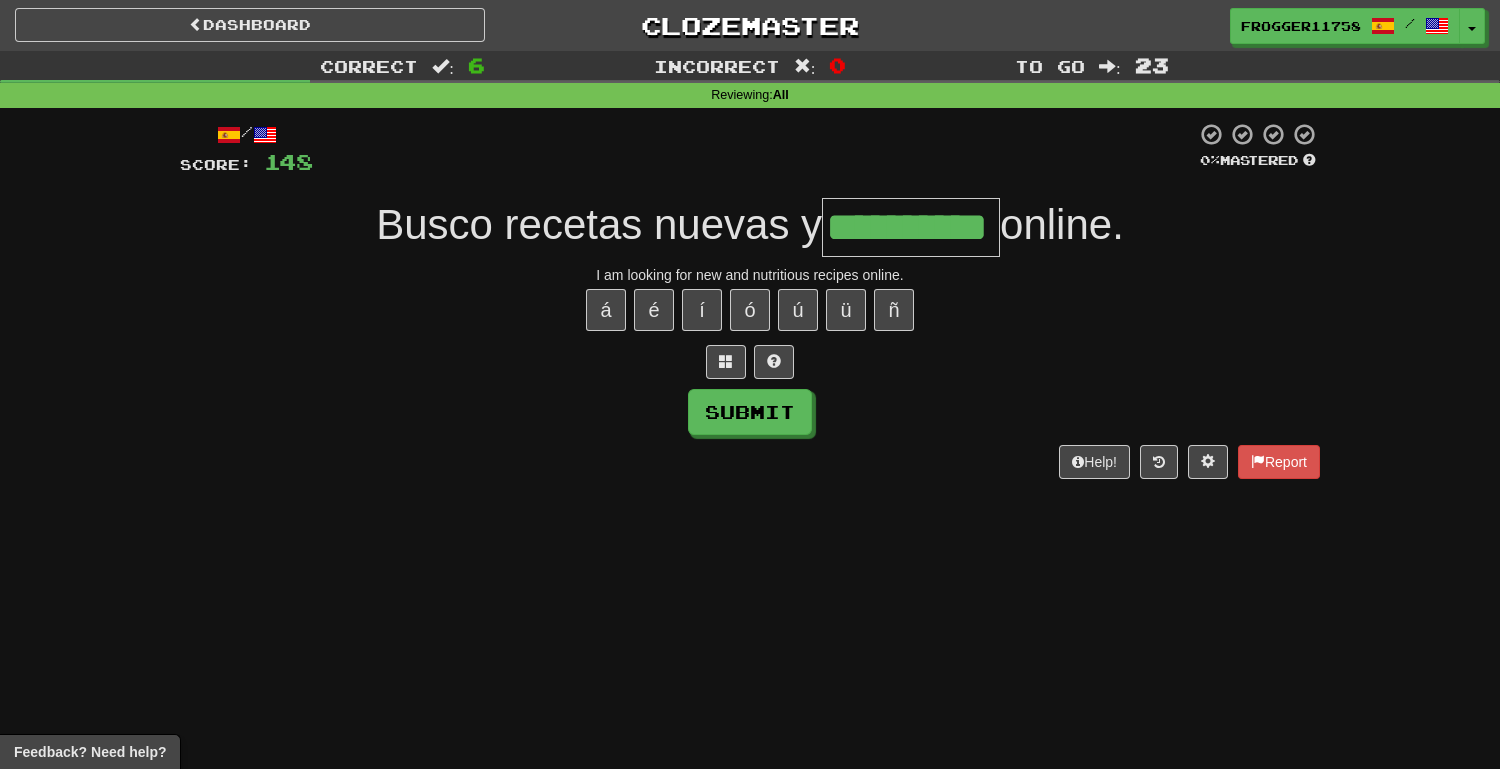 type on "**********" 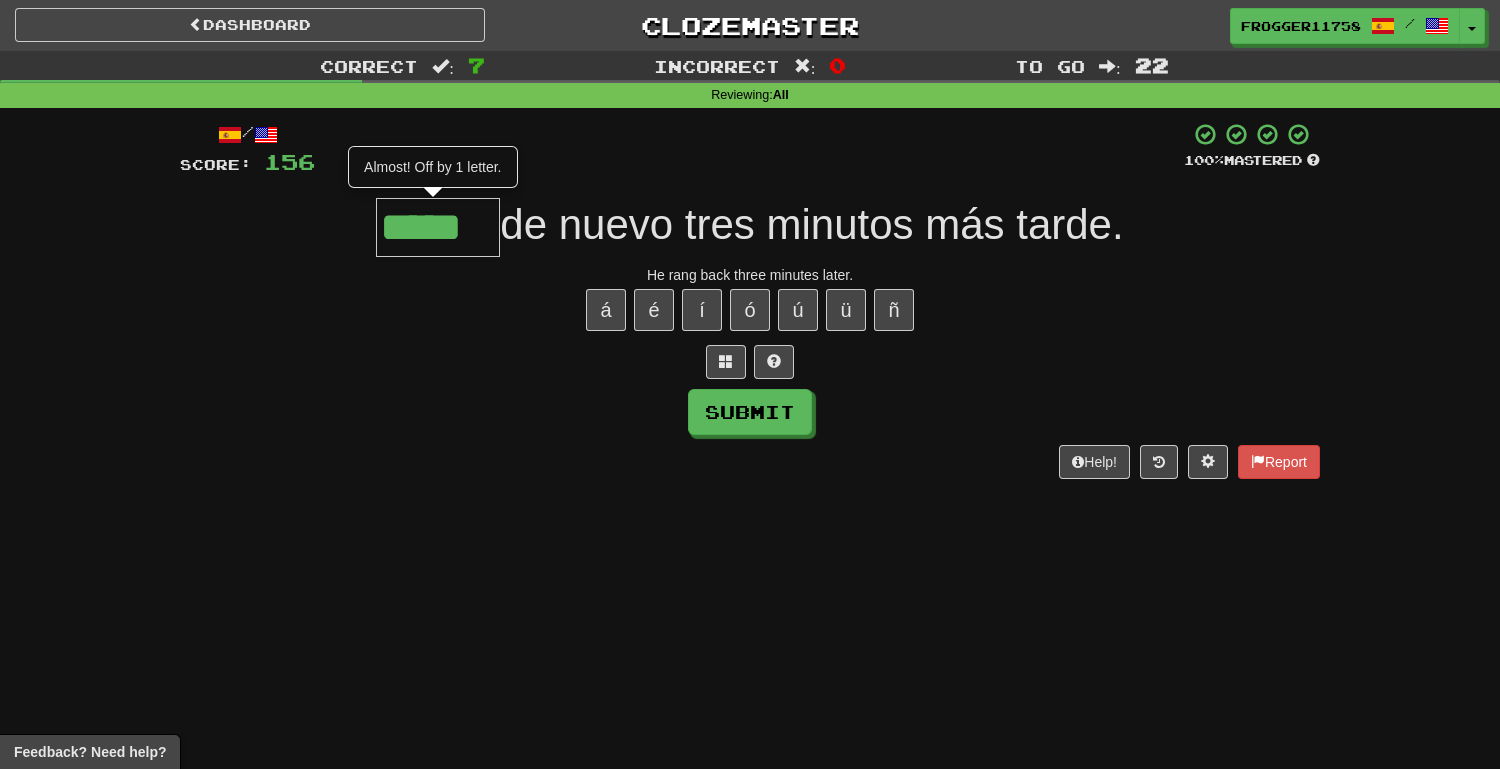 type on "*****" 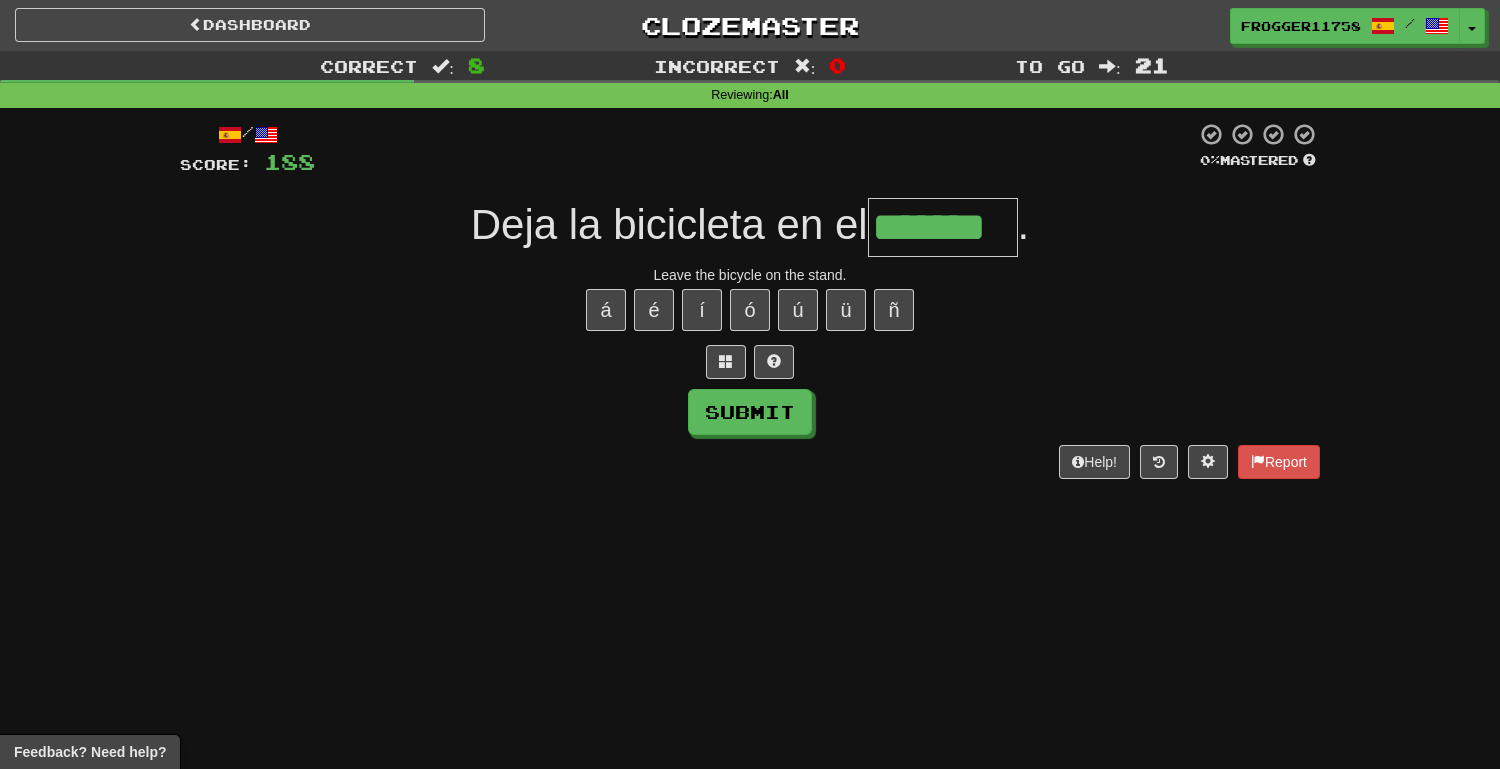type on "*******" 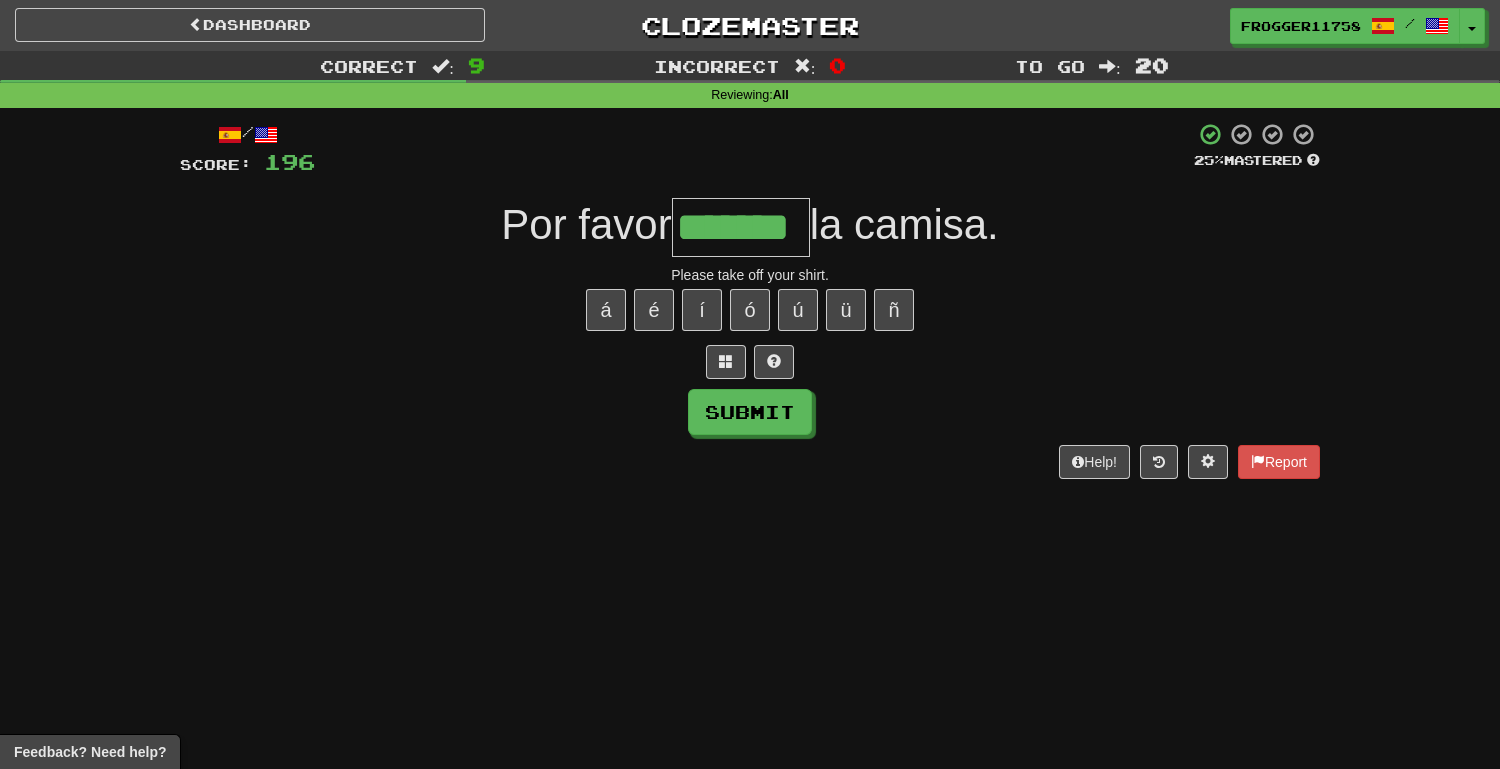 type on "*******" 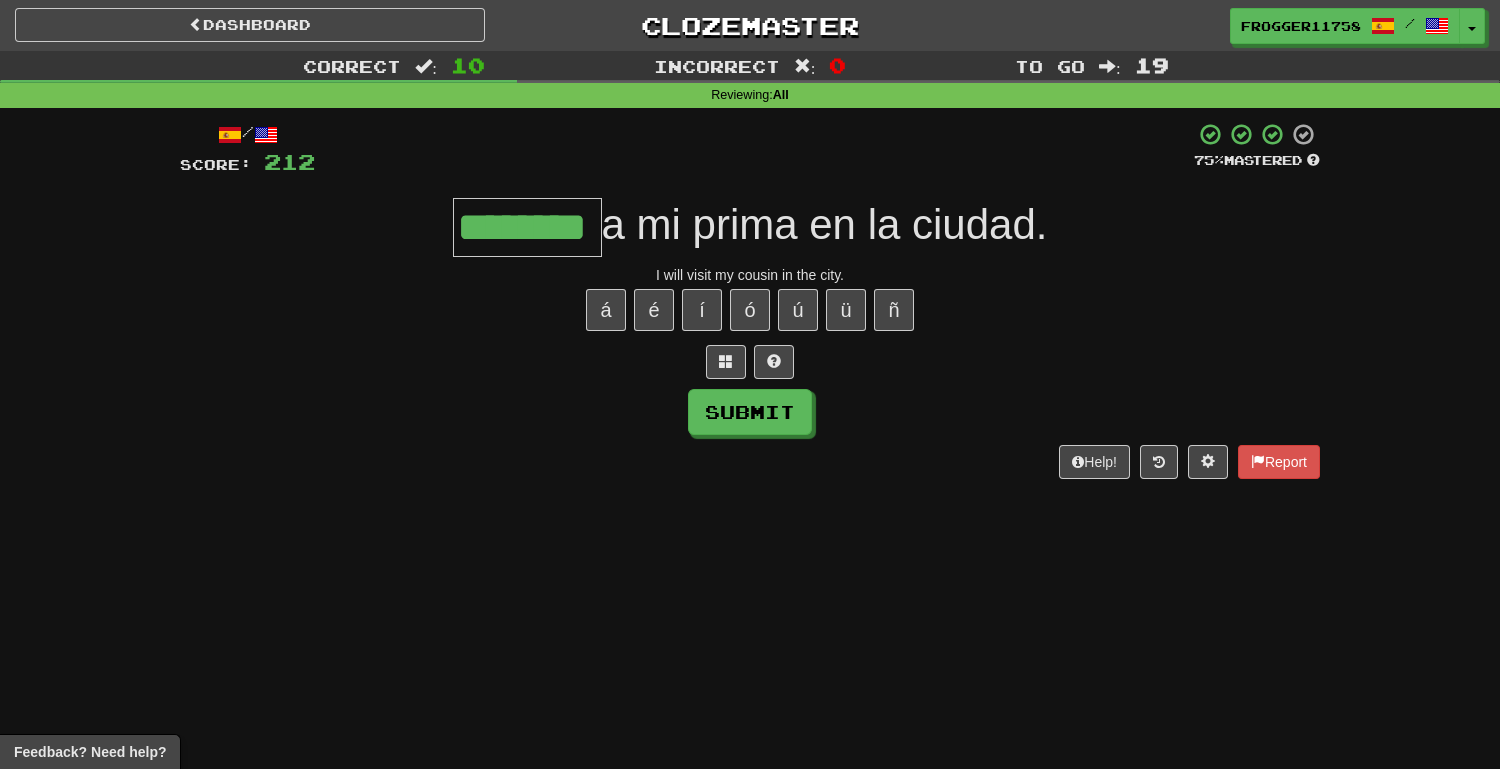 type on "********" 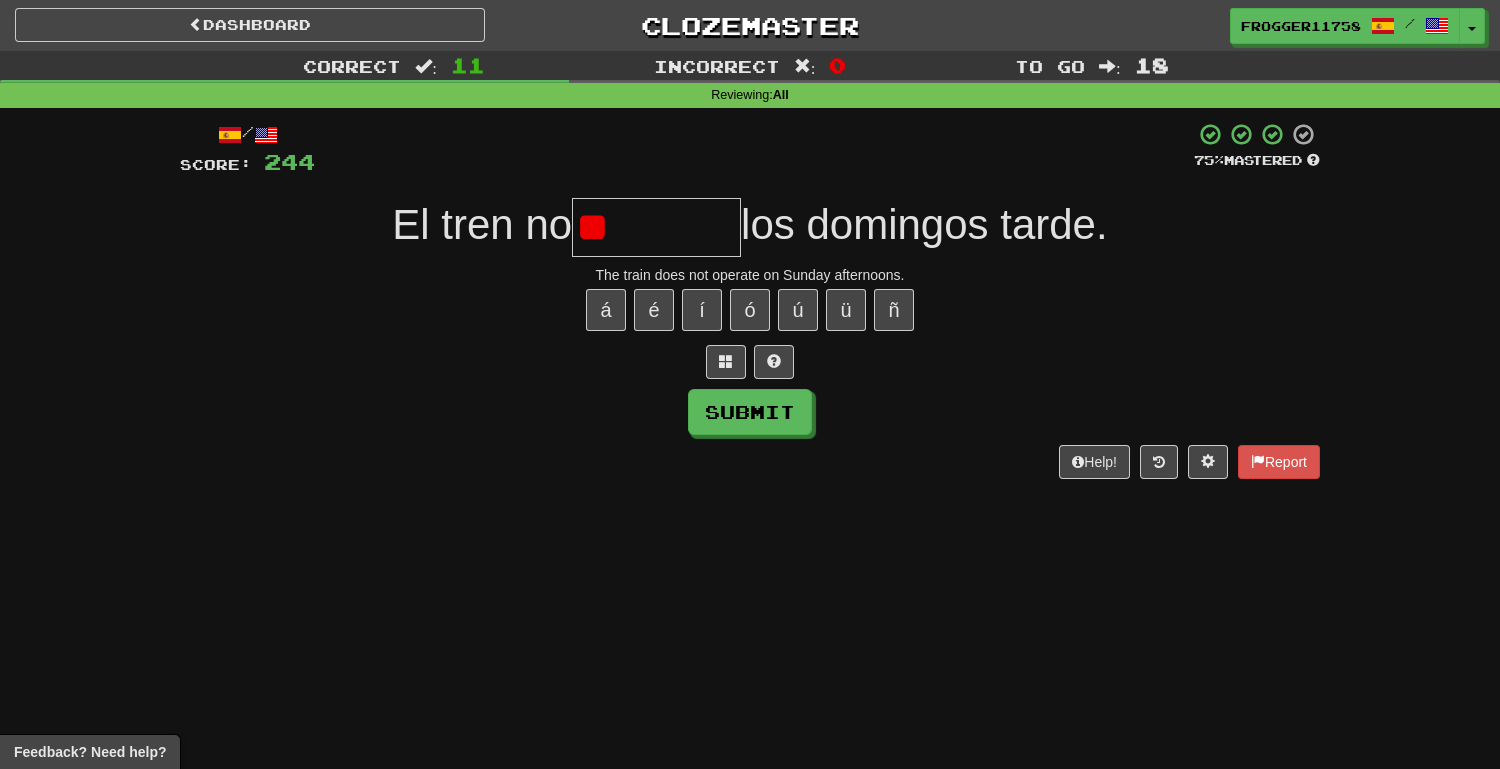 type on "*" 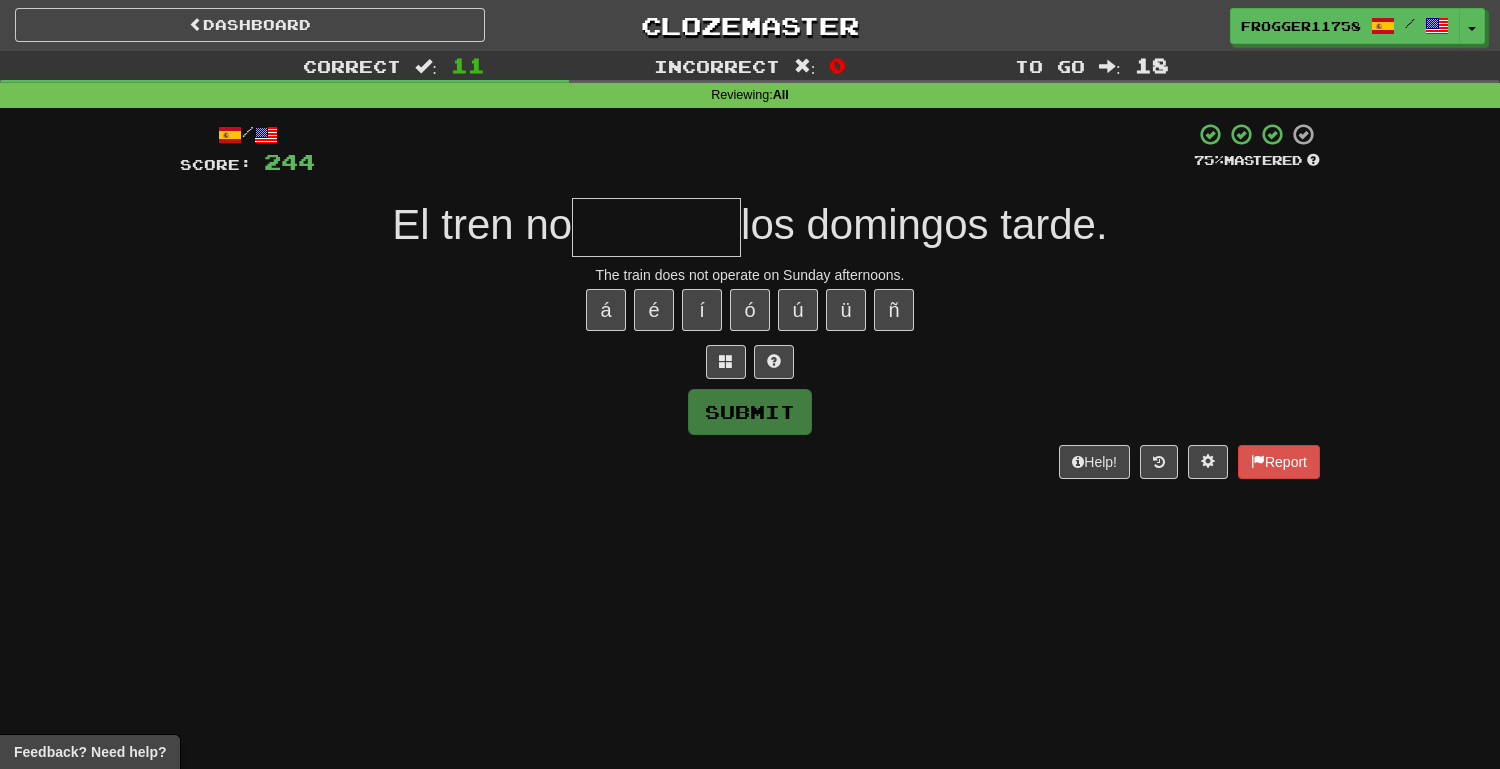 type on "*" 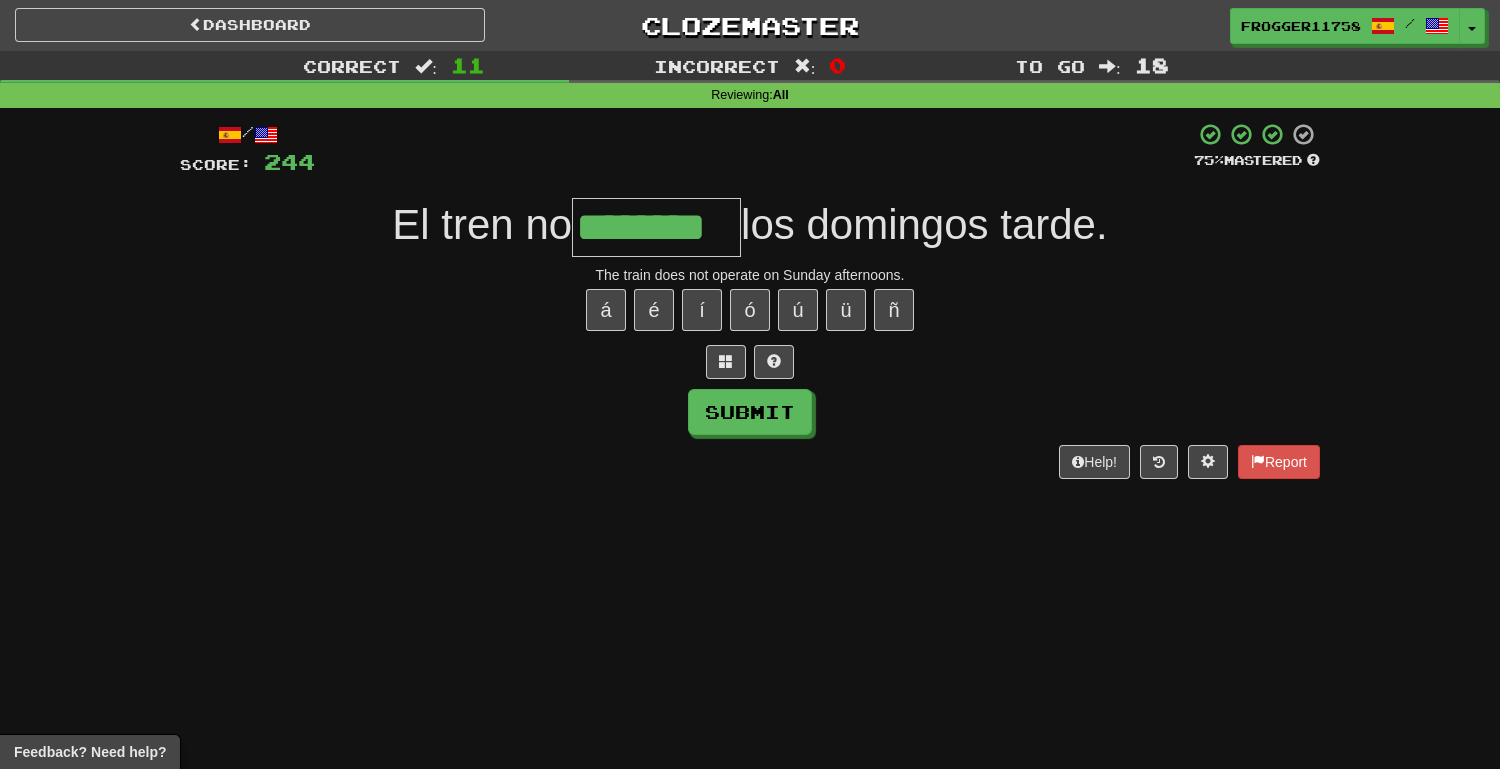 type on "********" 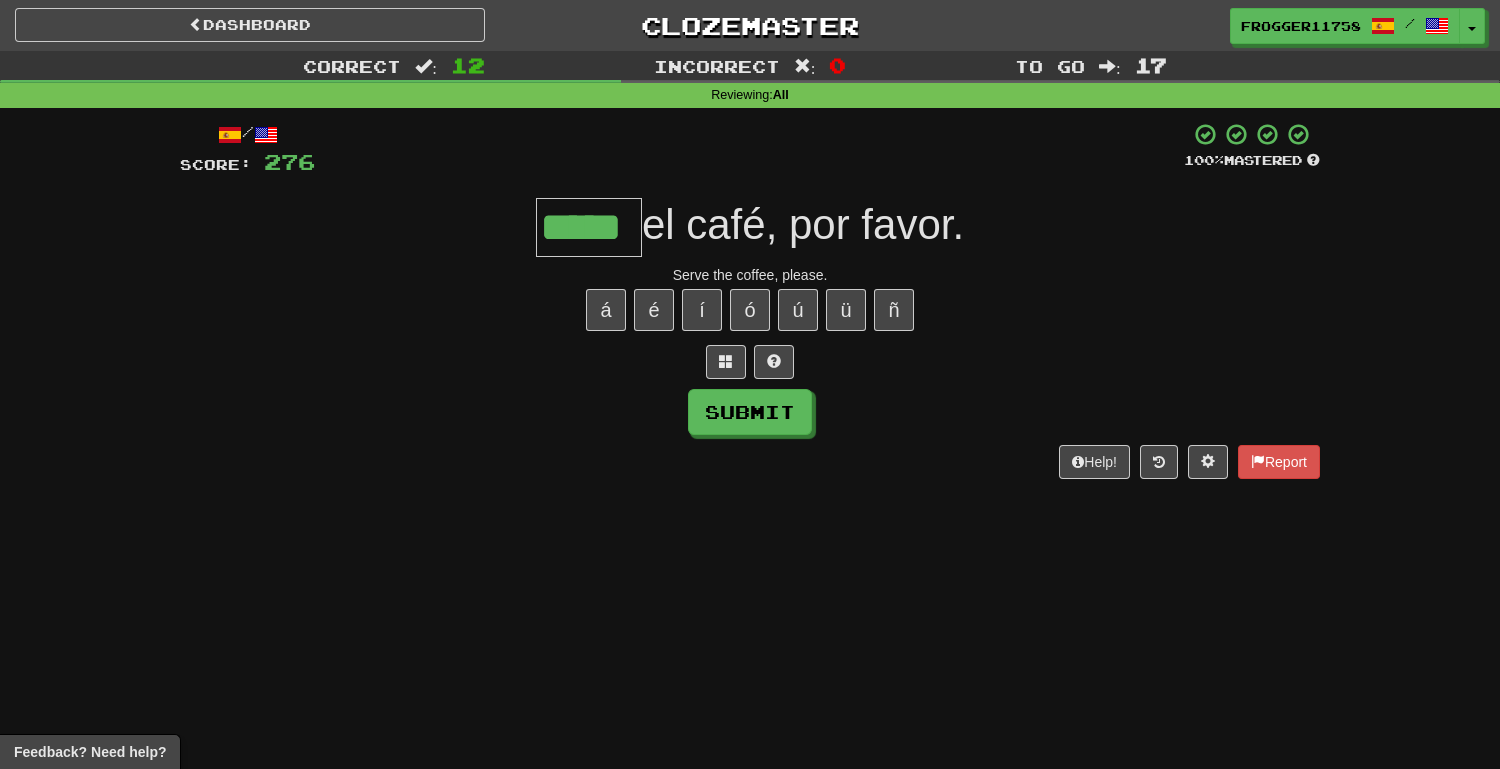 type on "*****" 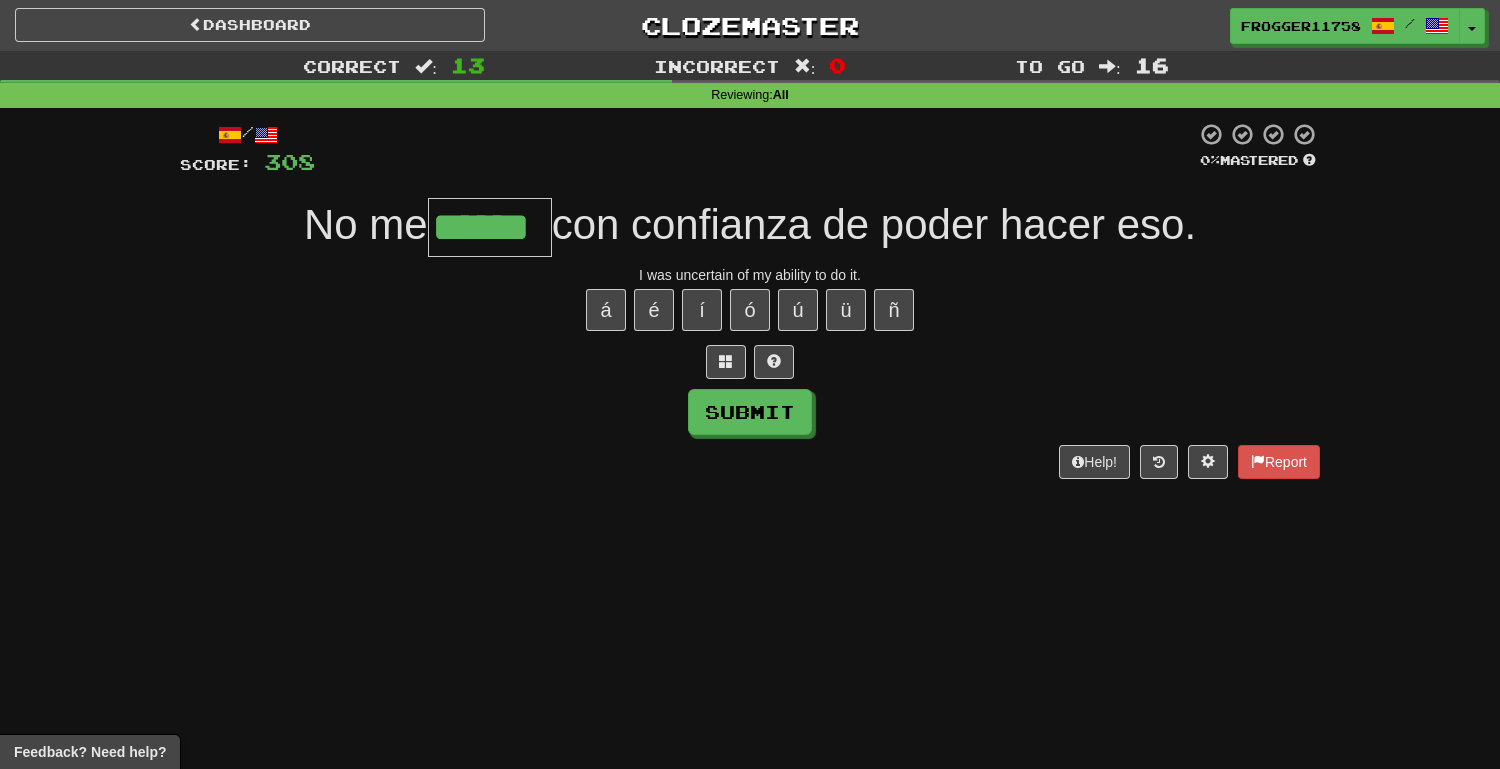 type on "******" 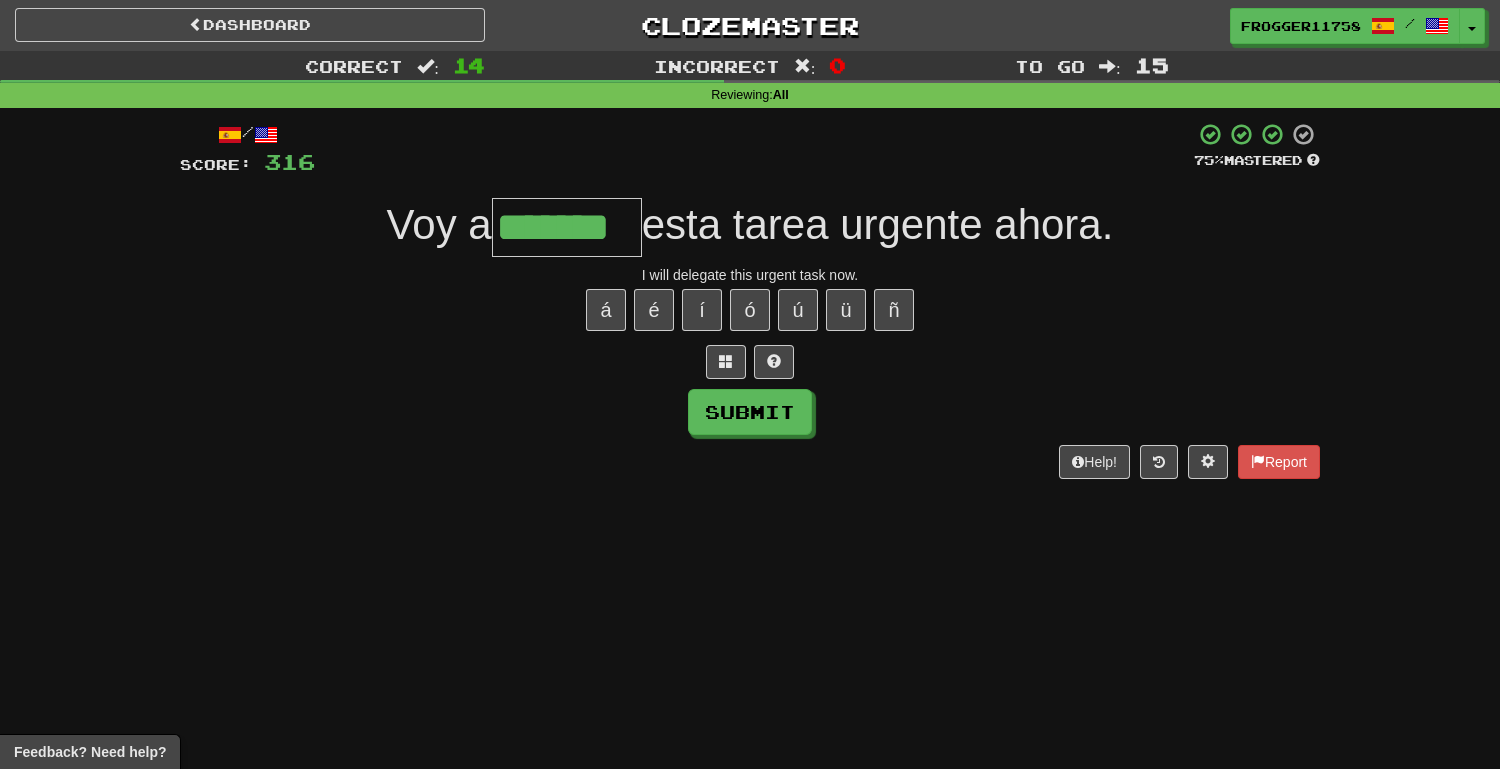 type on "*******" 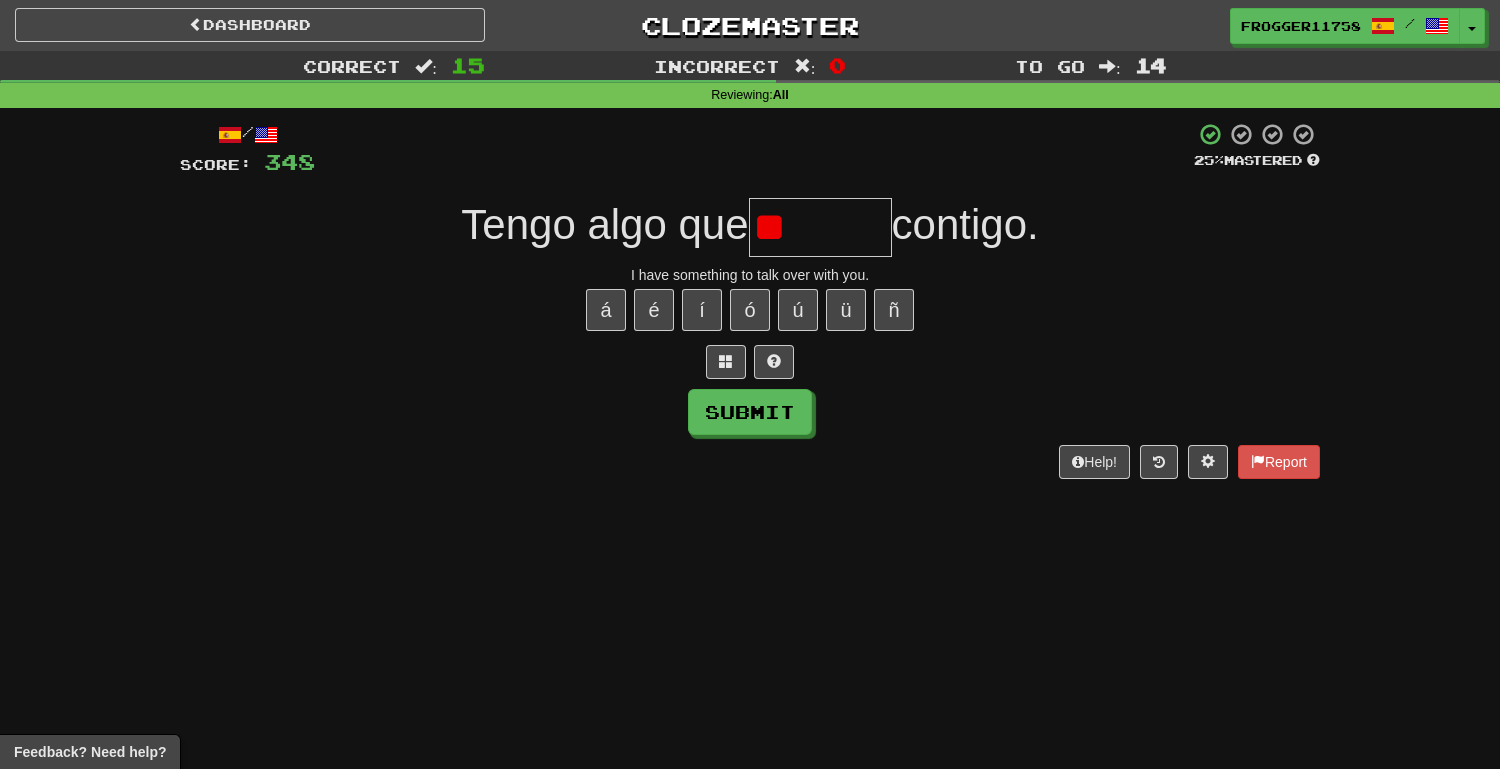 type on "*" 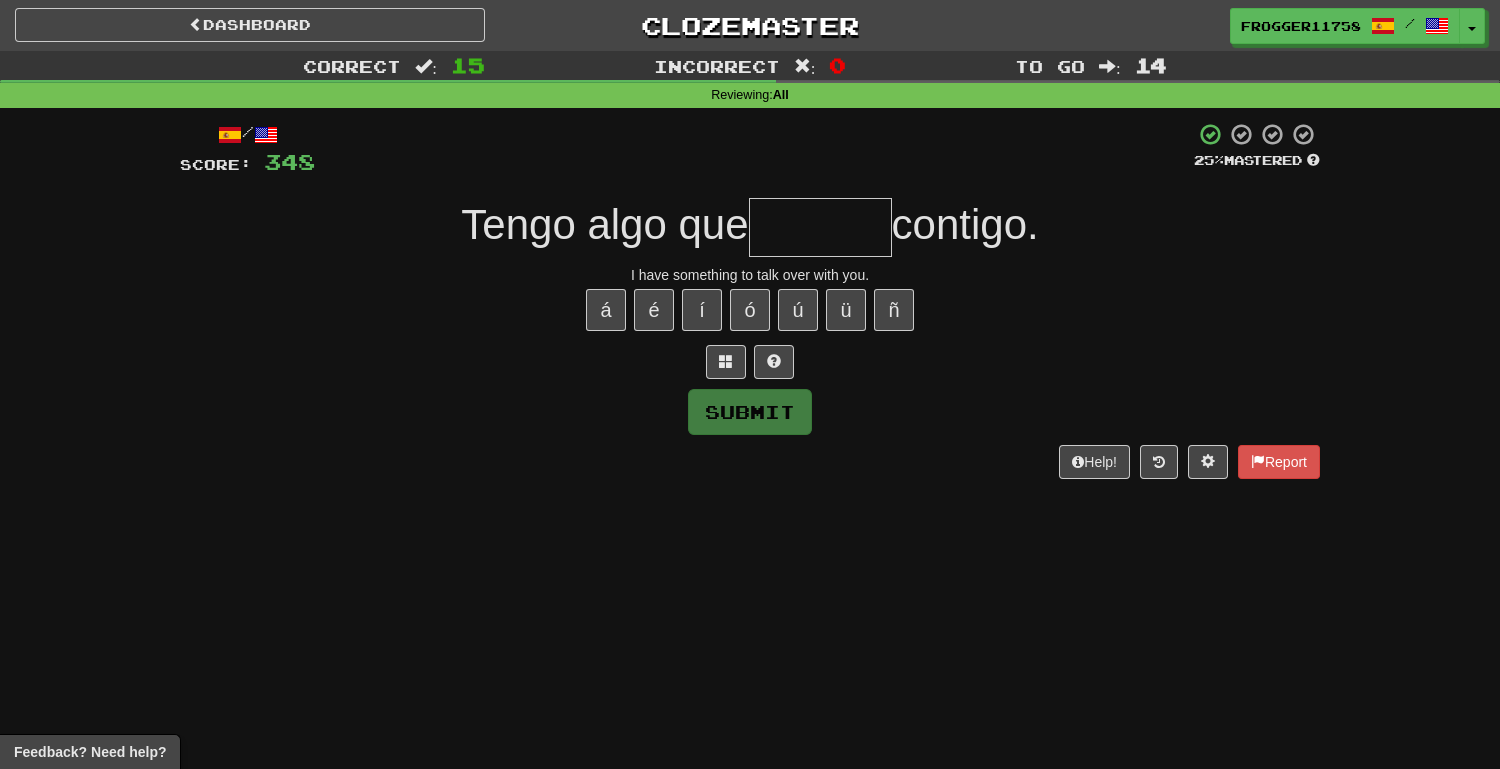 type on "*" 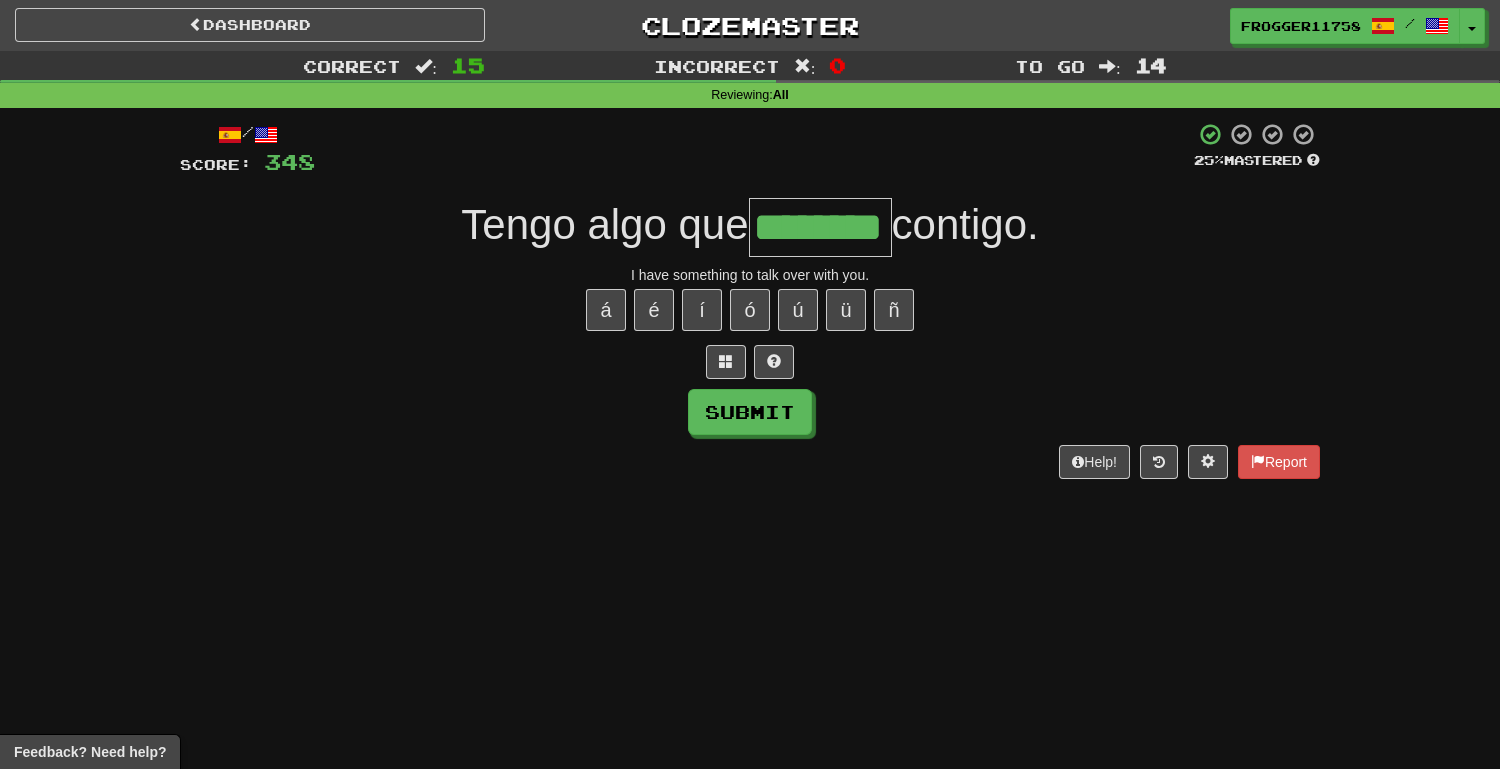 type on "********" 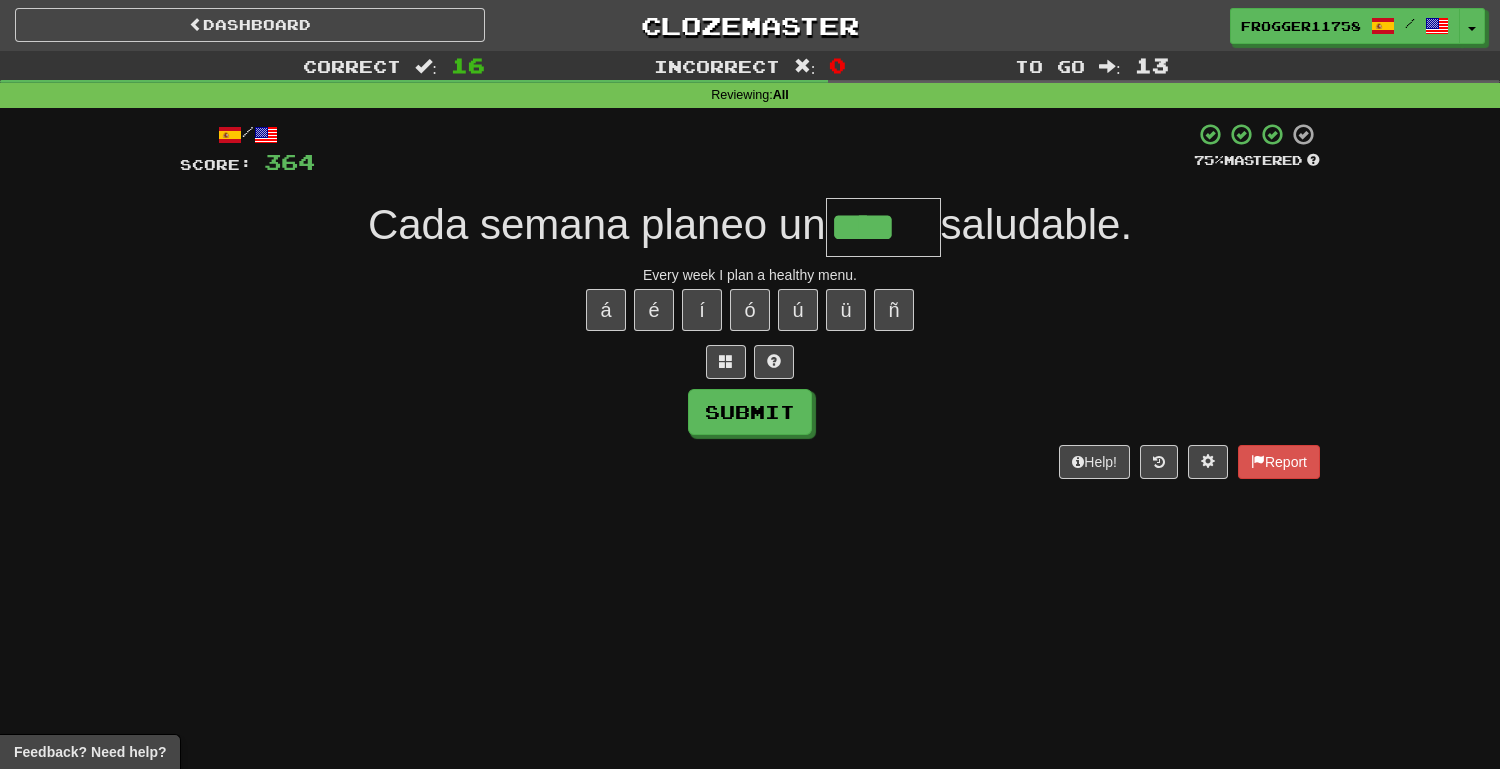 type on "****" 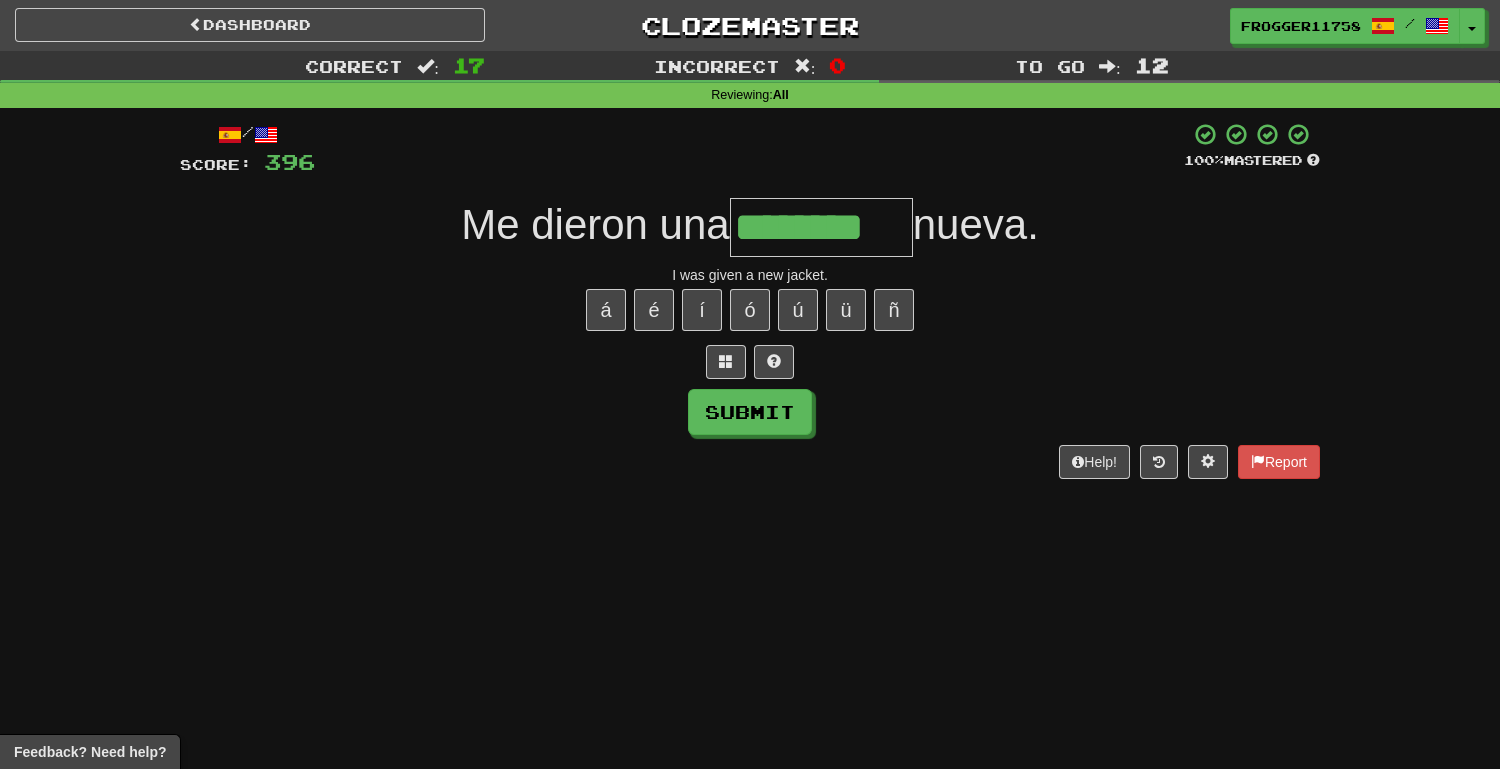 type on "********" 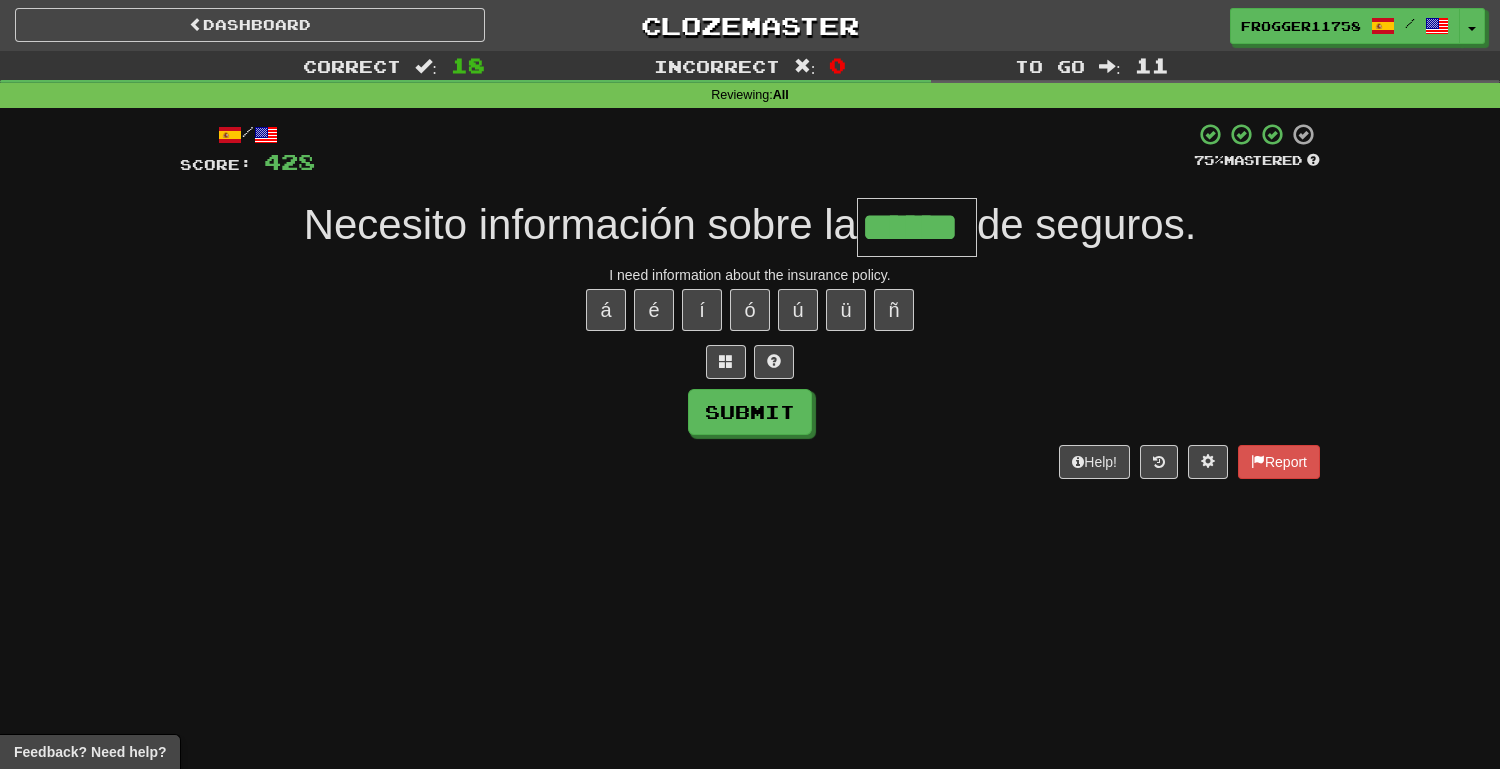 type on "******" 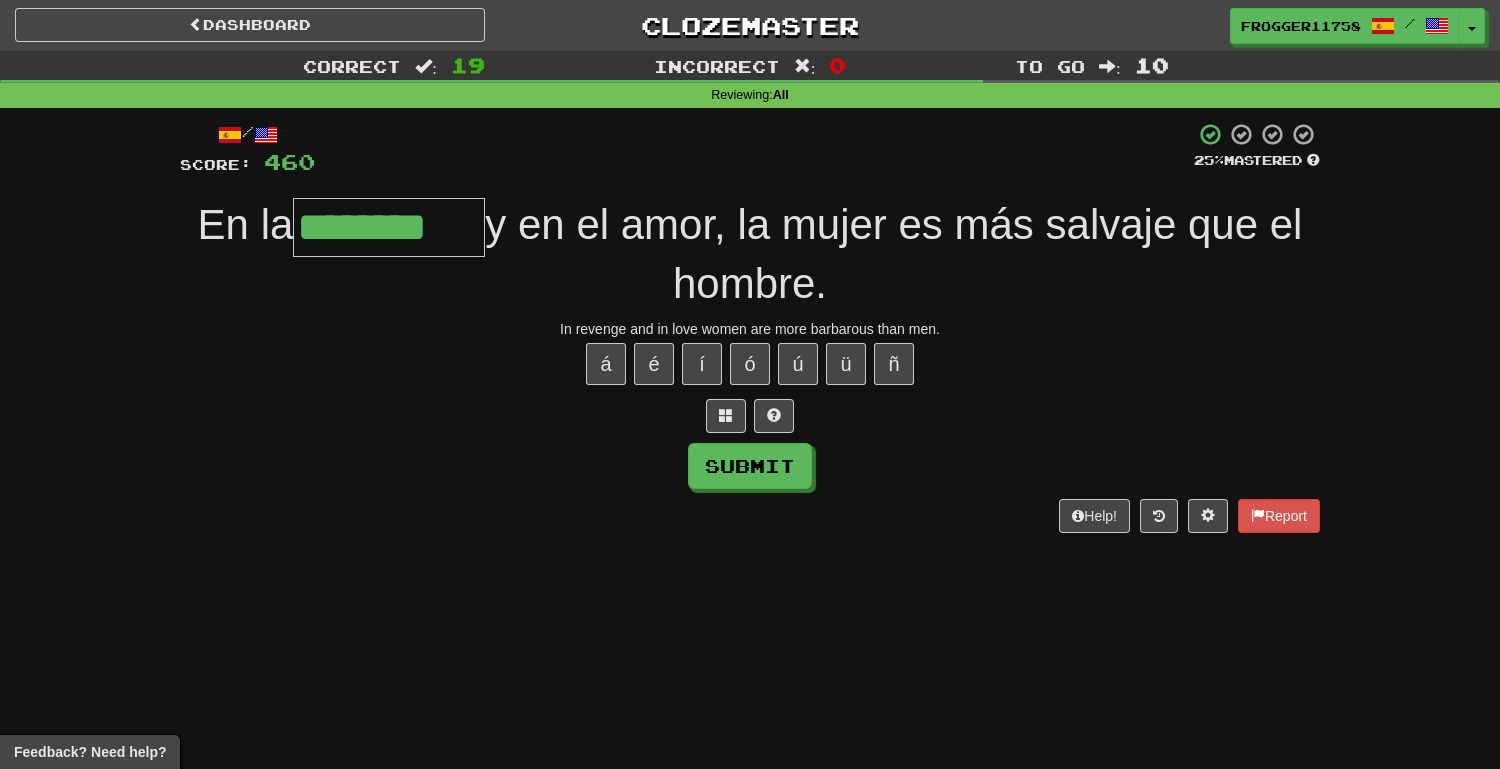 type on "********" 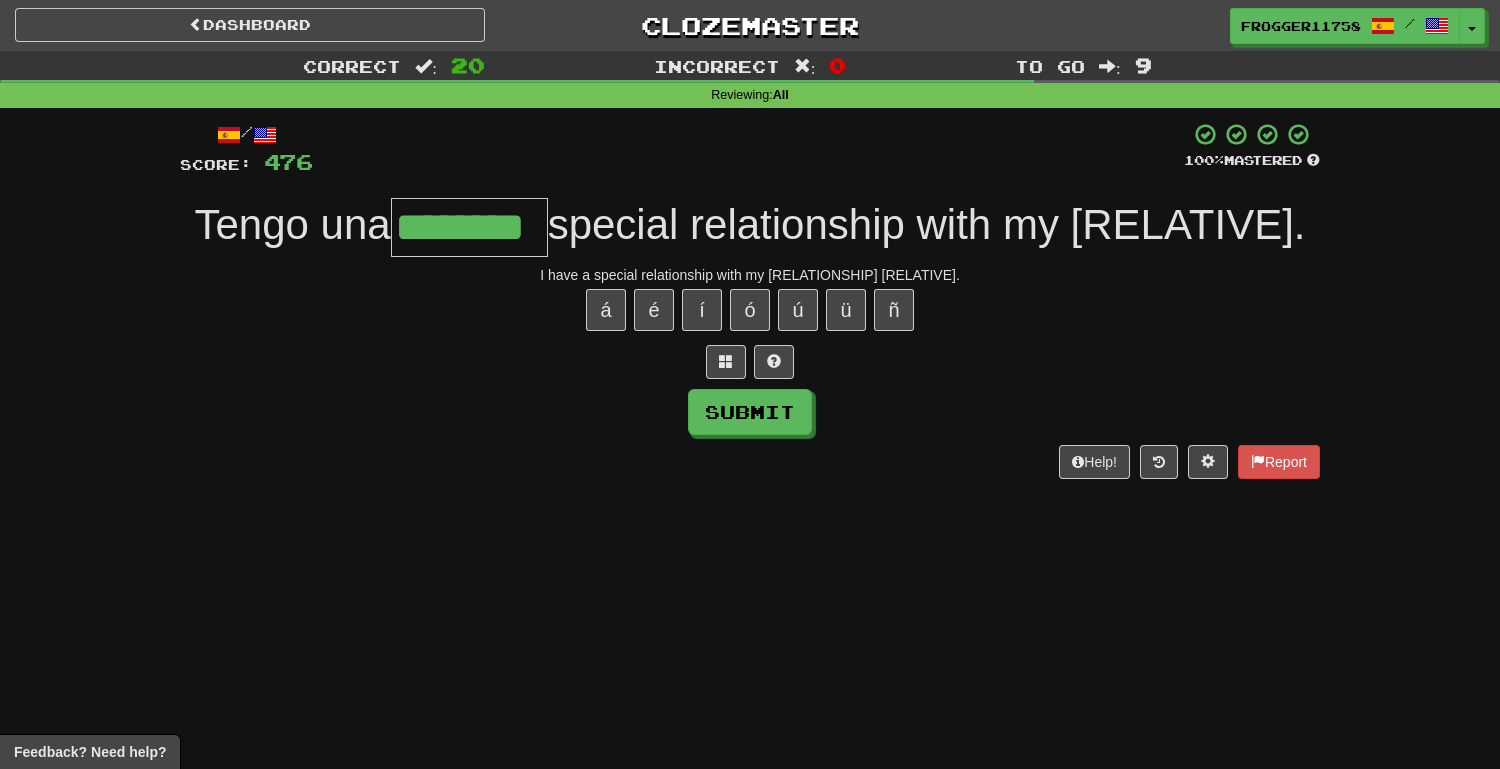 type on "********" 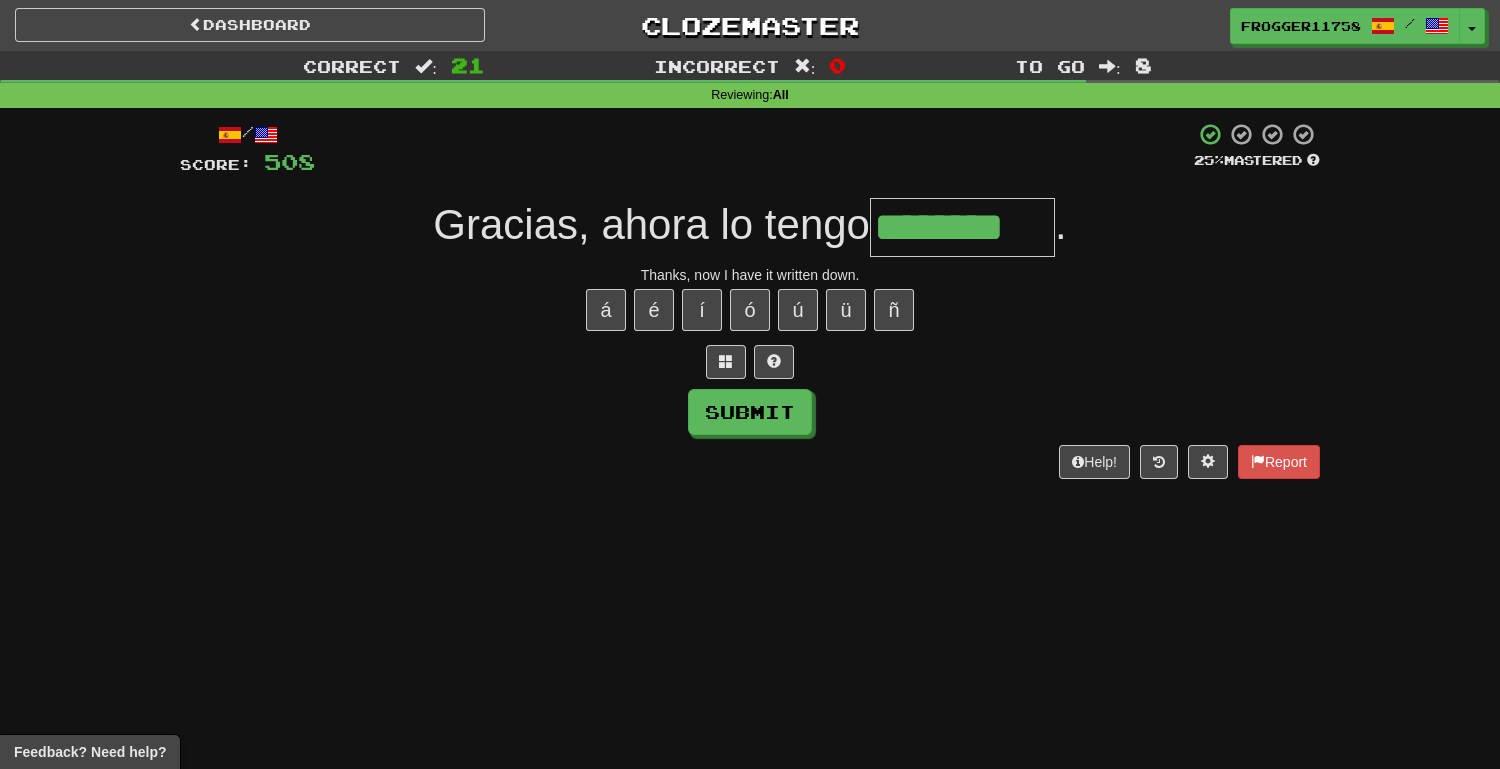type on "********" 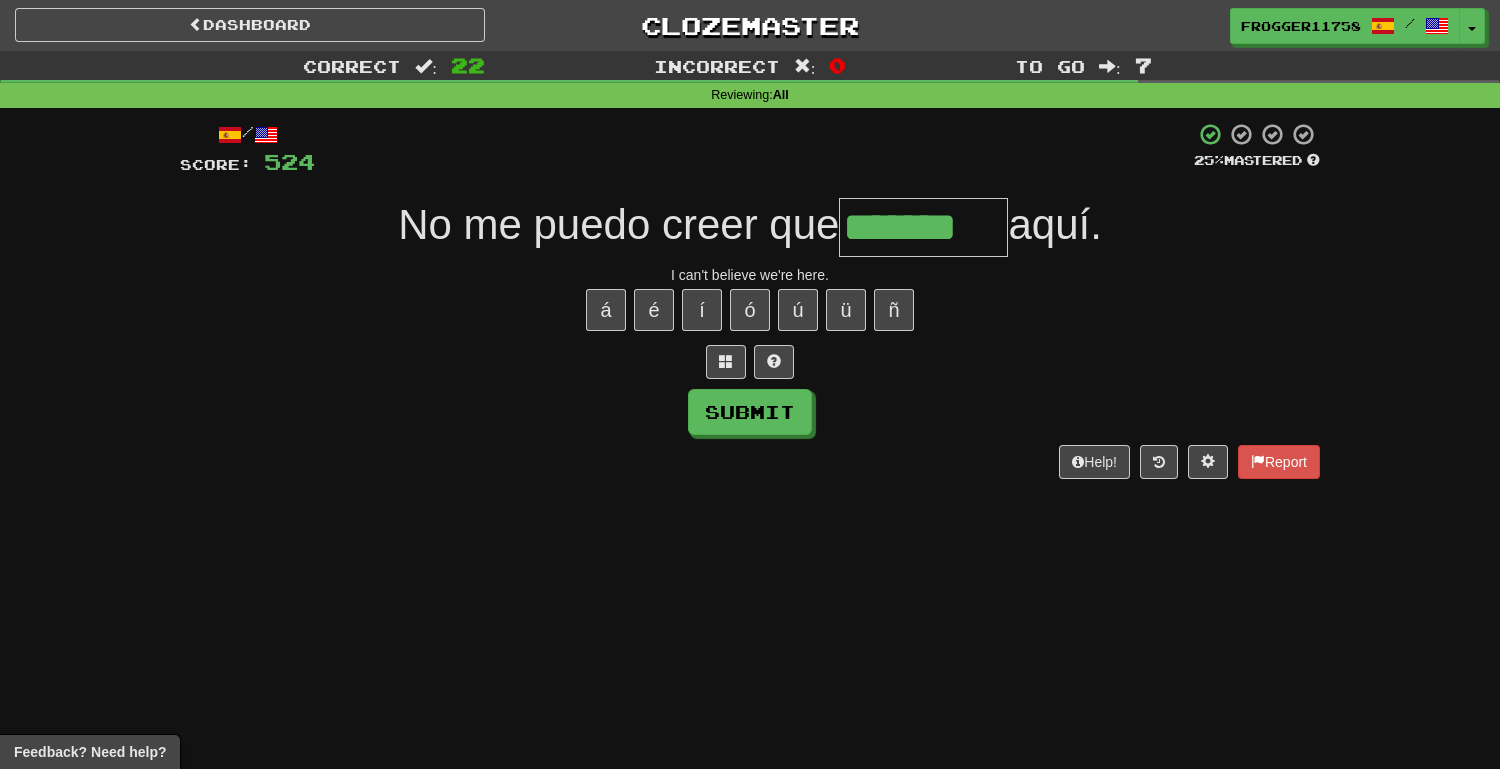 type on "*******" 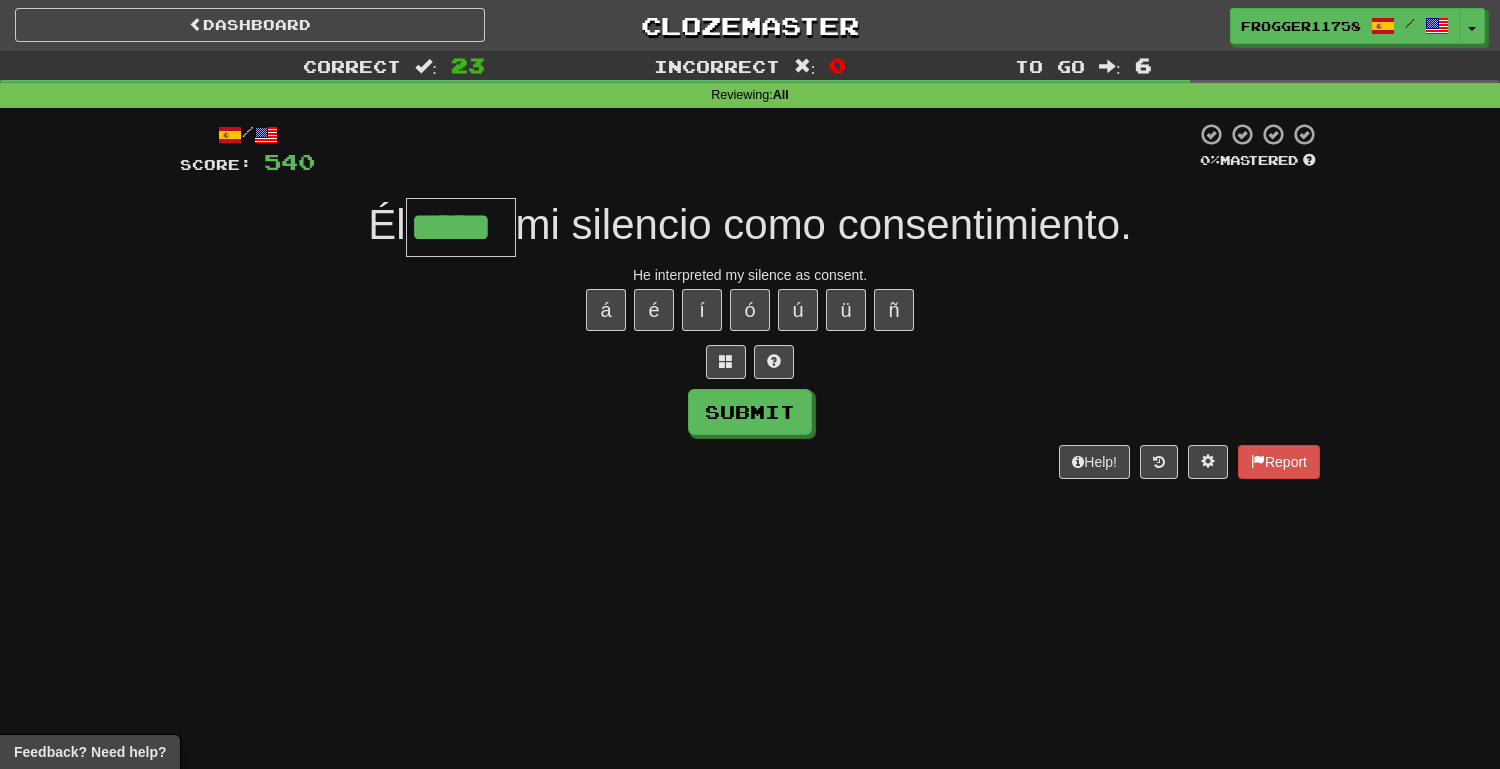 type on "*****" 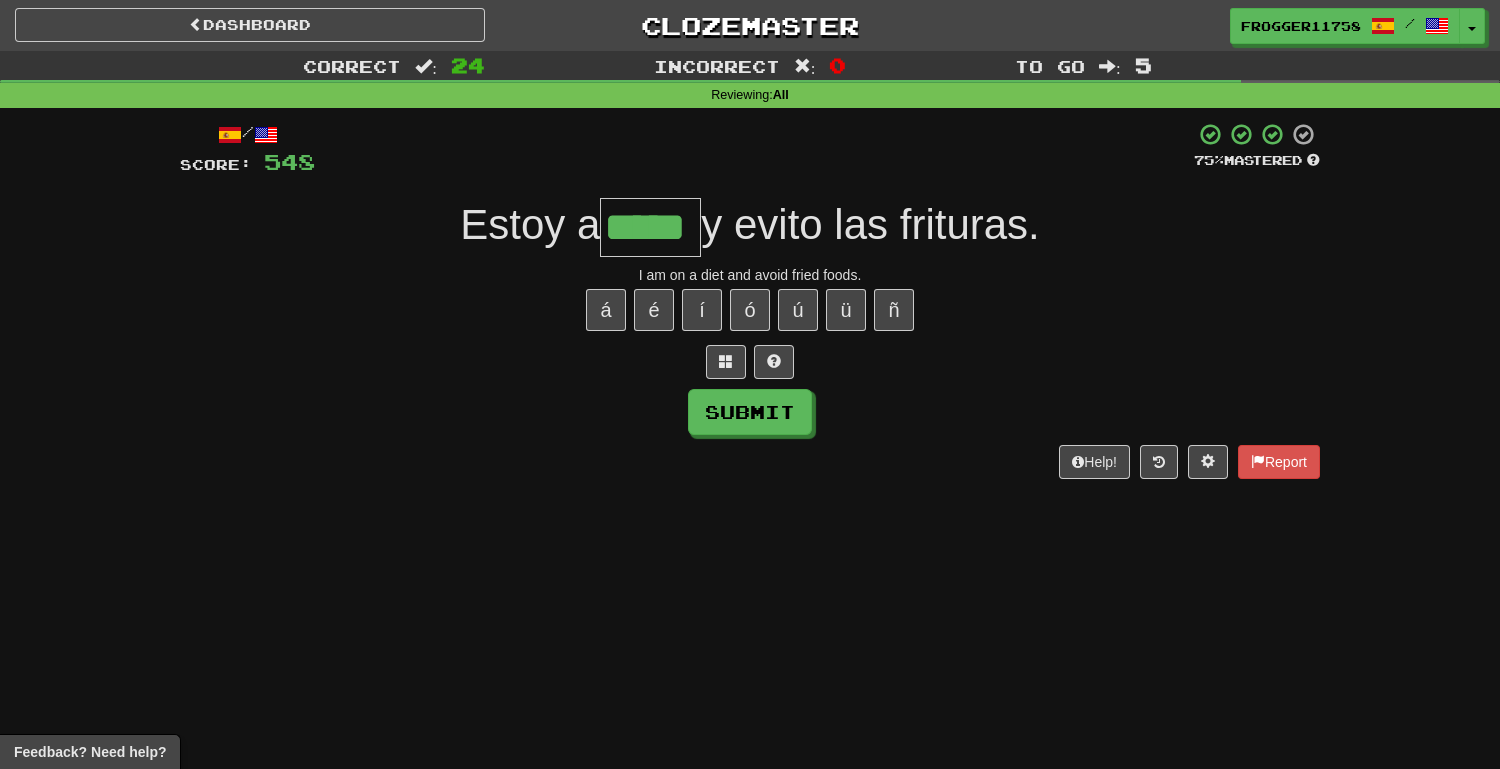 type on "*****" 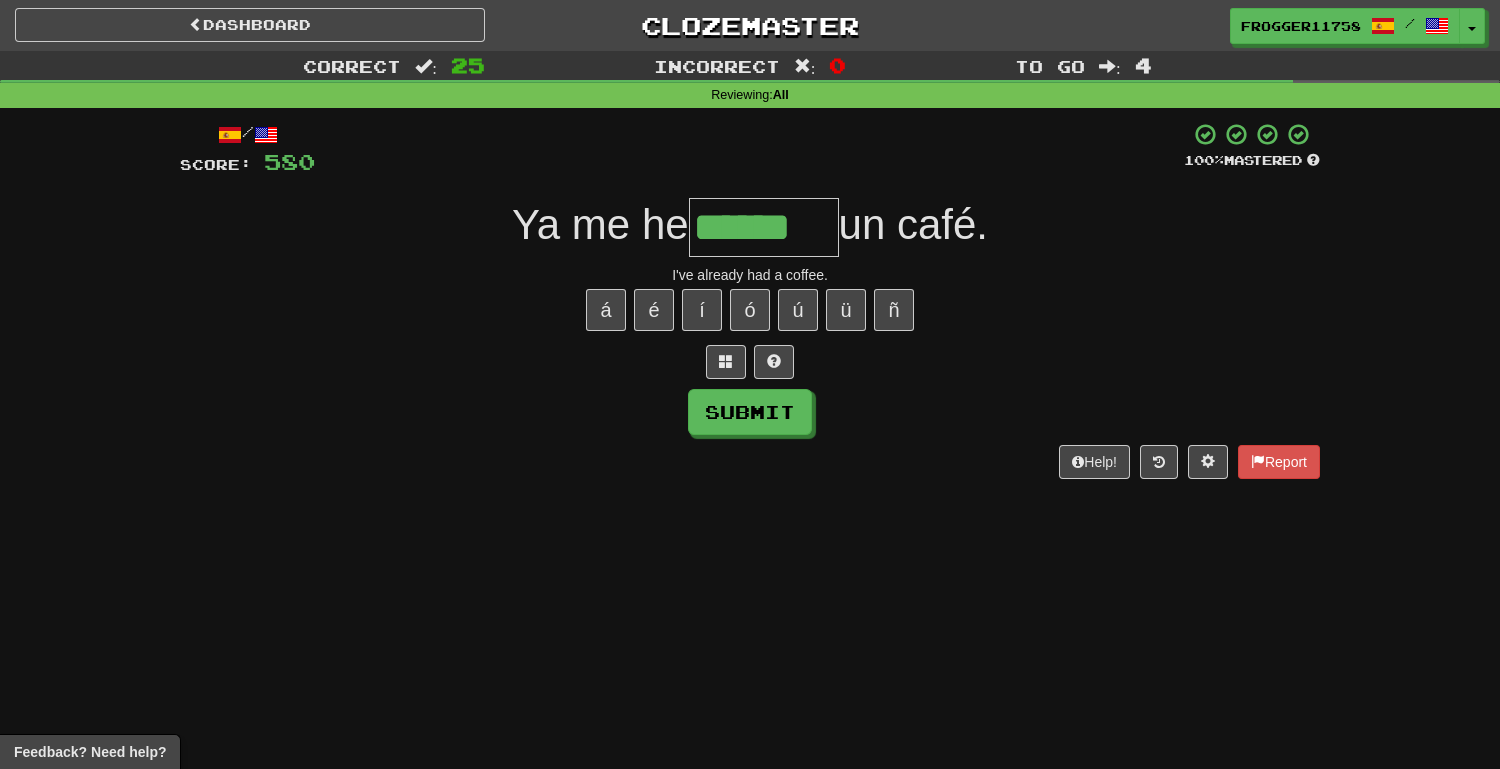 type on "******" 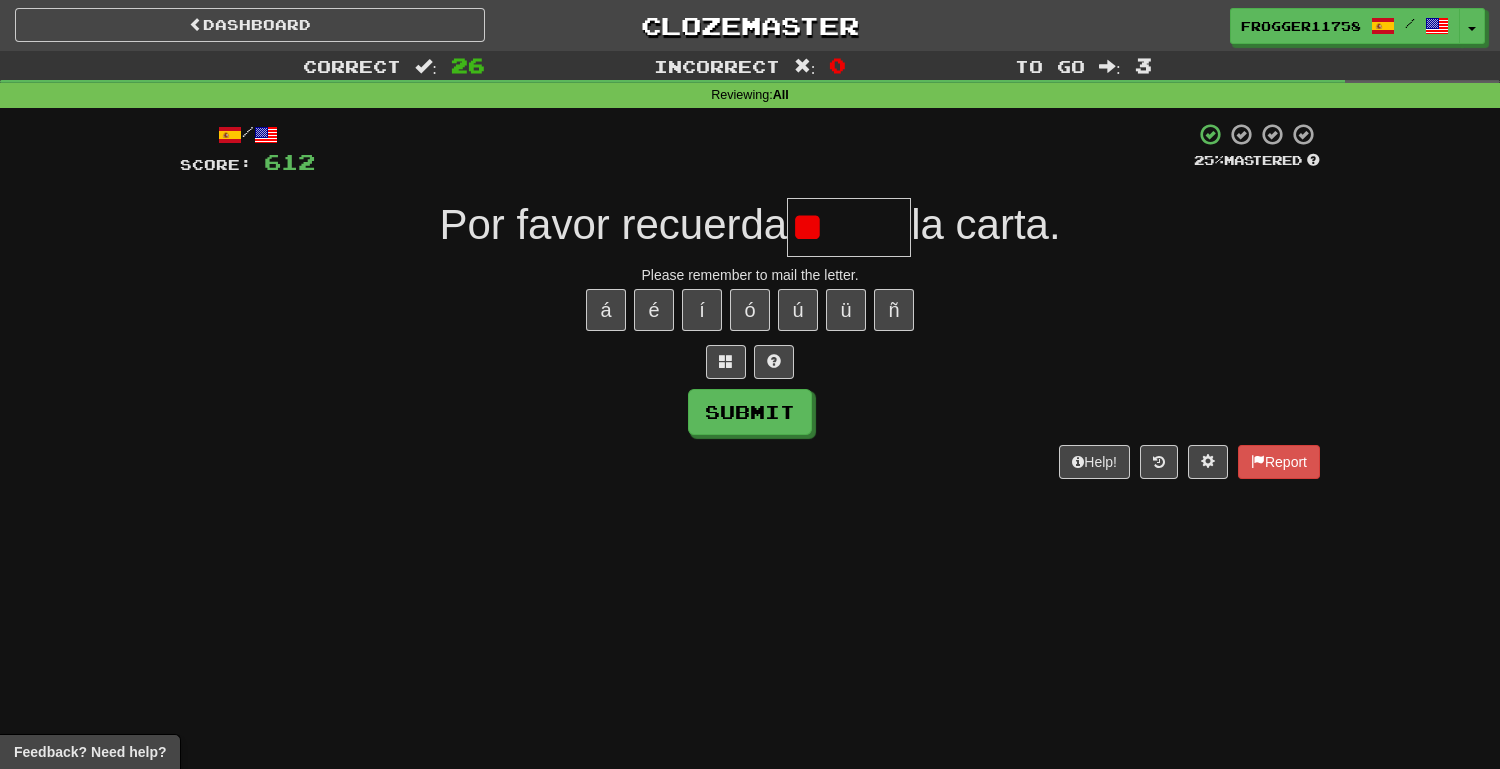 type on "*" 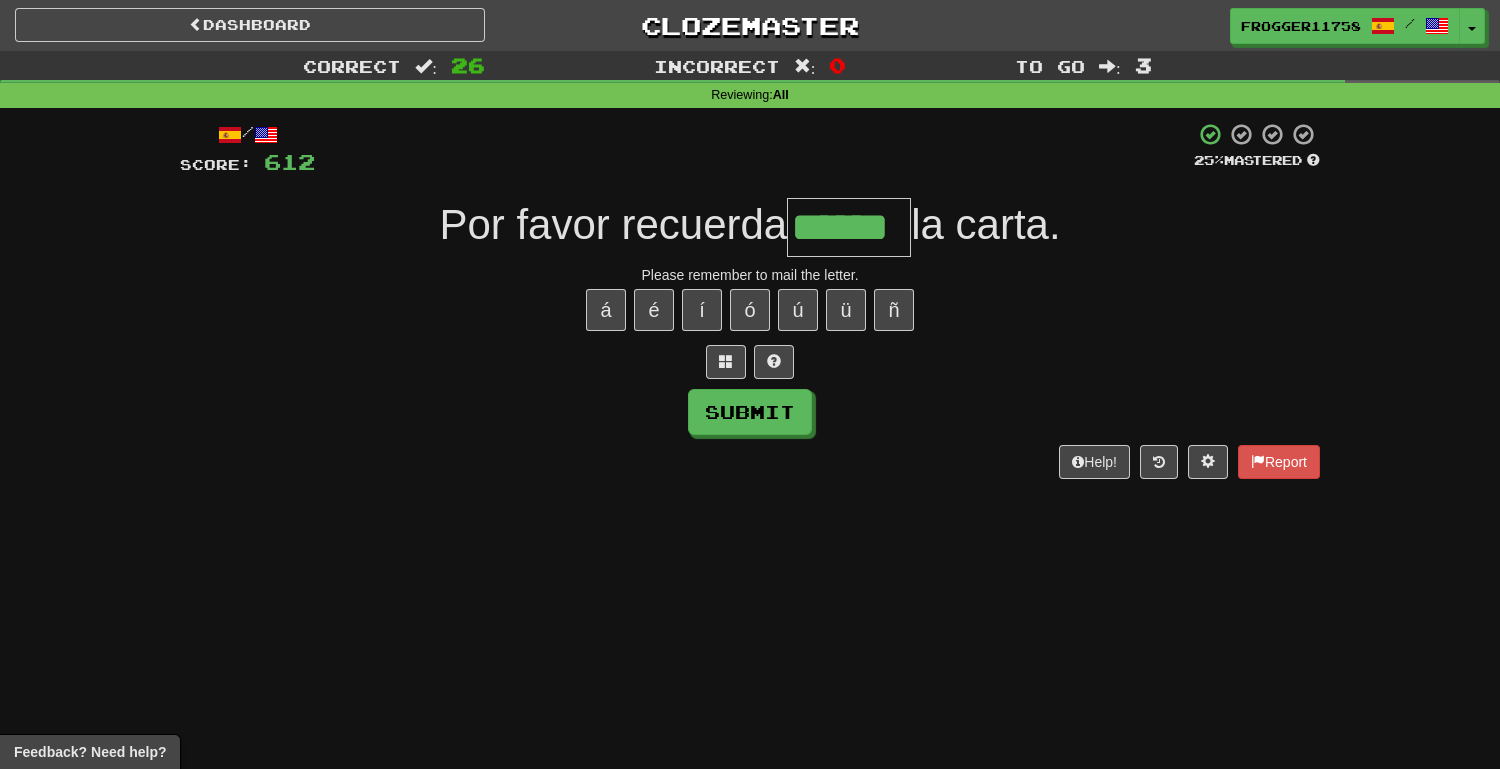 type on "******" 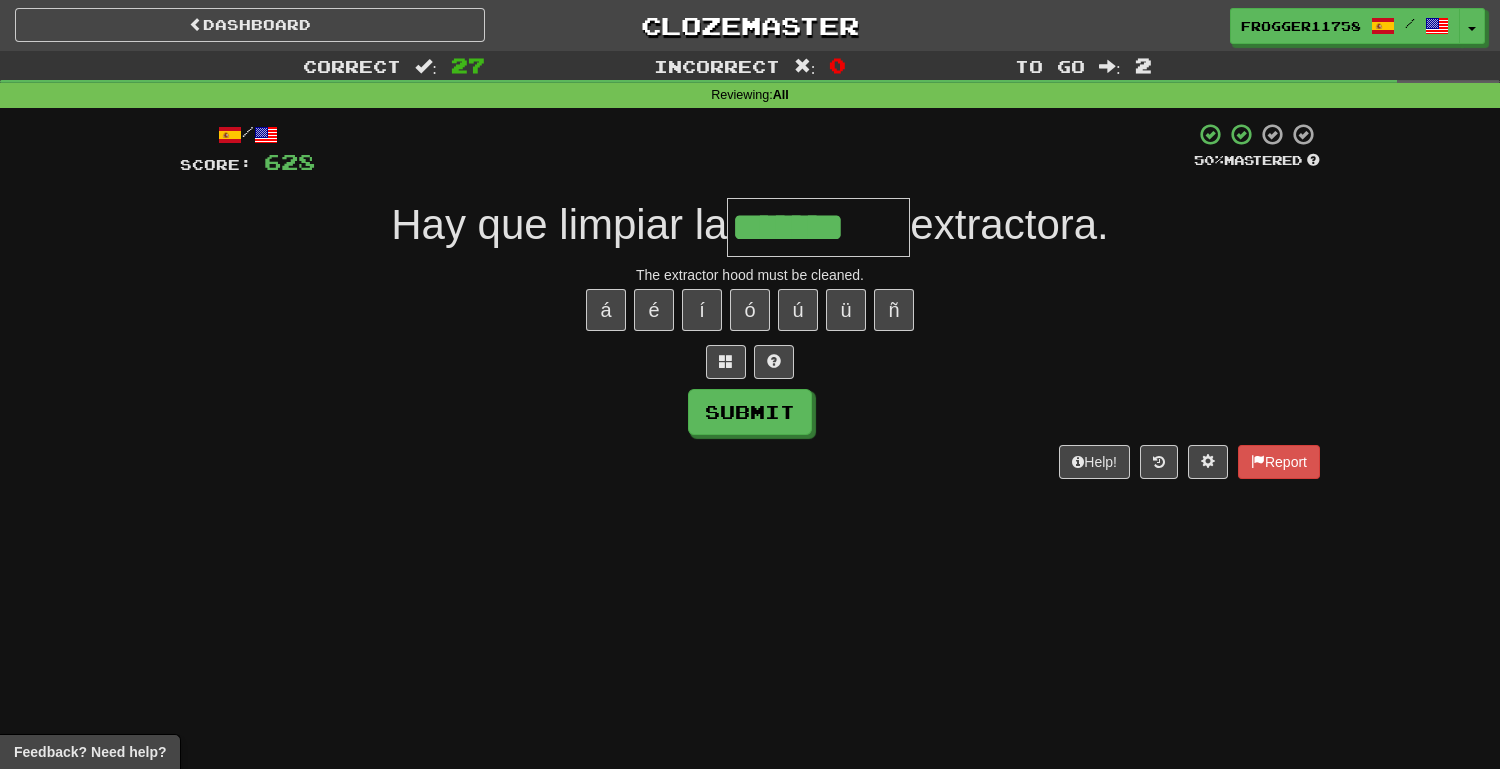 type on "*******" 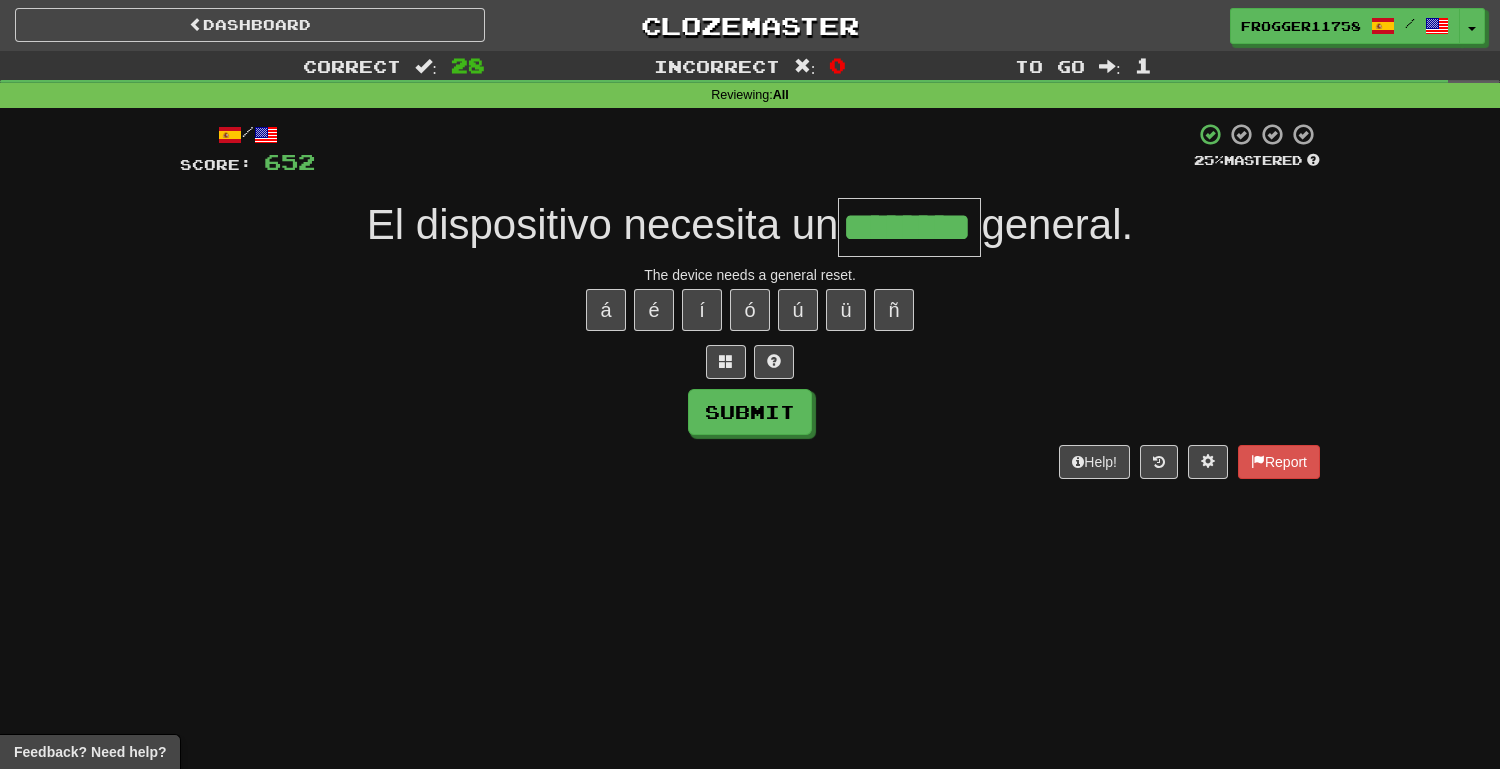 type on "********" 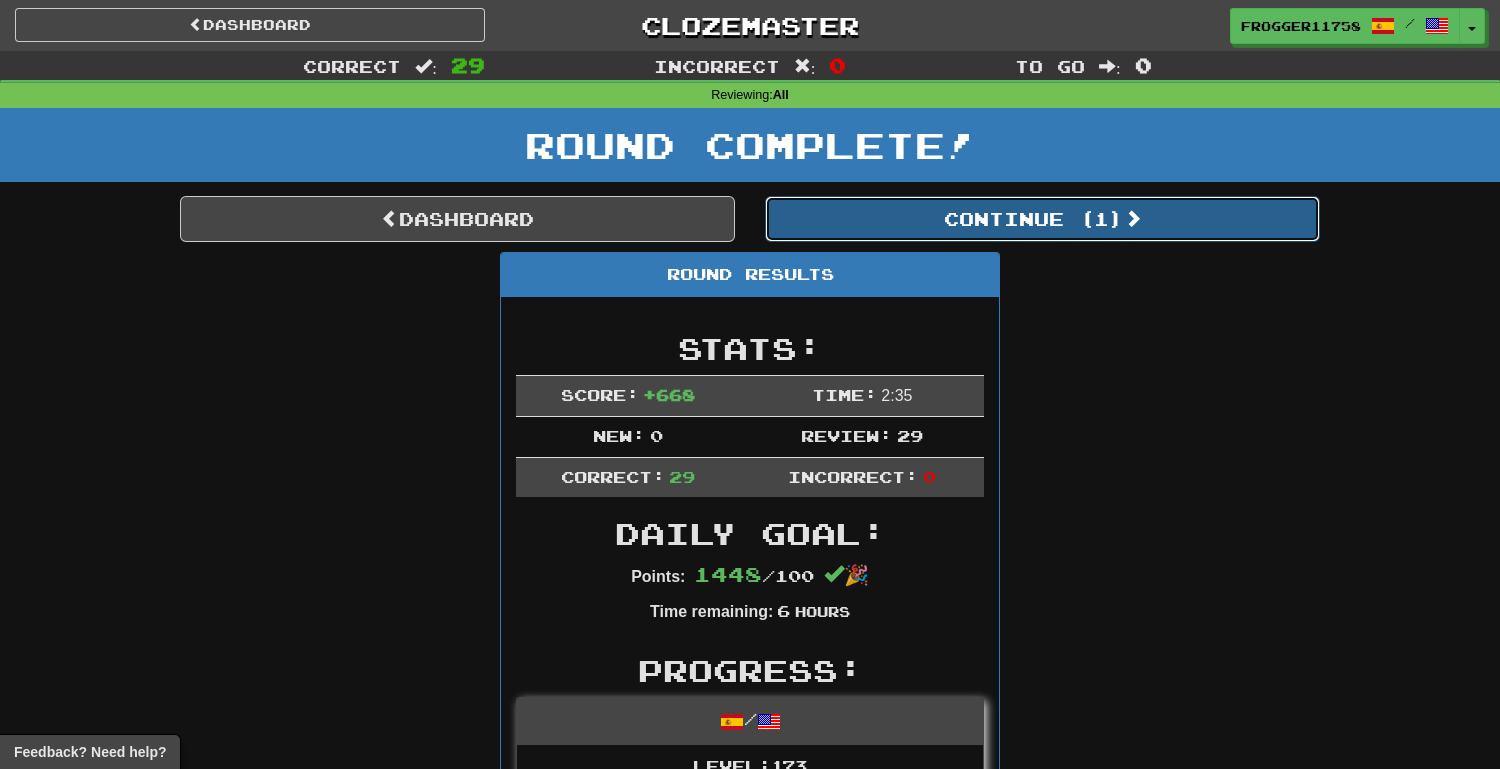click on "Continue ( 1 )" at bounding box center [1042, 219] 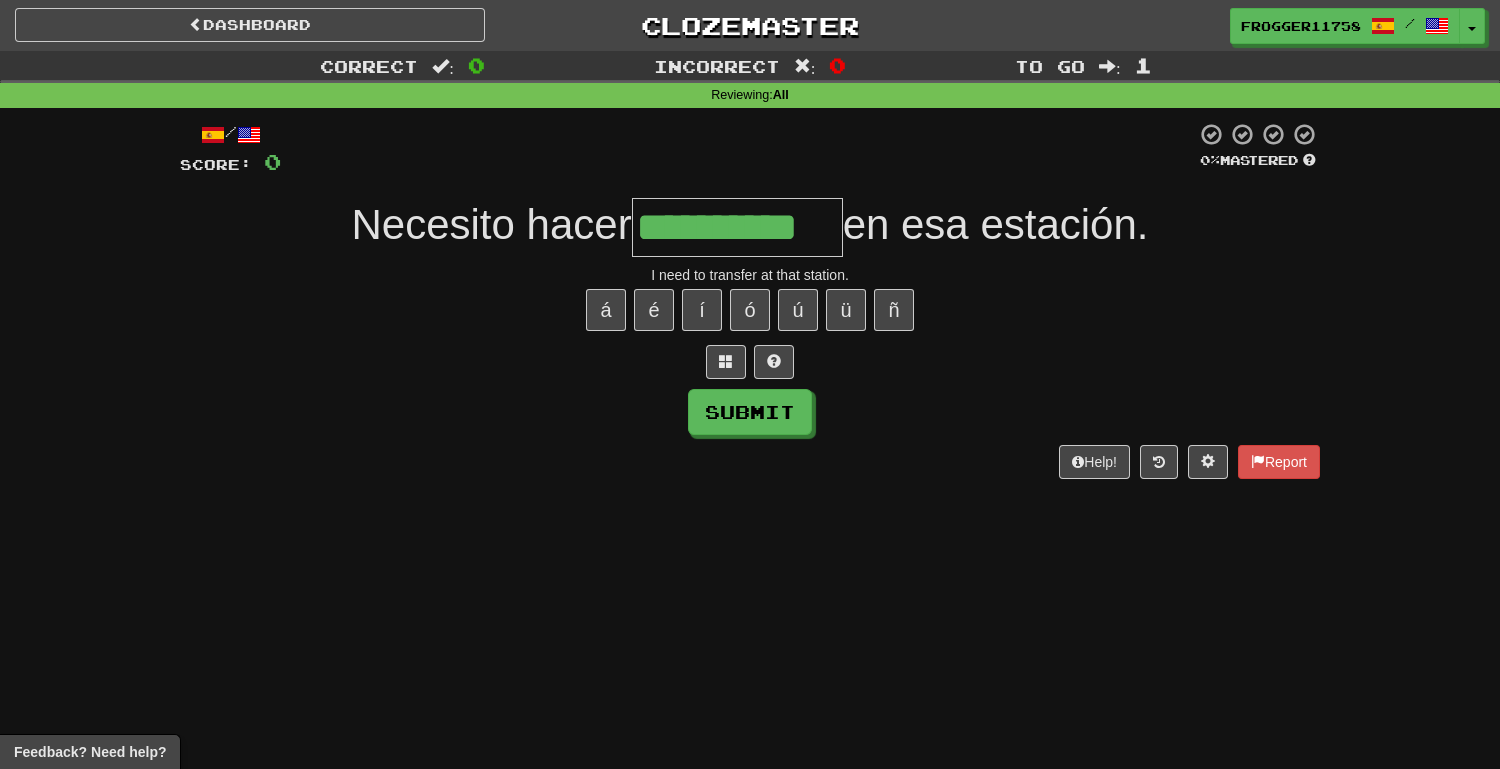 type on "**********" 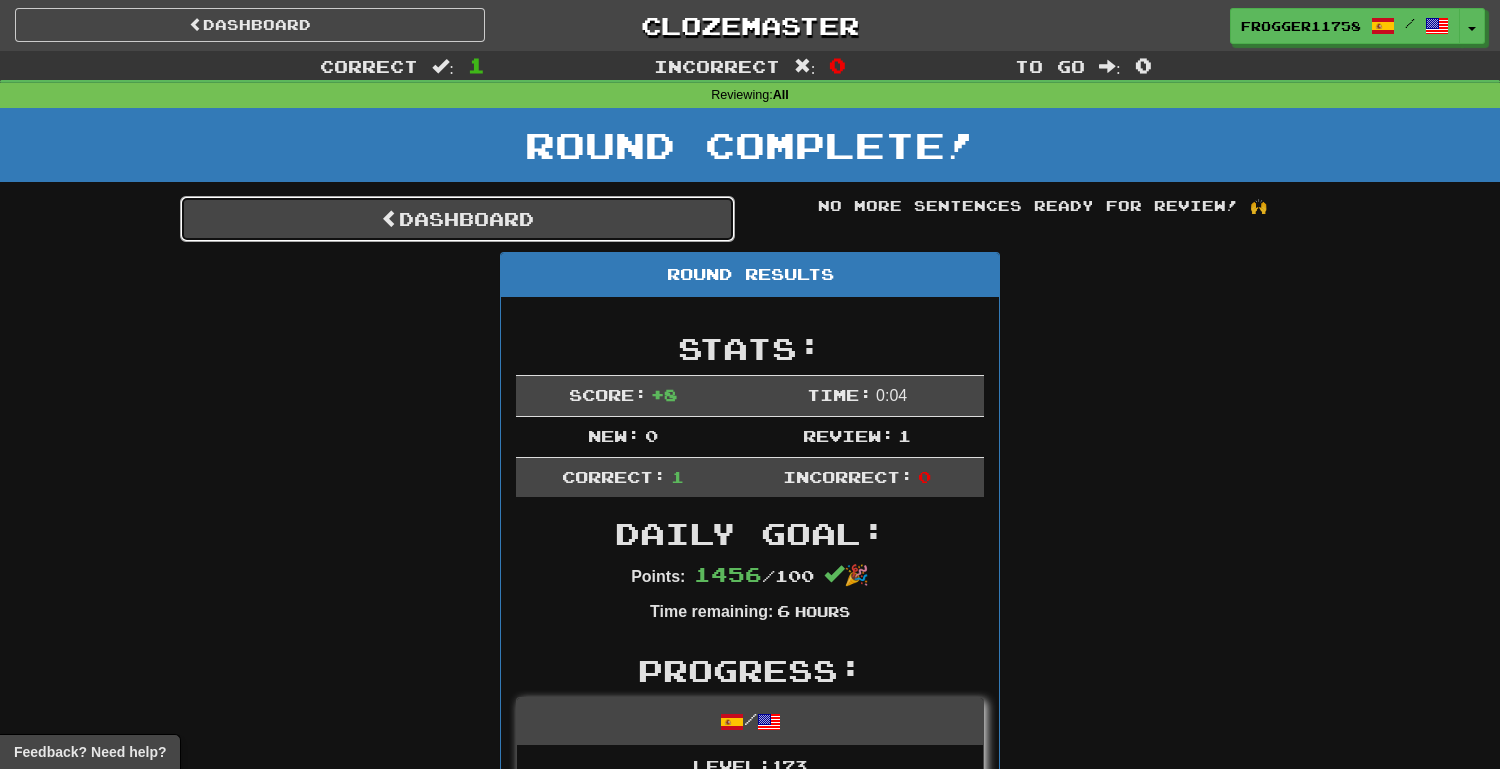 click on "Dashboard" at bounding box center (457, 219) 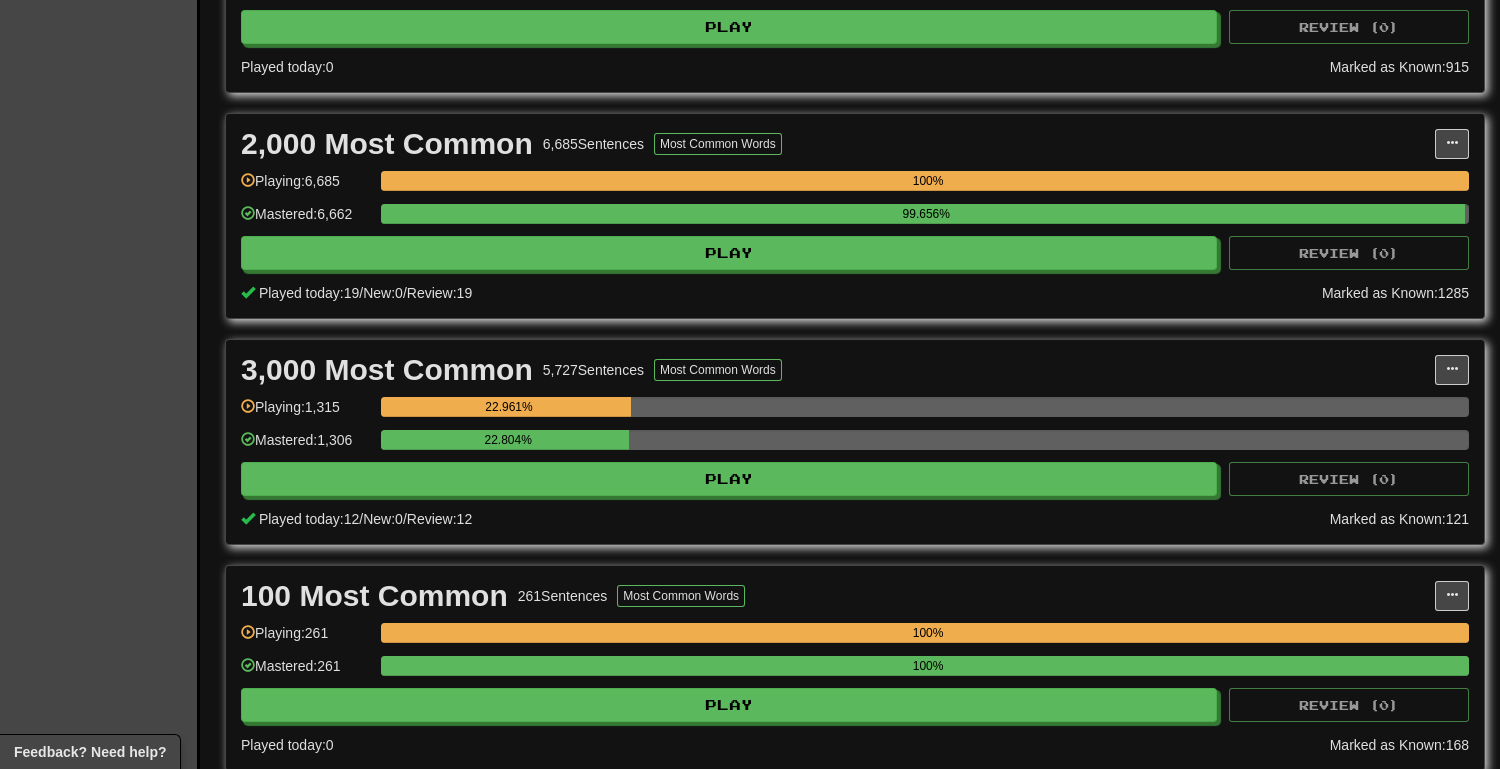 scroll, scrollTop: 572, scrollLeft: 0, axis: vertical 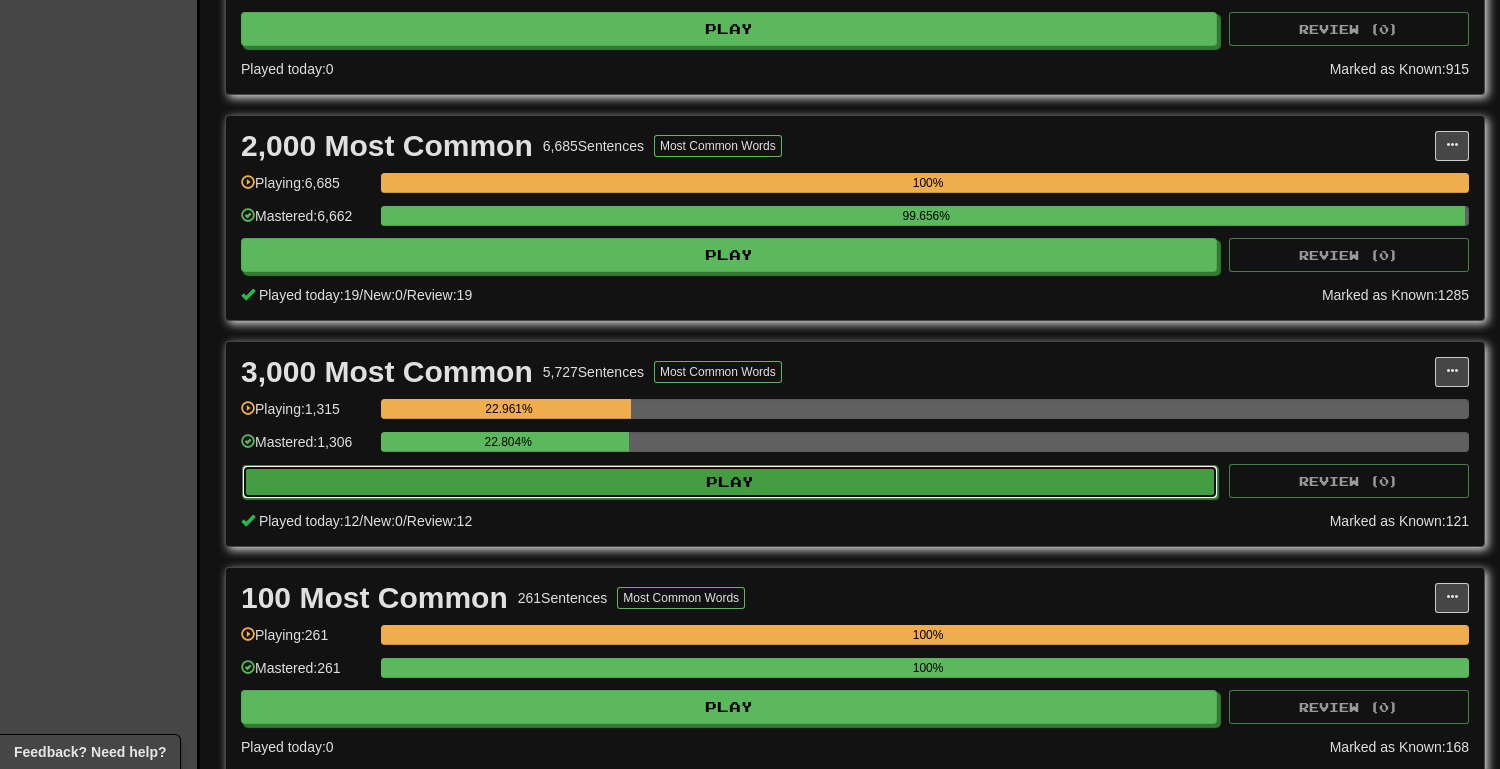 click on "Play" at bounding box center [730, 482] 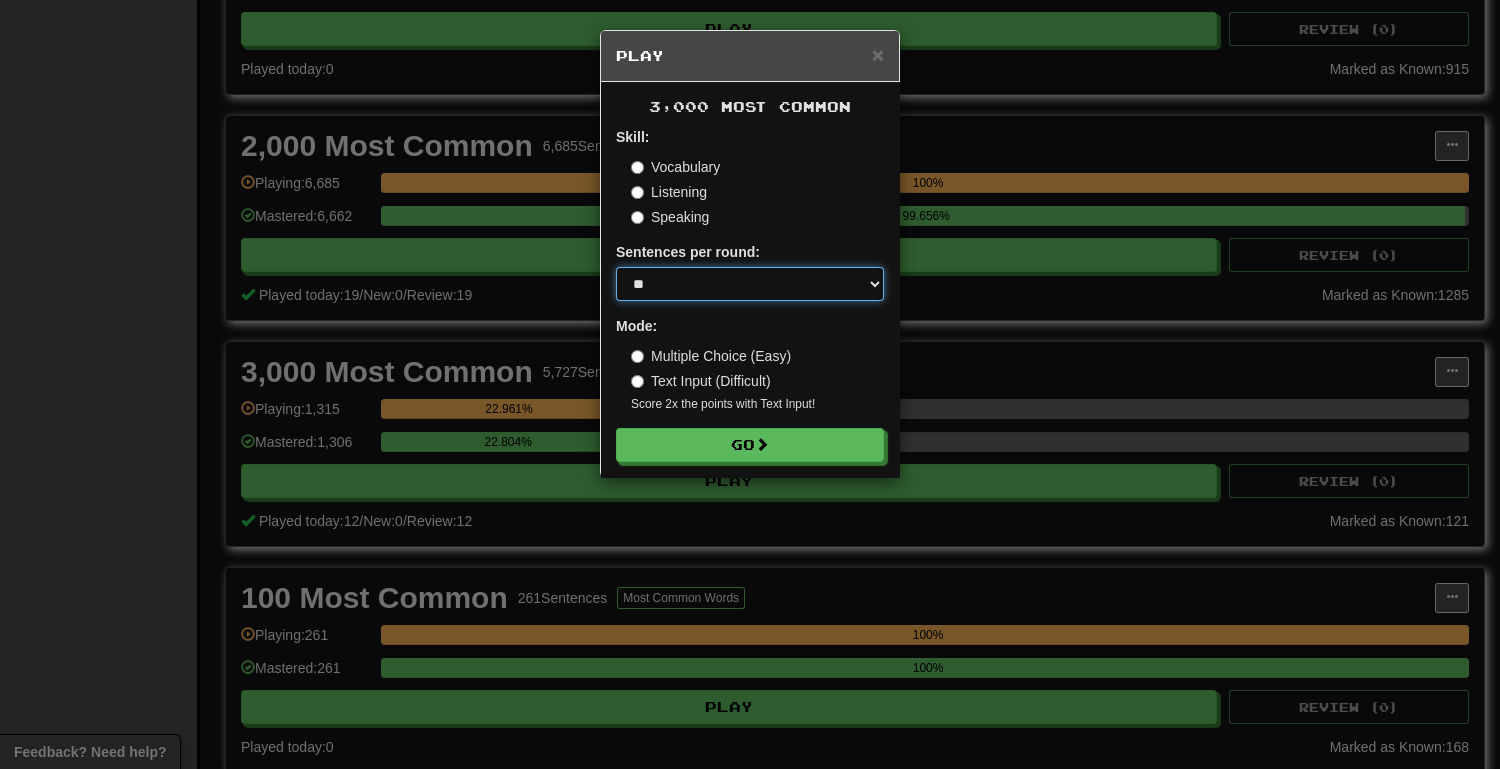 click on "* ** ** ** ** ** *** ********" at bounding box center [750, 284] 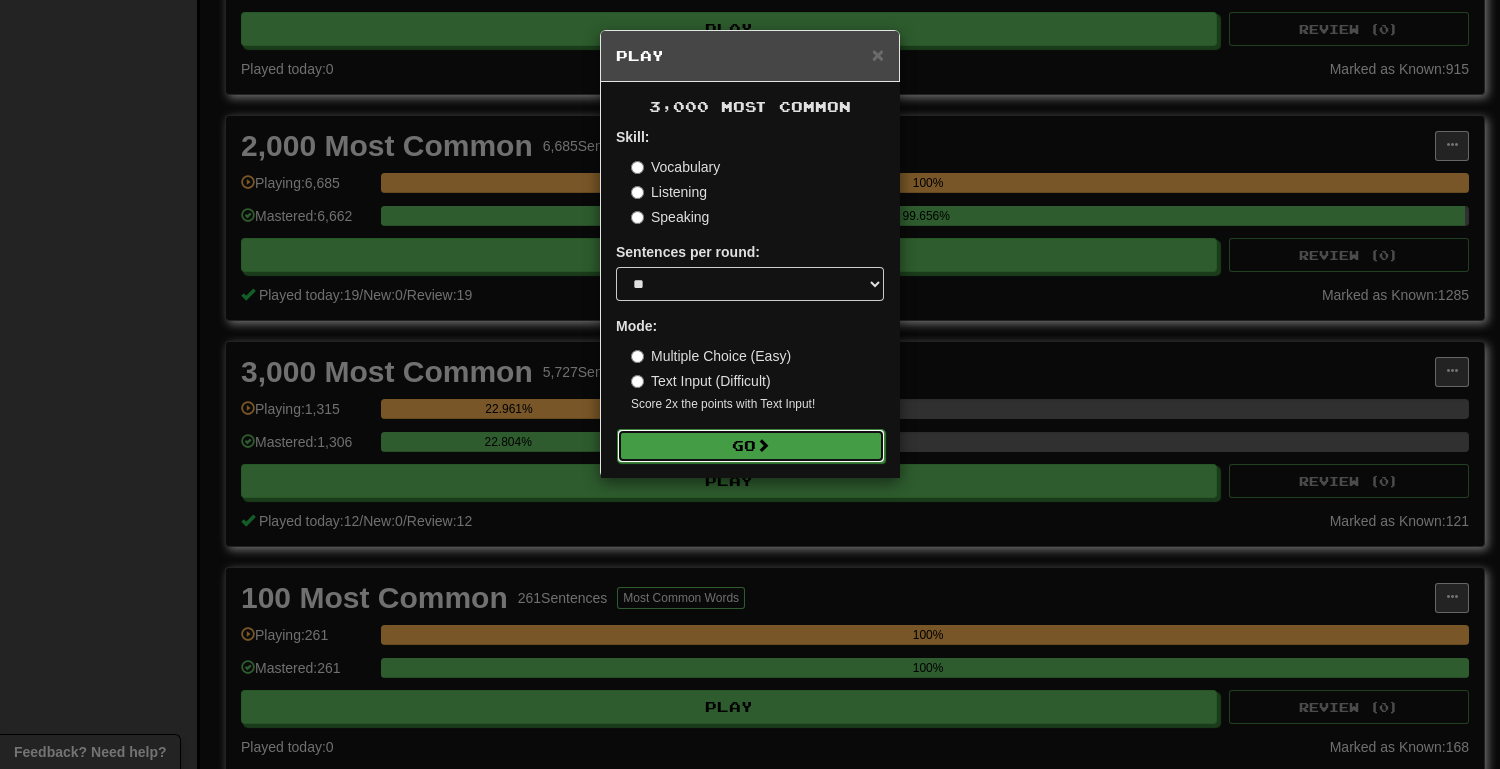 click on "Go" at bounding box center (751, 446) 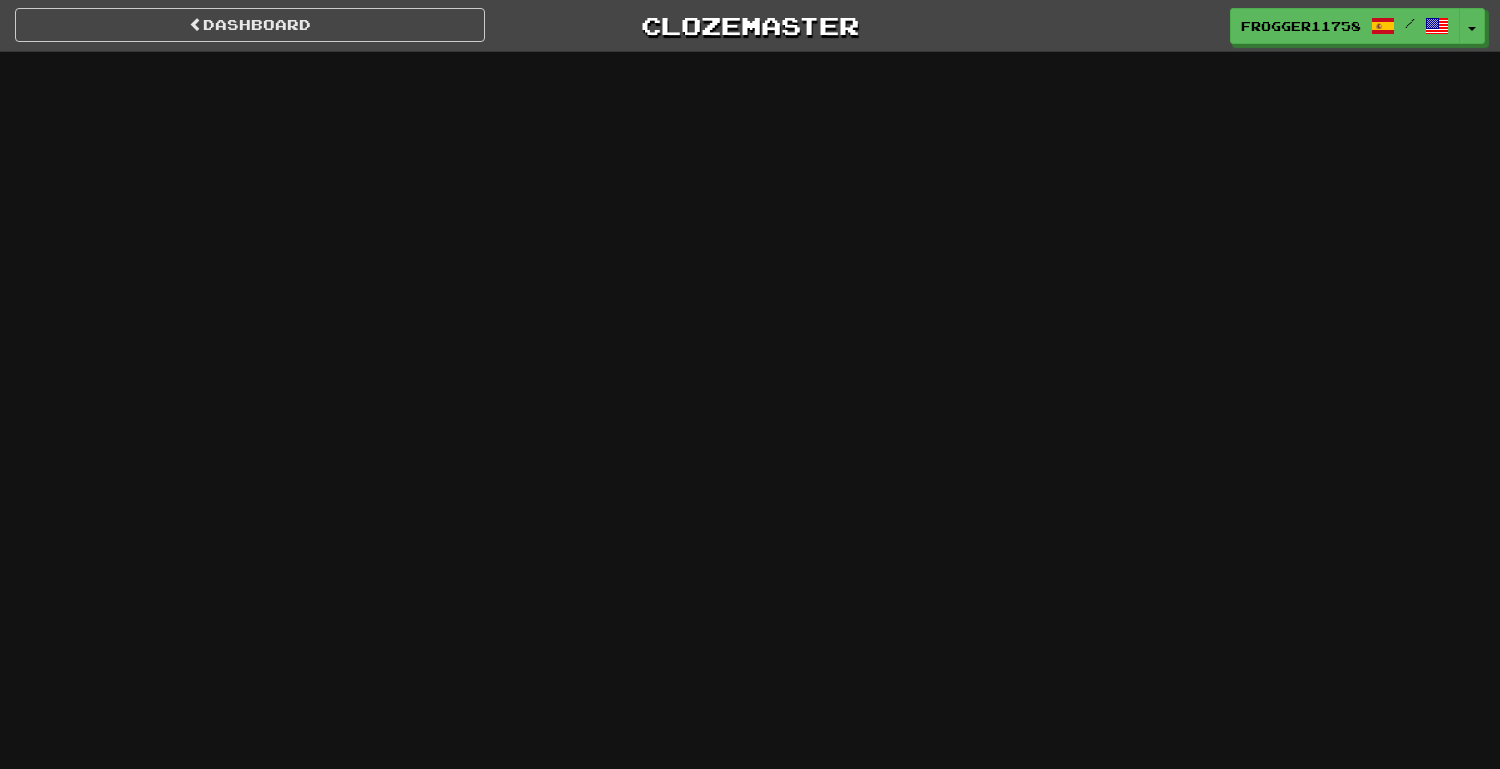 scroll, scrollTop: 0, scrollLeft: 0, axis: both 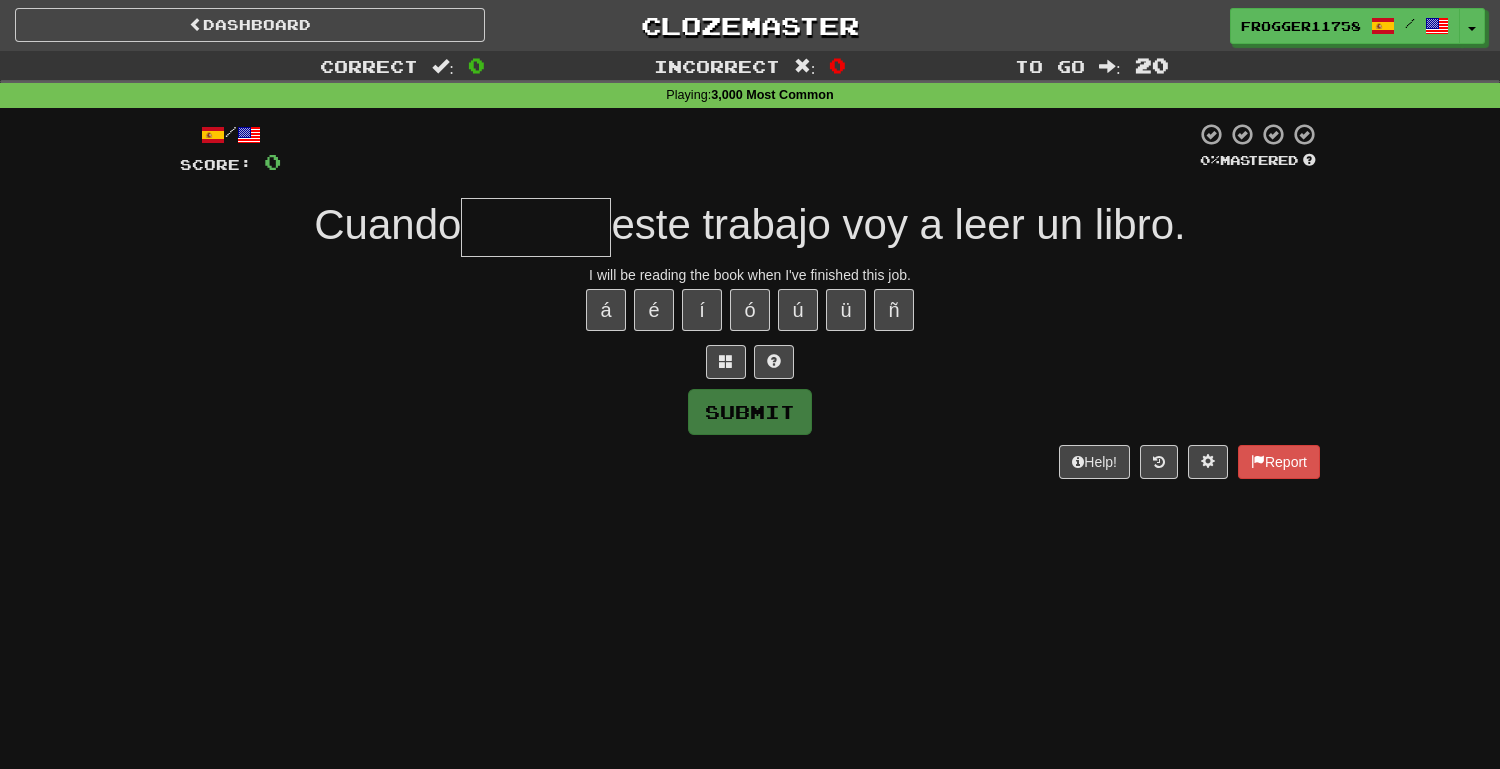 type on "*" 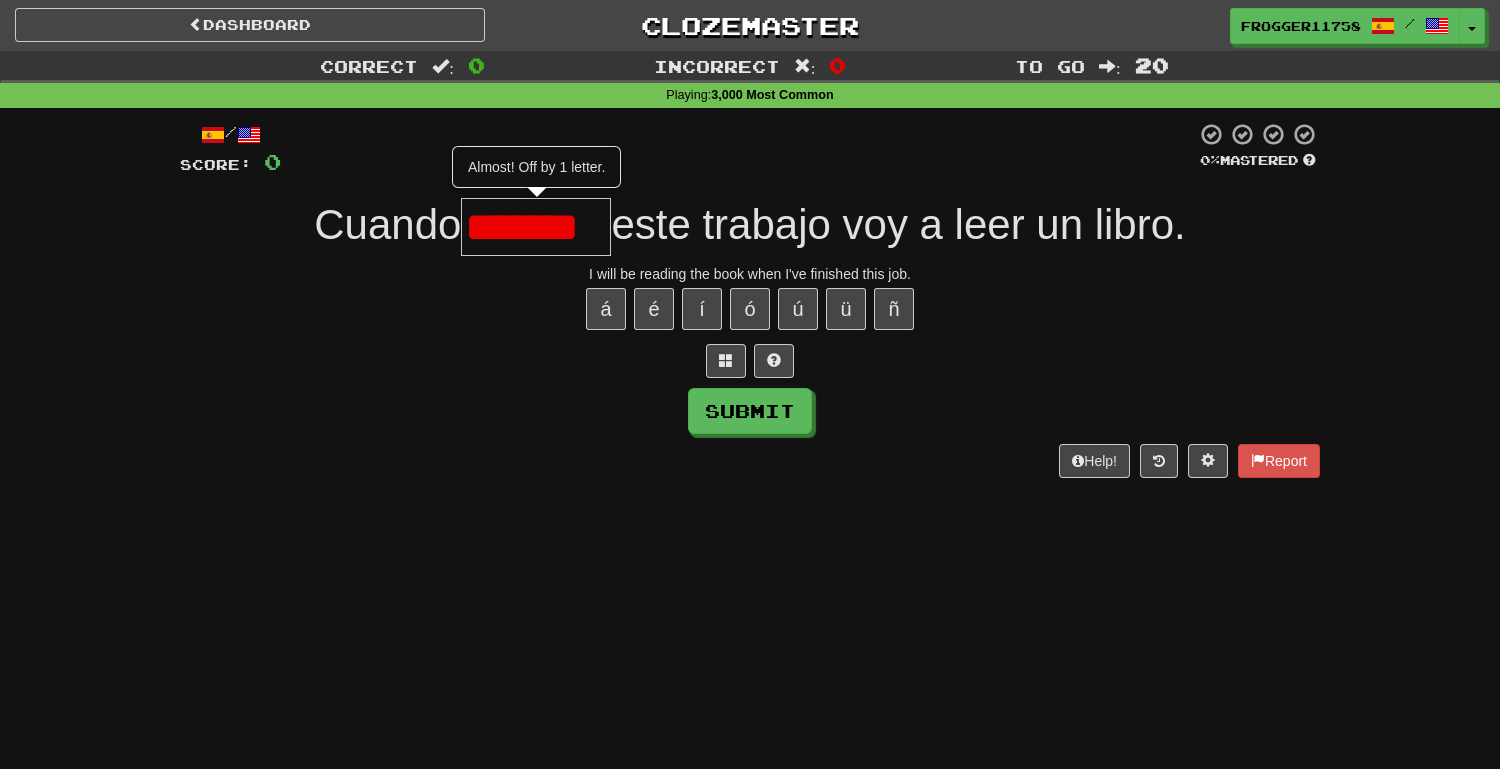 scroll, scrollTop: 0, scrollLeft: 0, axis: both 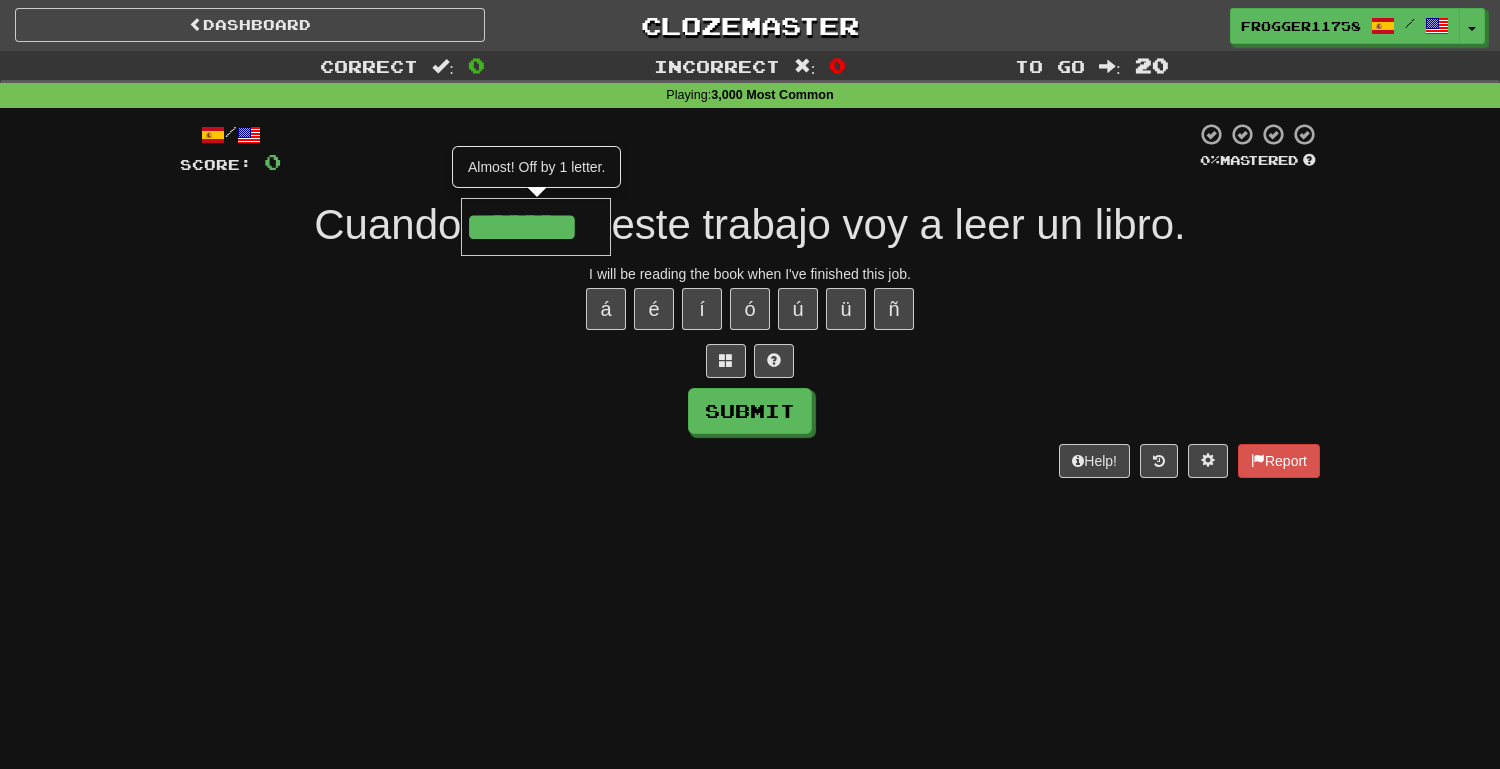 type on "*******" 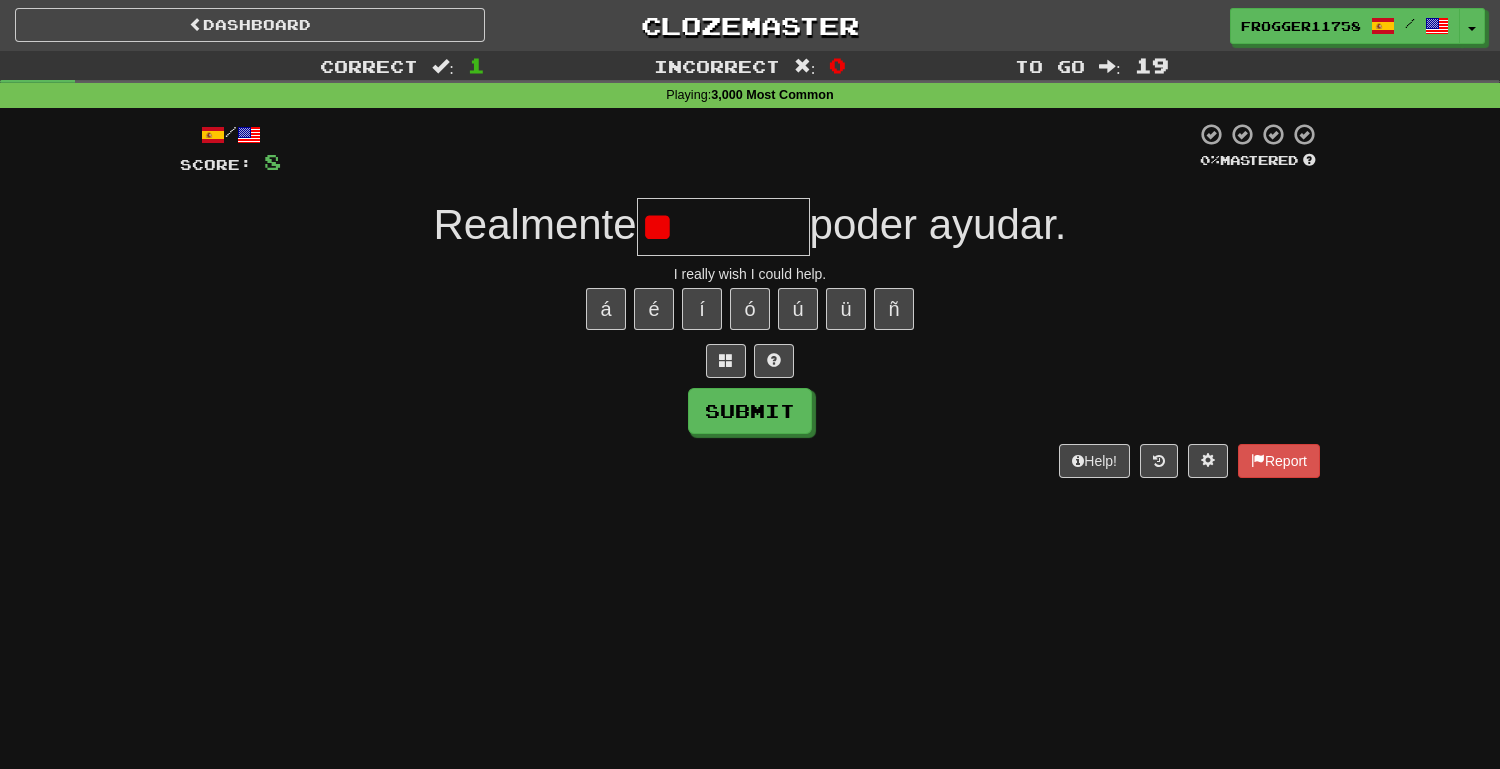 type on "*" 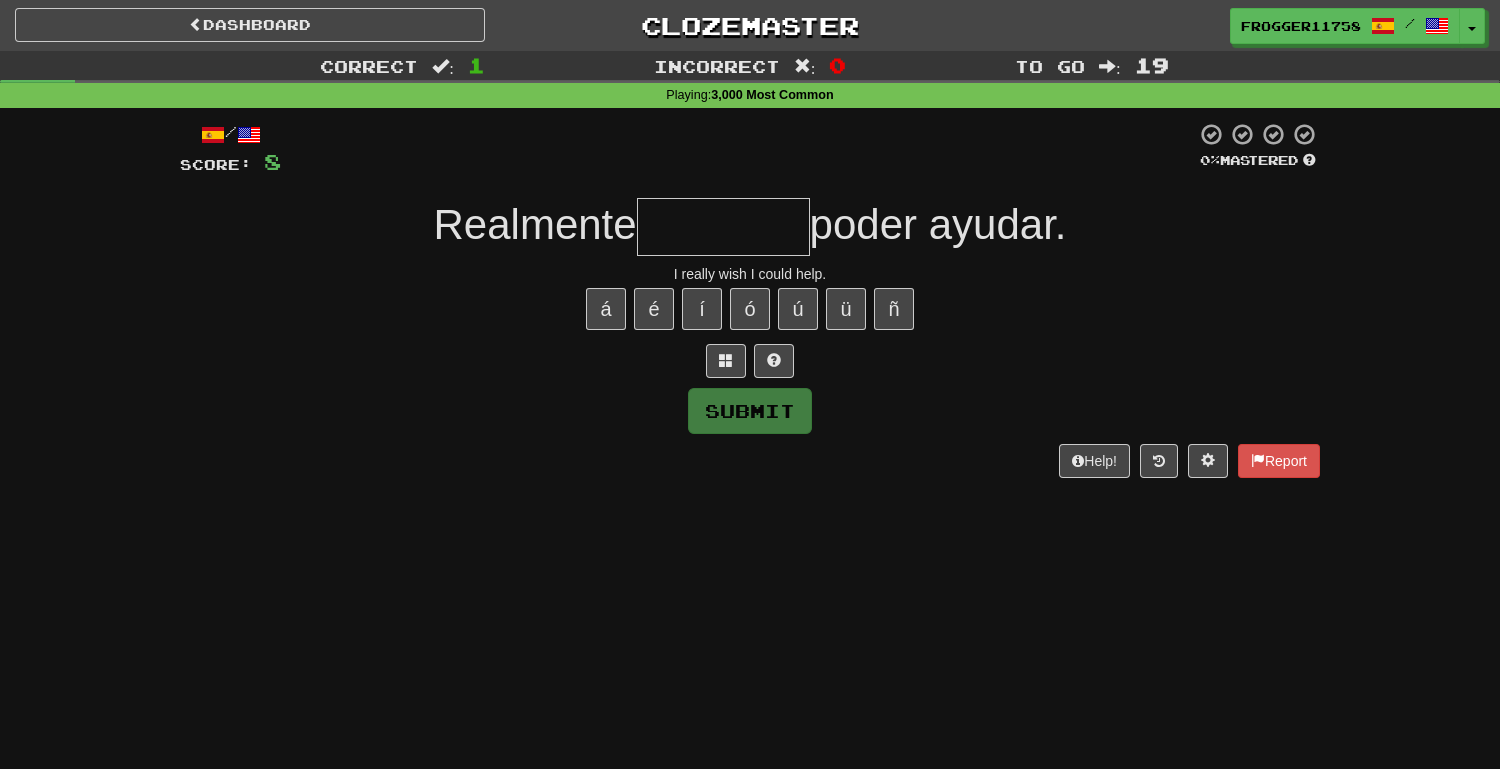 type on "*" 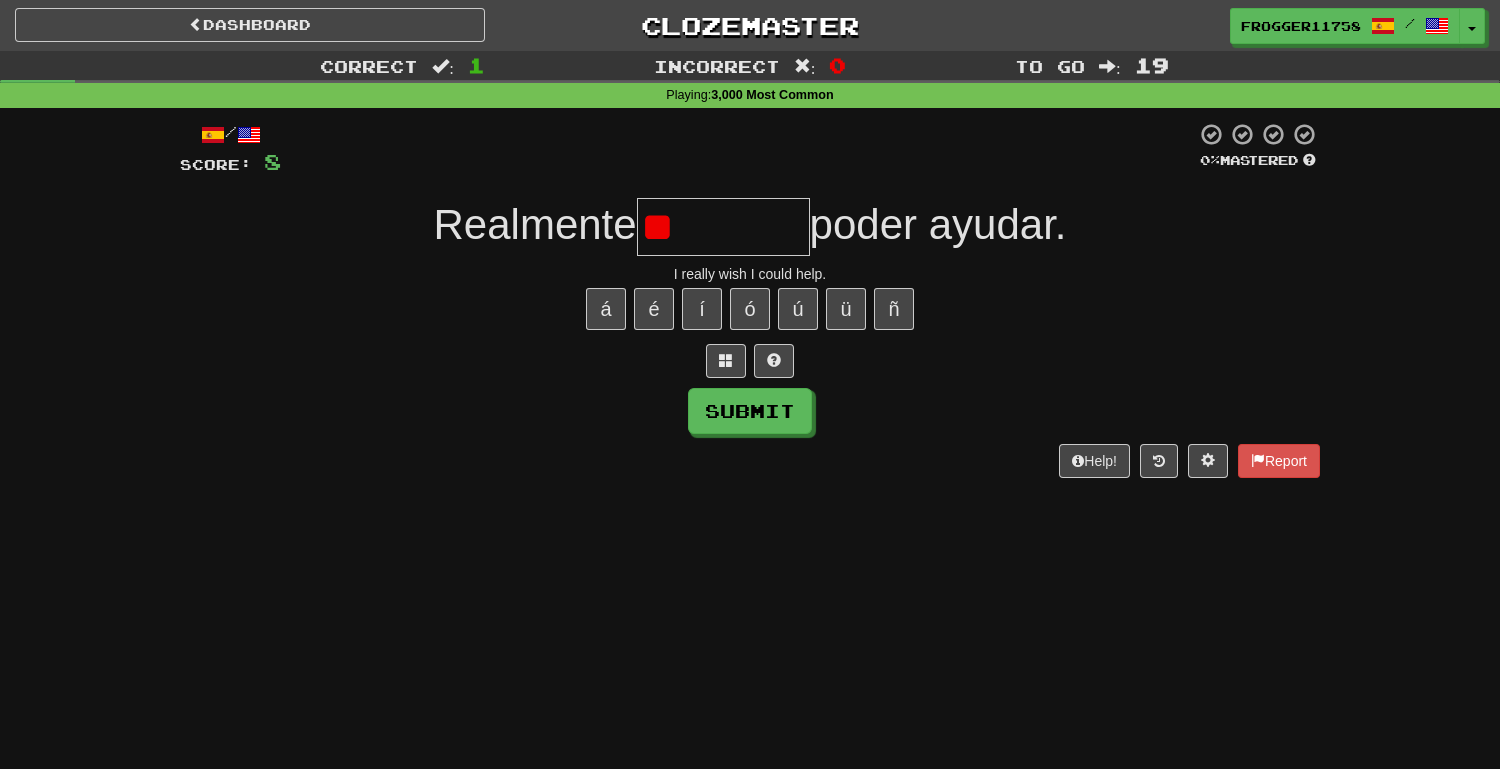 type on "*" 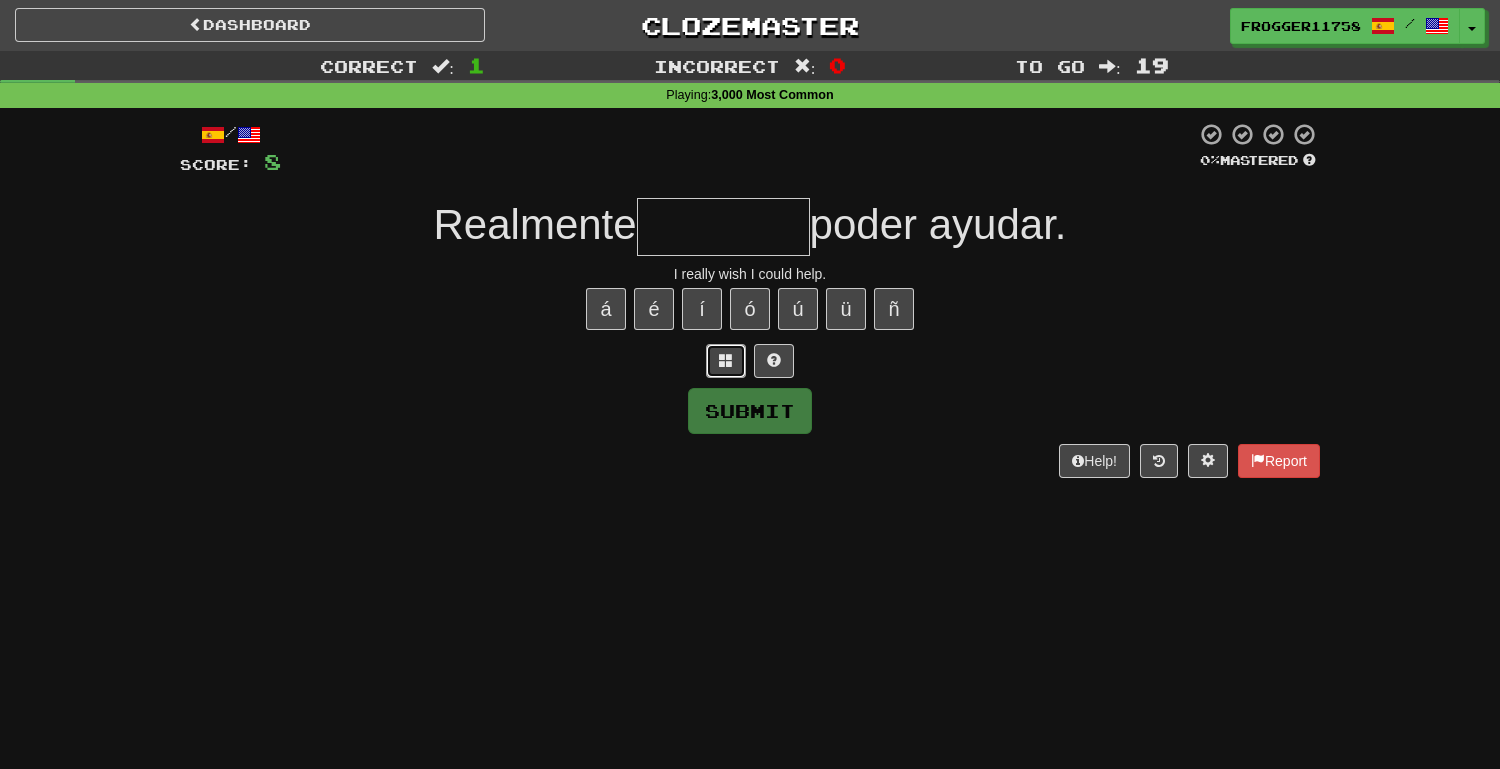 click at bounding box center (726, 361) 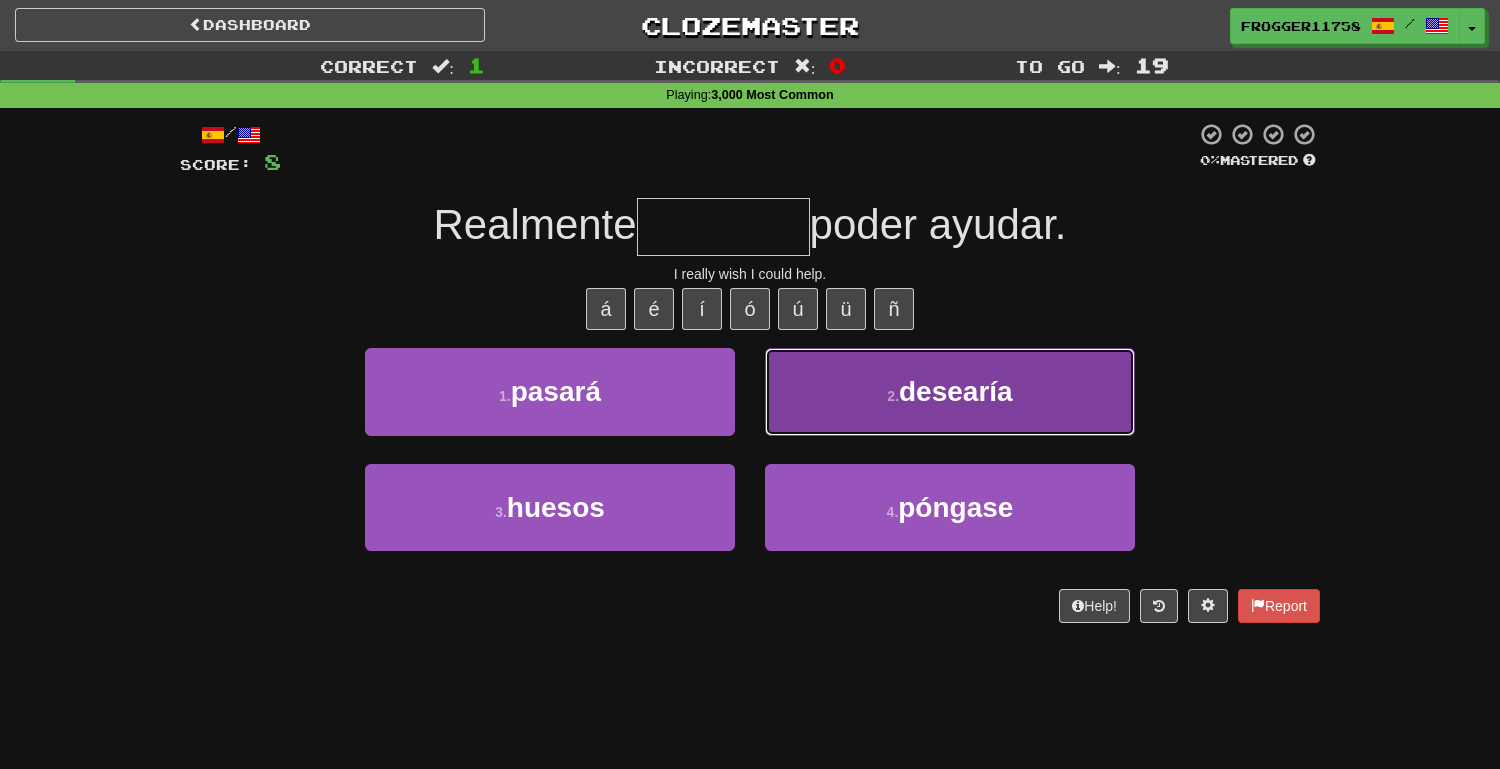 click on "2 .  desearía" at bounding box center [950, 391] 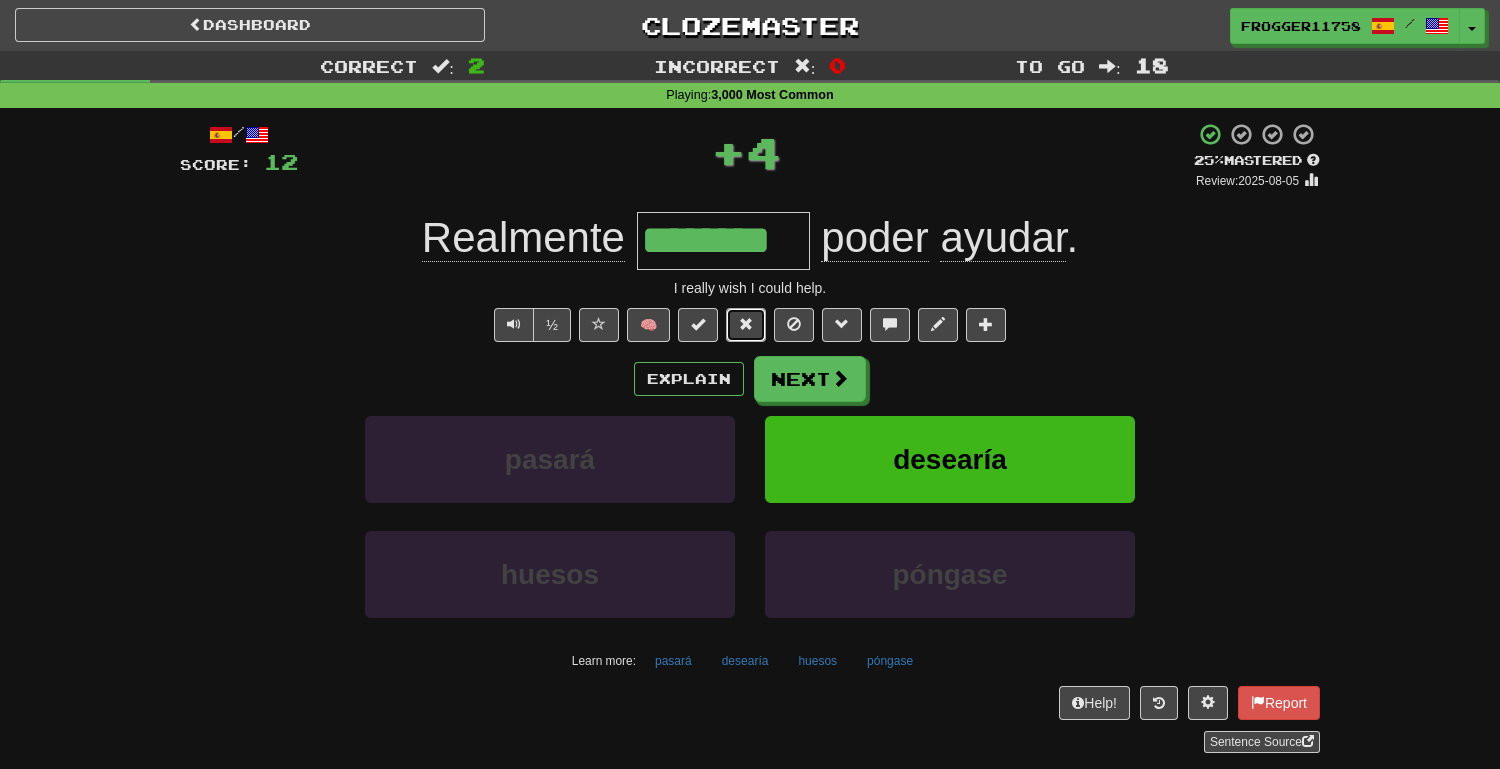 click at bounding box center [746, 324] 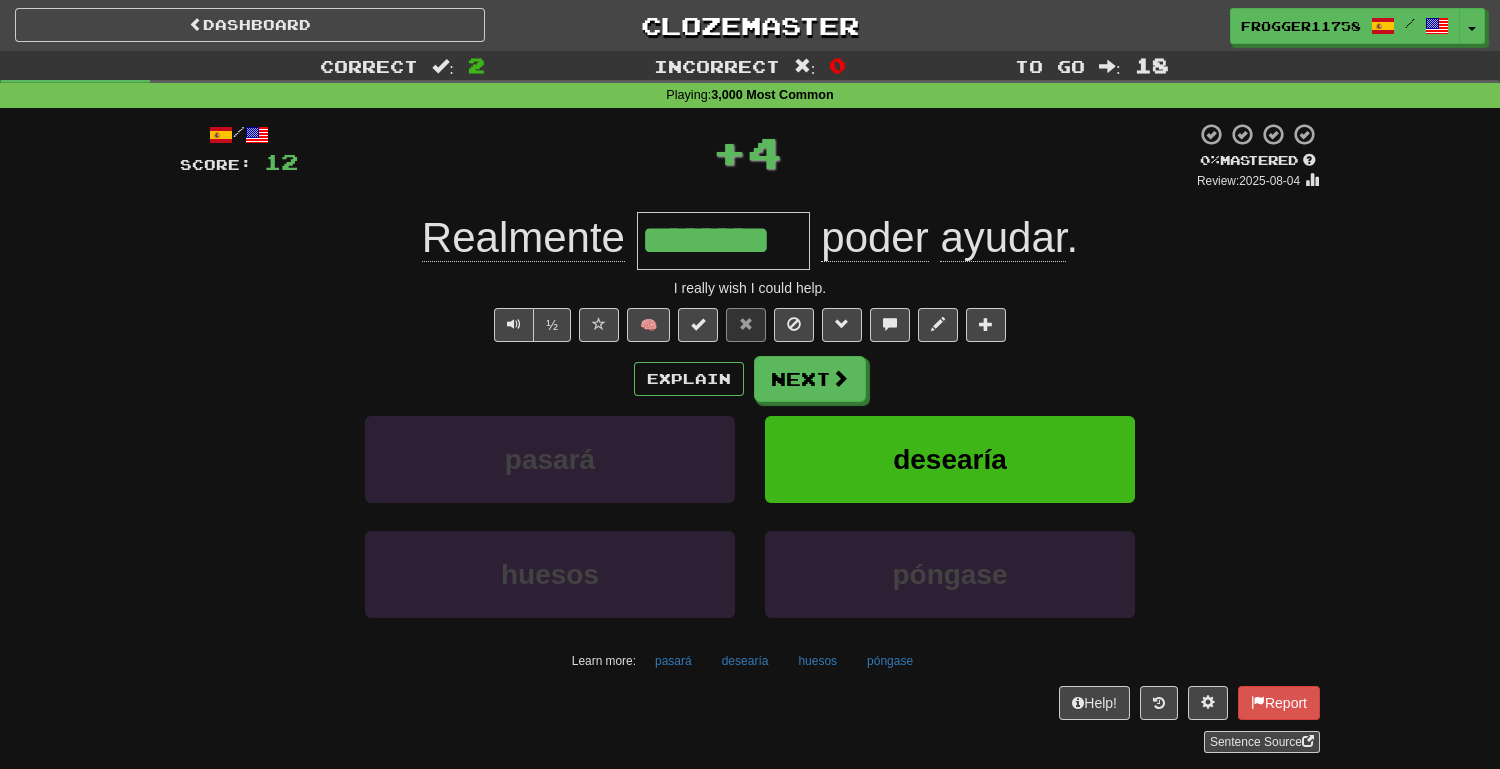 click on "Explain Next pasará desearía huesos póngase Learn more: pasará desearía huesos póngase" at bounding box center (750, 516) 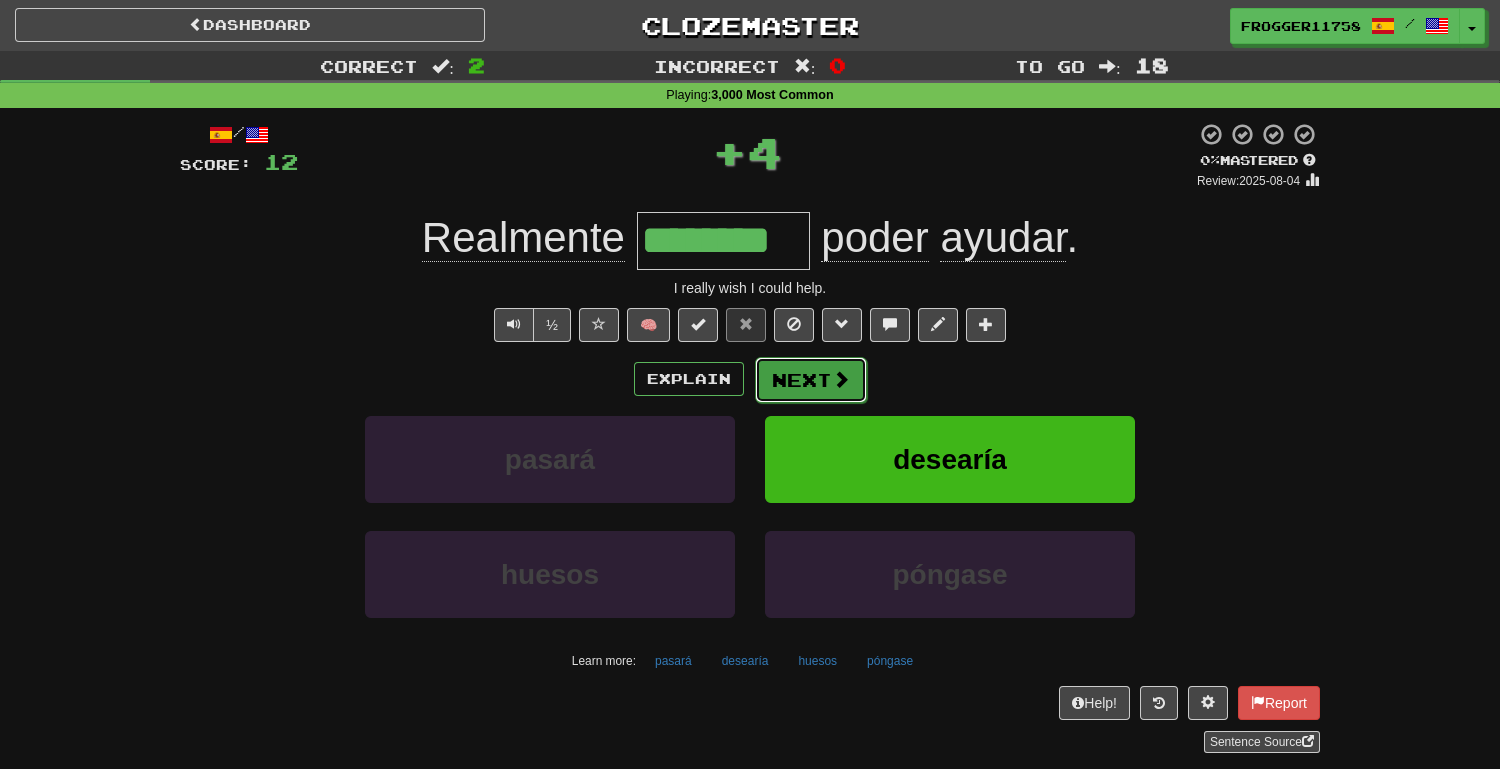 click on "Next" at bounding box center [811, 380] 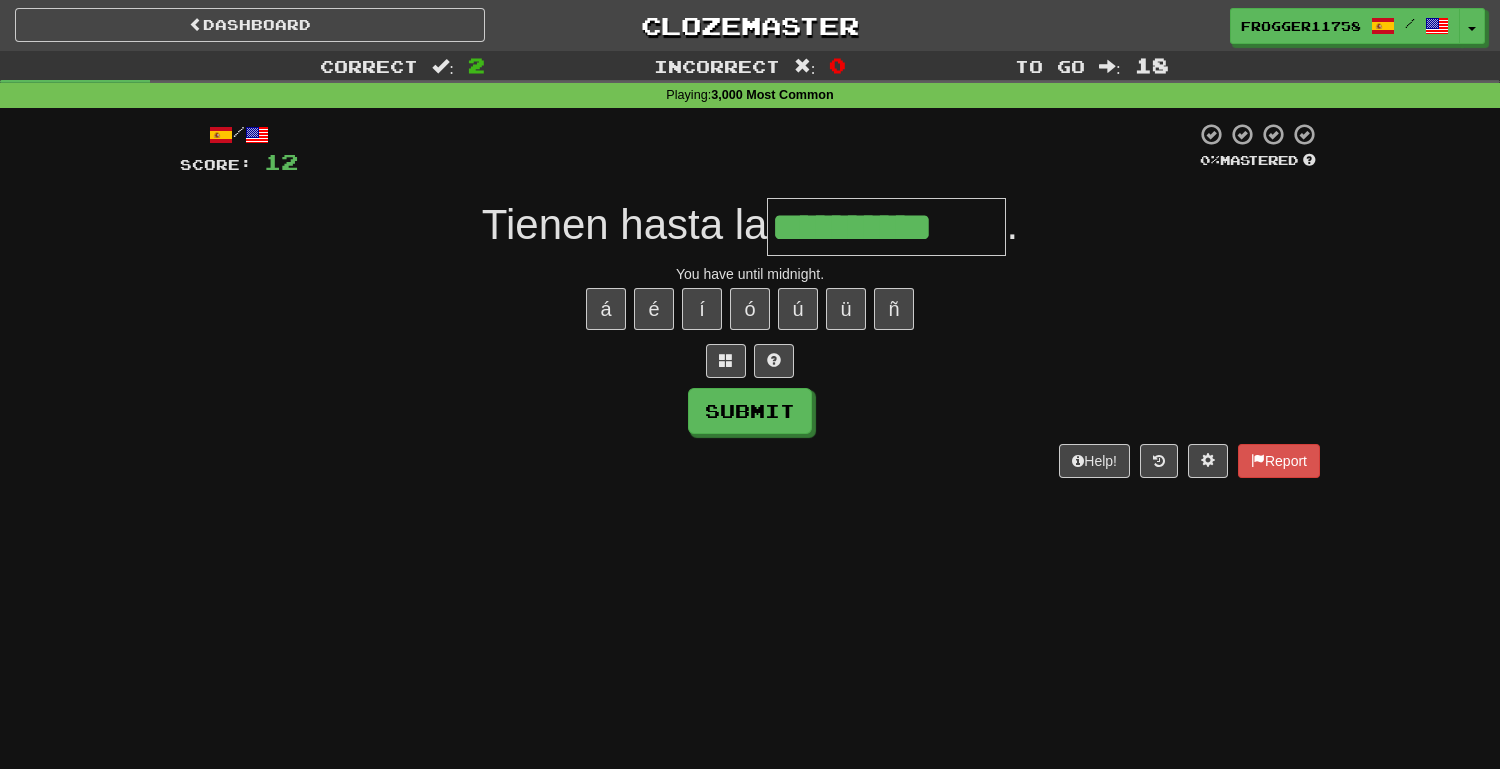 type on "**********" 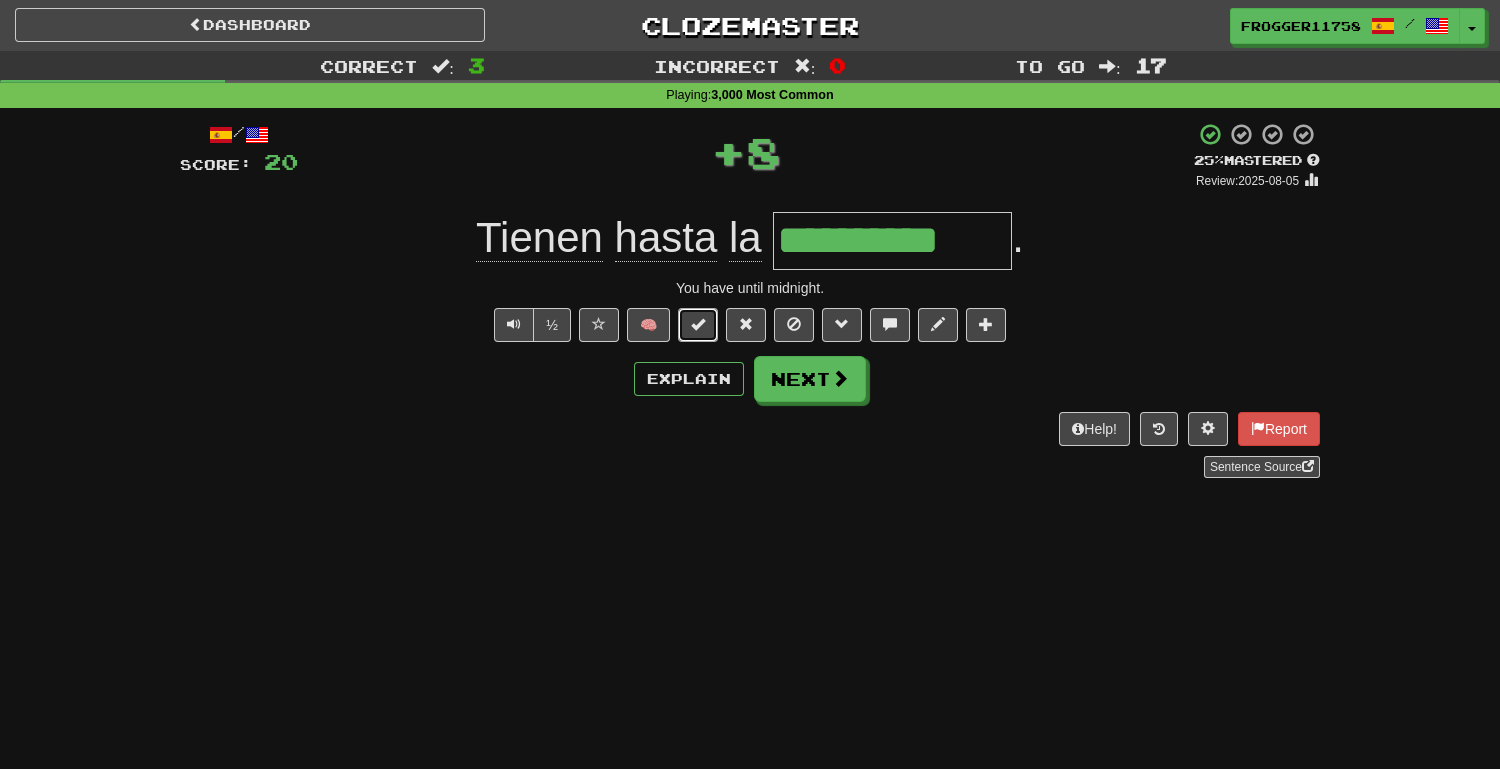 click at bounding box center (698, 325) 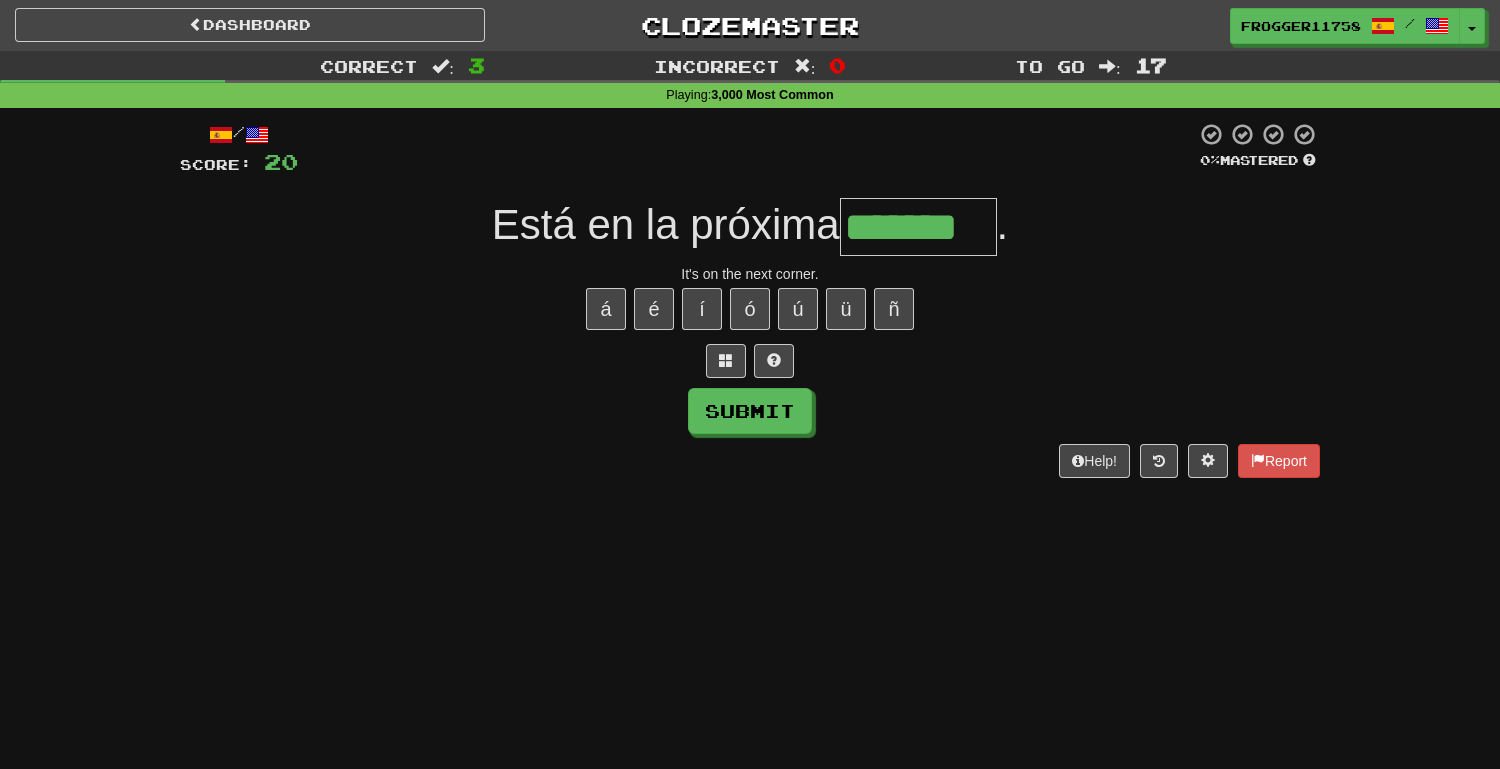 type on "*******" 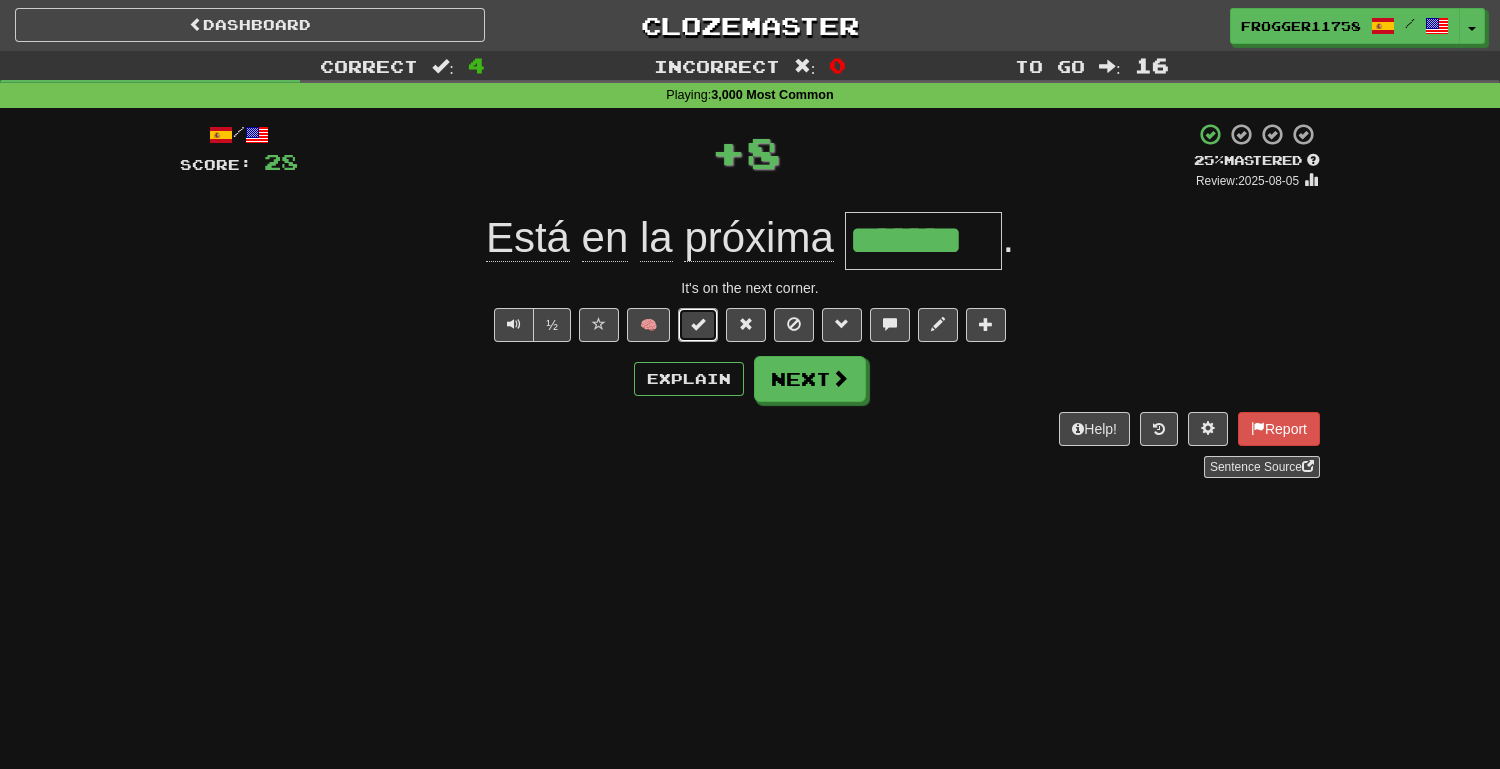click at bounding box center (698, 324) 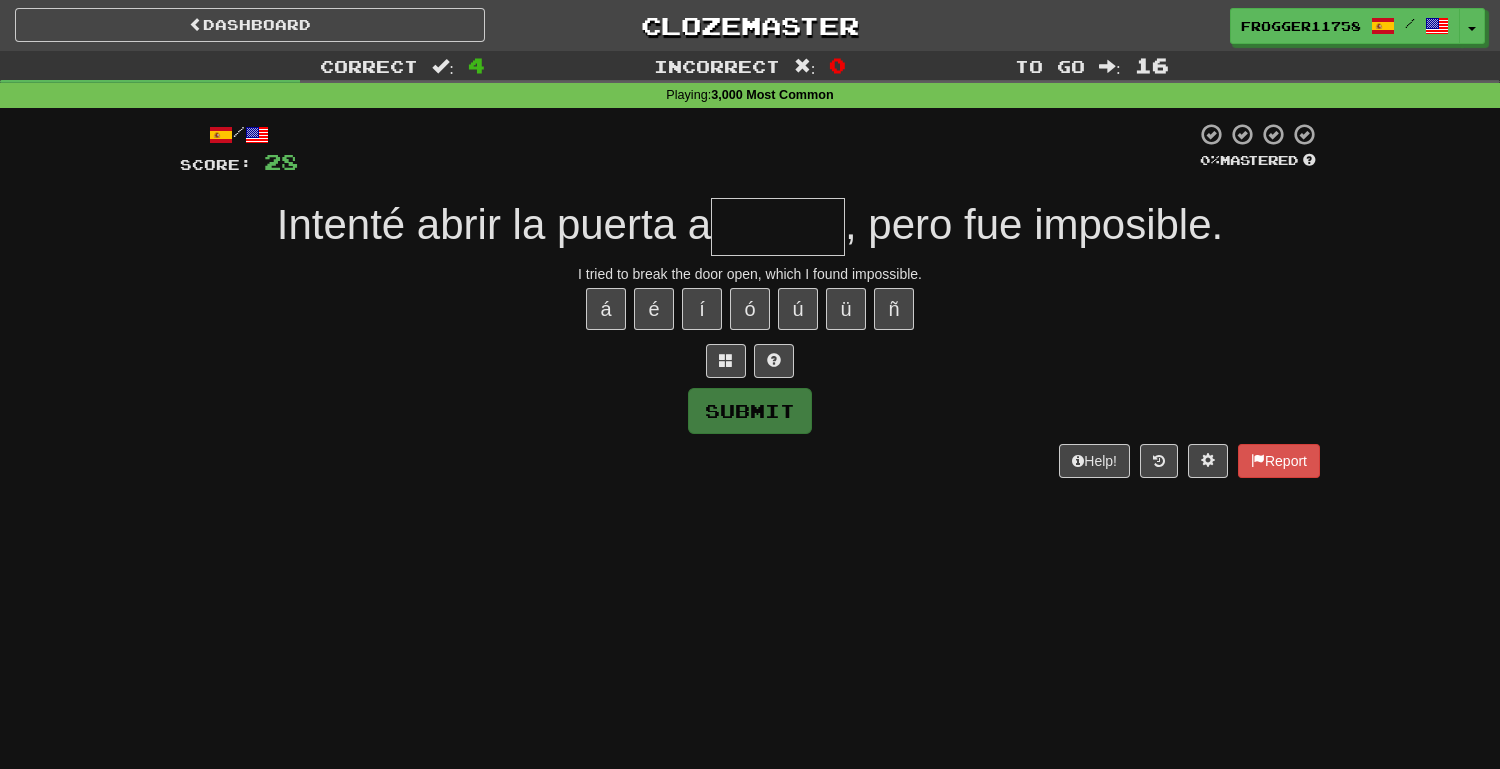 type on "*" 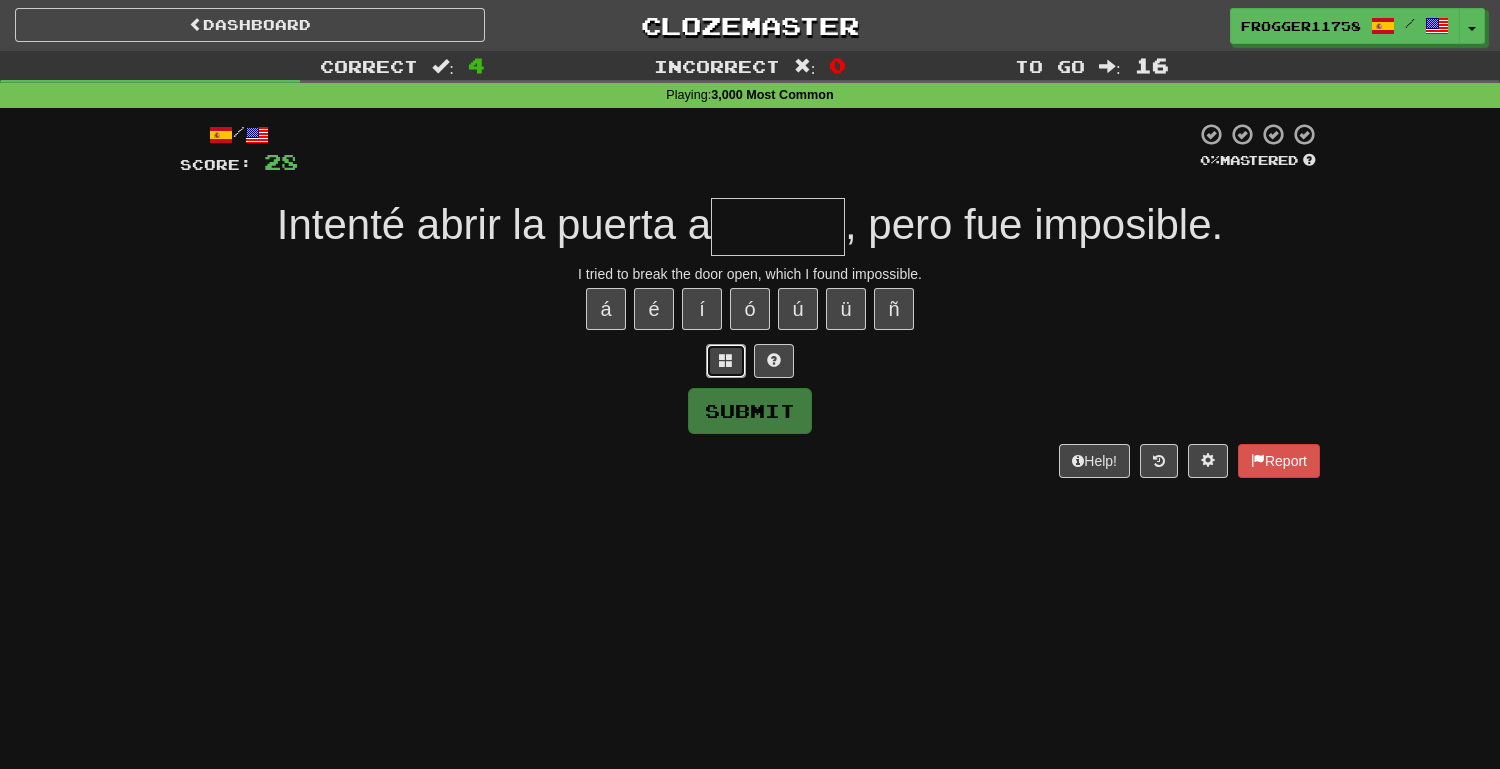 click at bounding box center [726, 360] 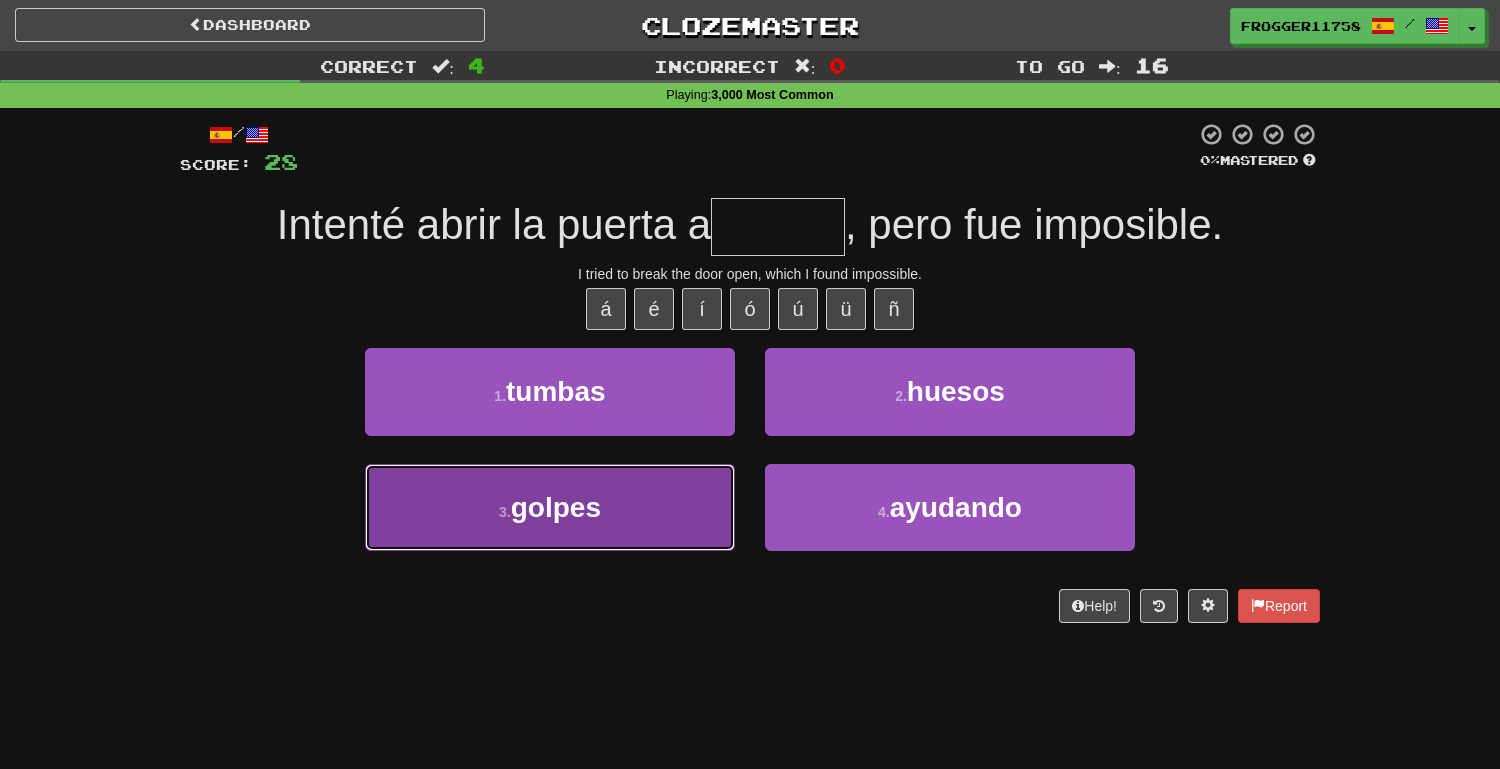 click on "3 .  golpes" at bounding box center (550, 507) 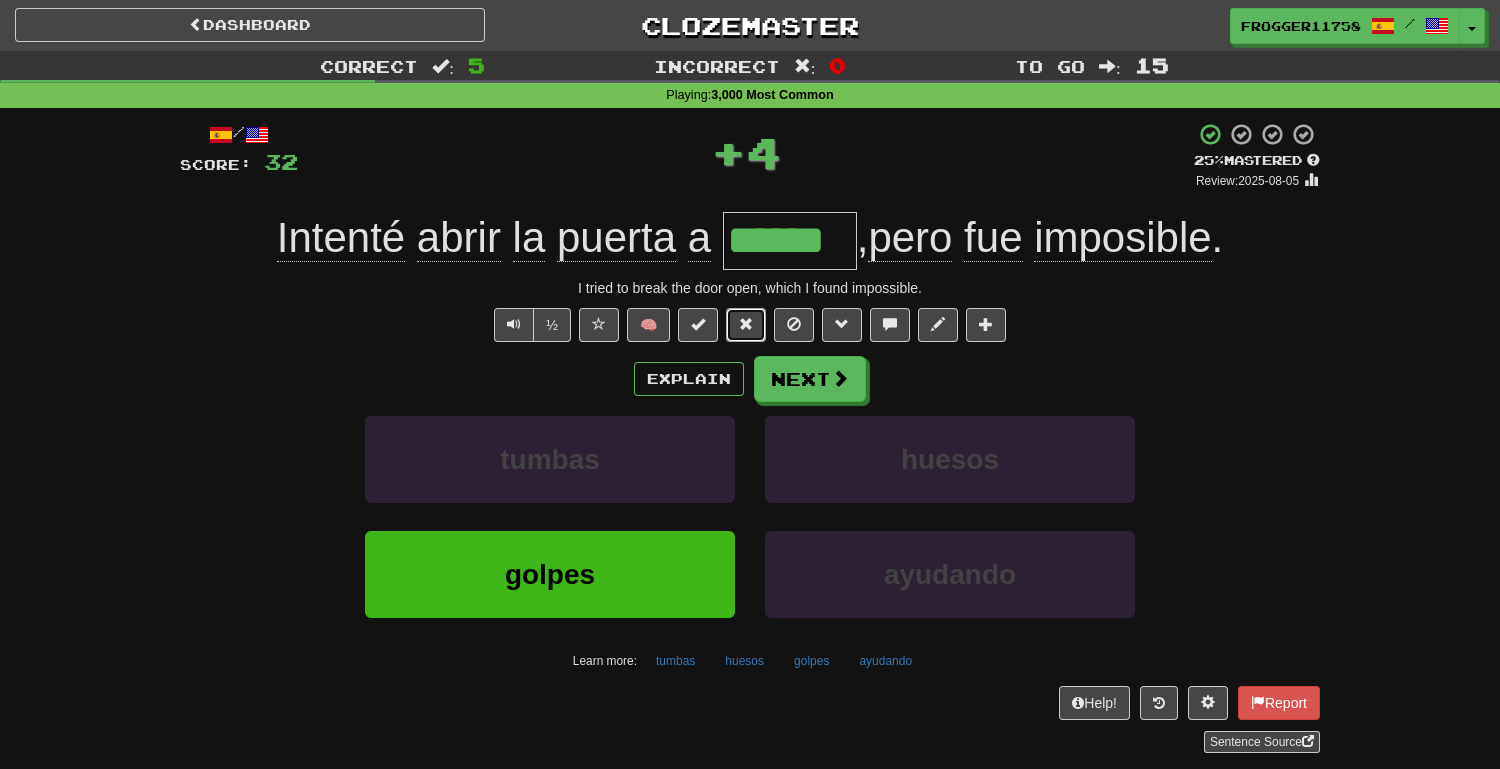 click at bounding box center (746, 324) 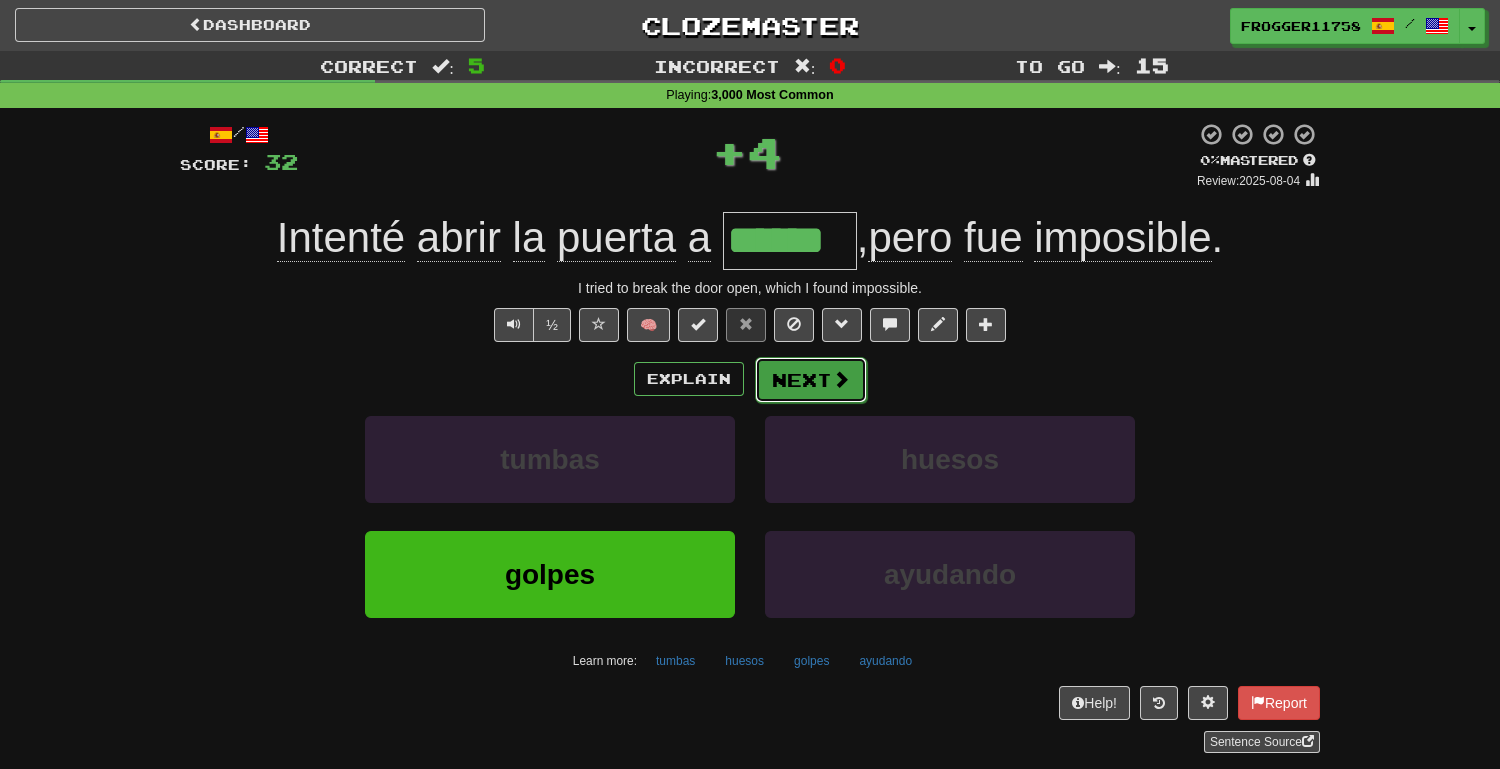 click on "Next" at bounding box center [811, 380] 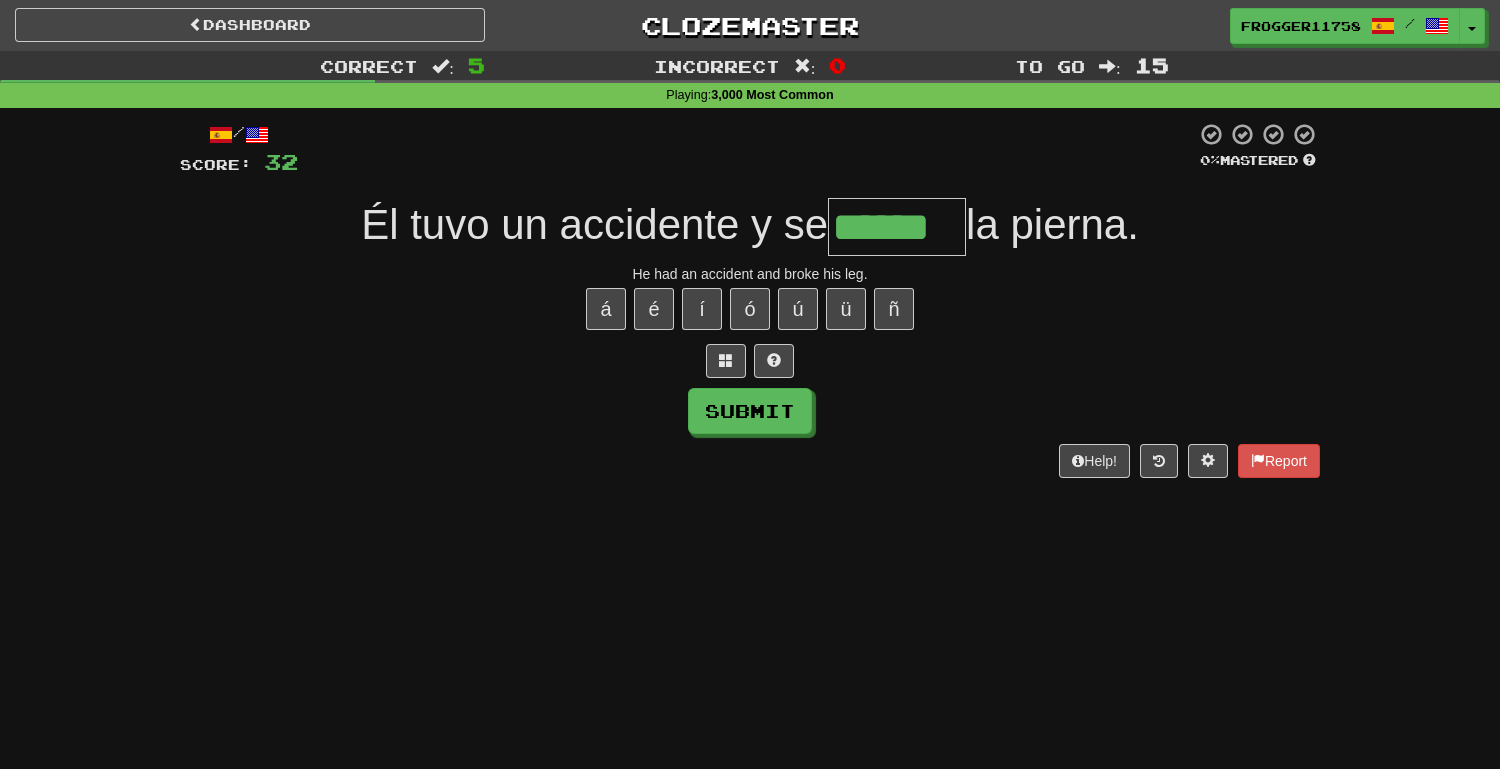 type on "******" 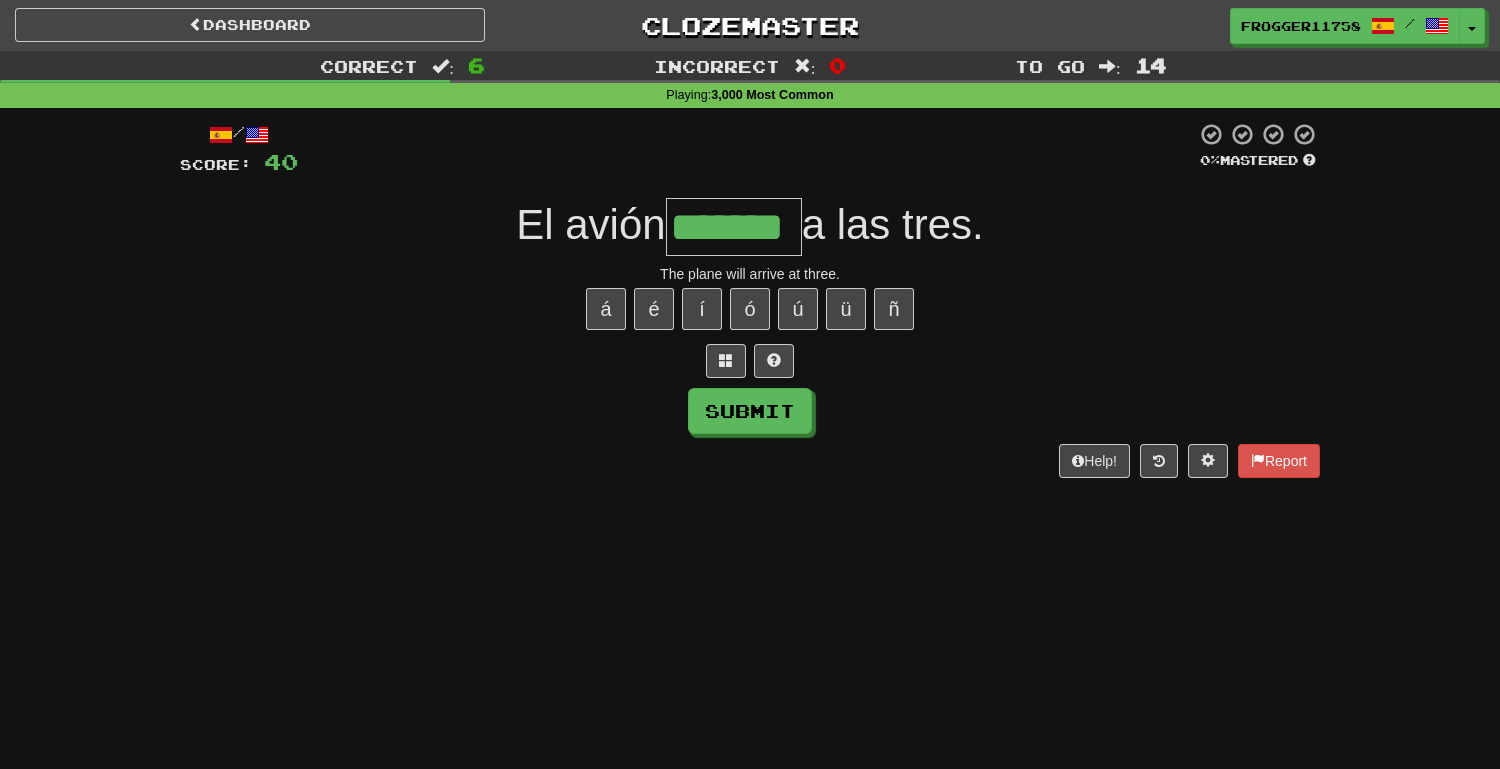 type on "*******" 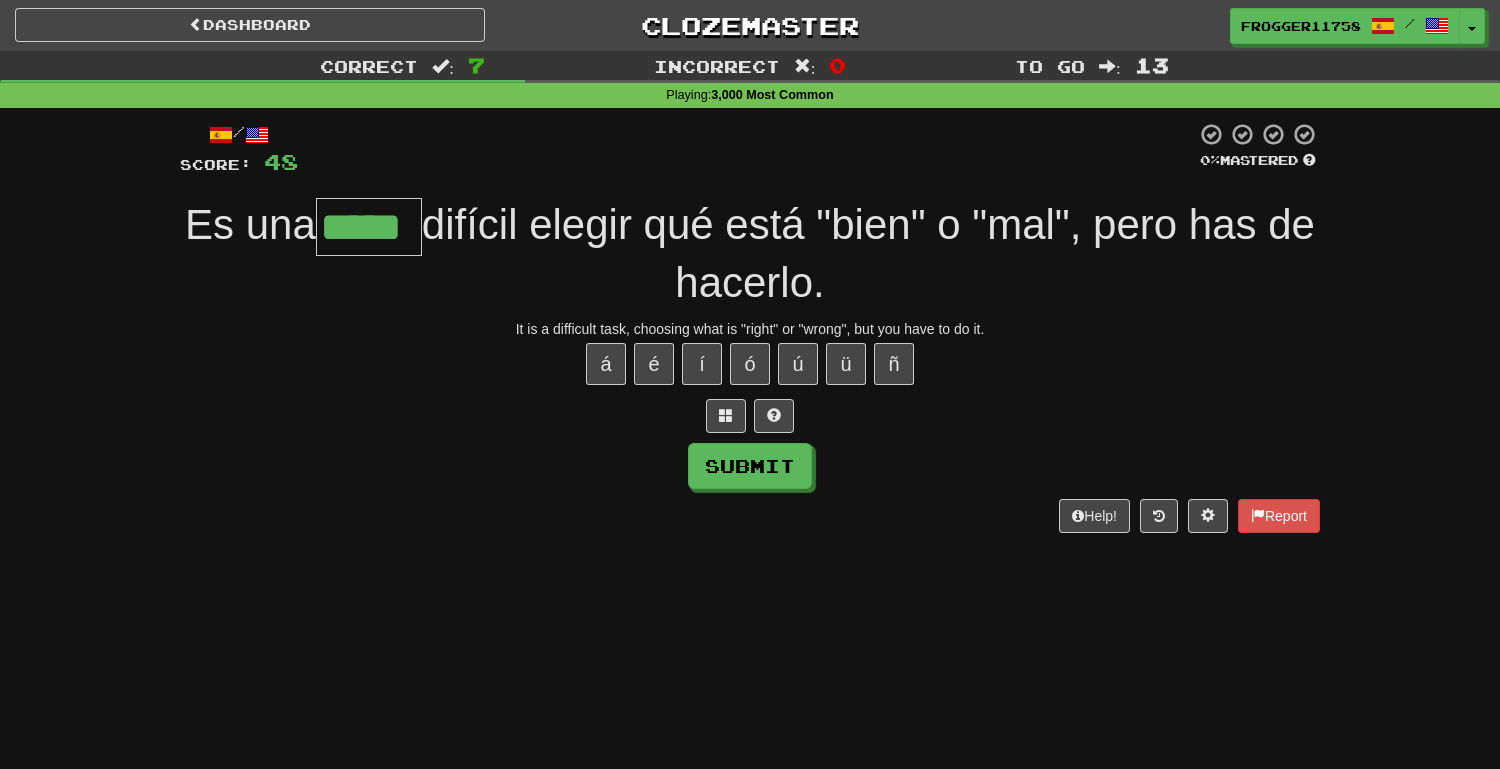 type on "*****" 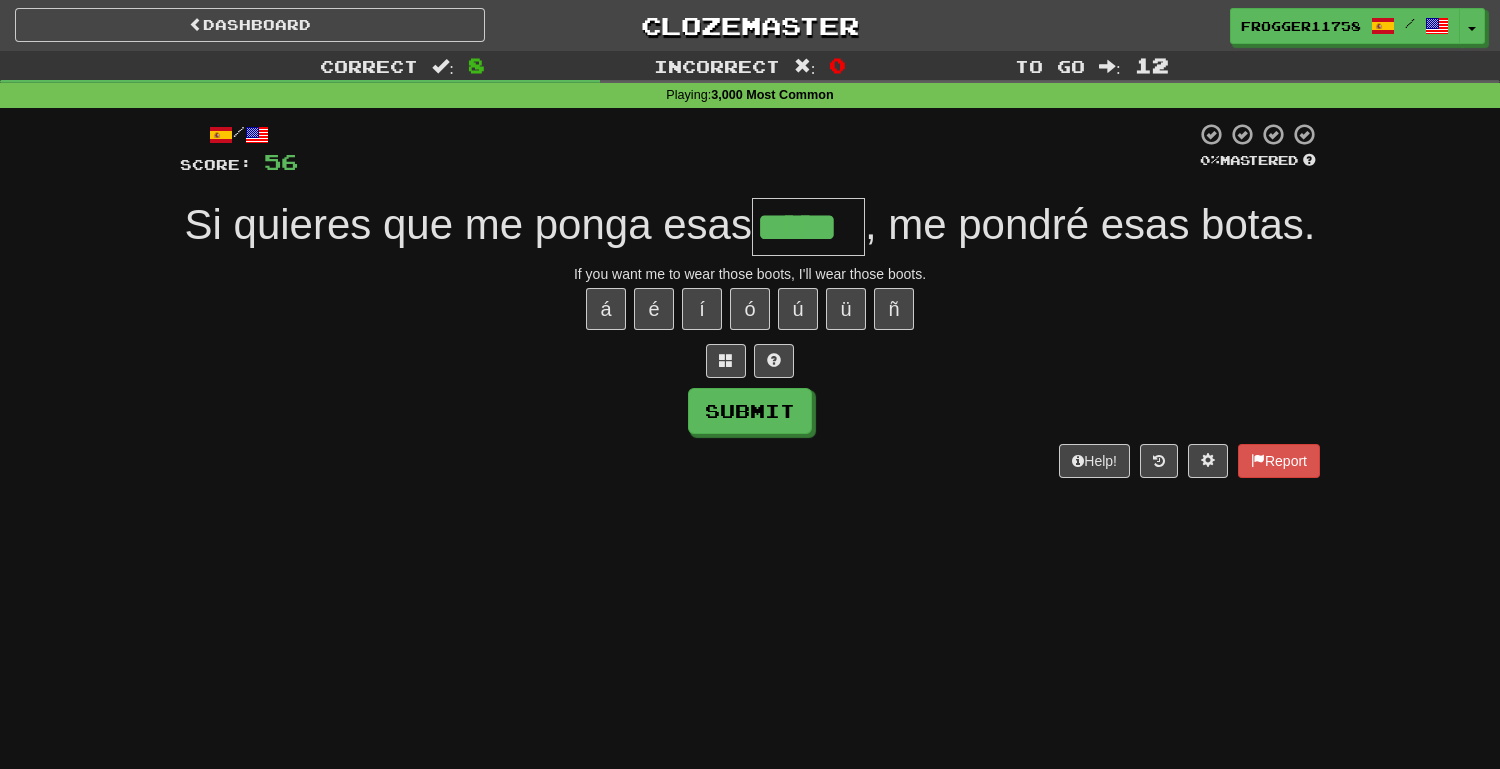 type on "*****" 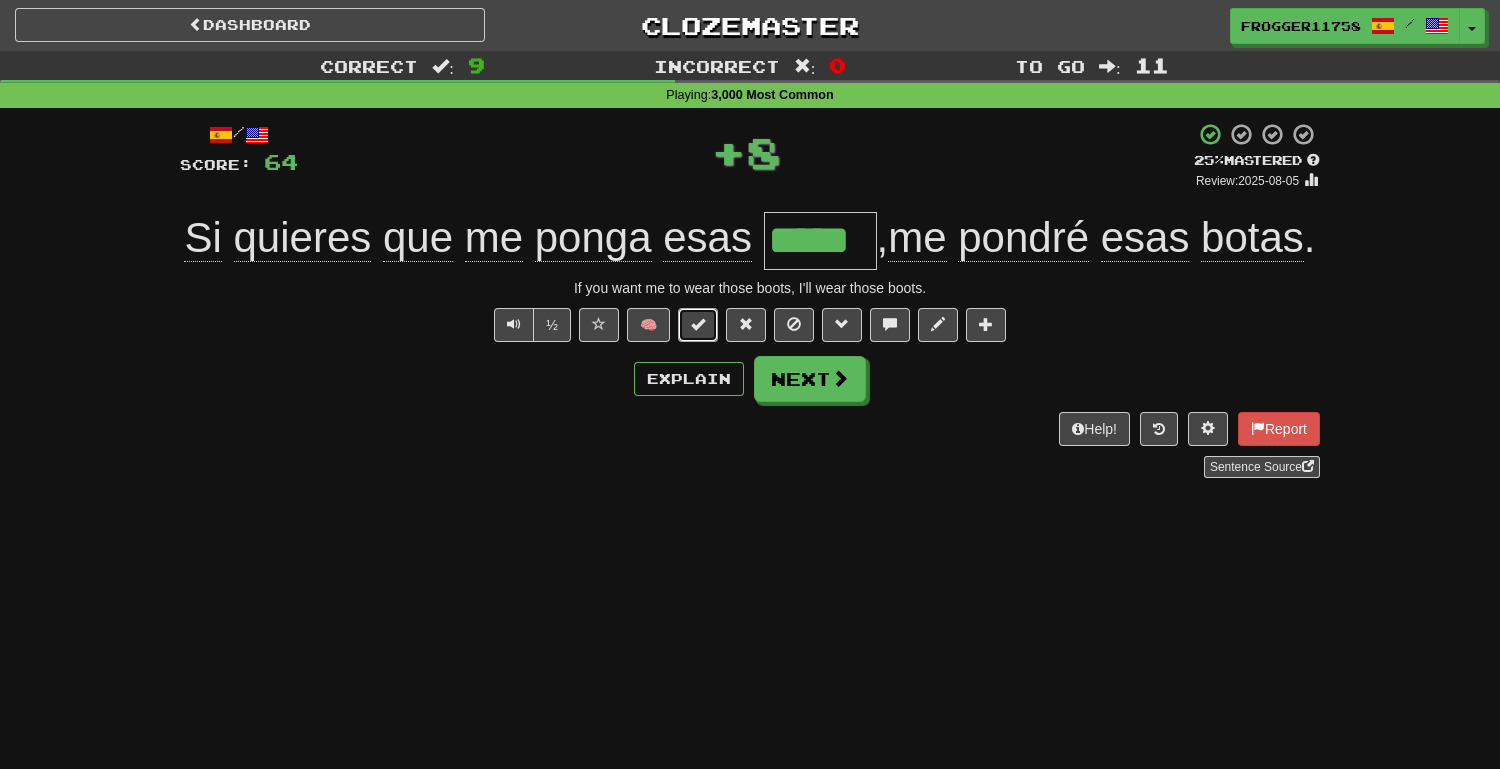 click at bounding box center (698, 324) 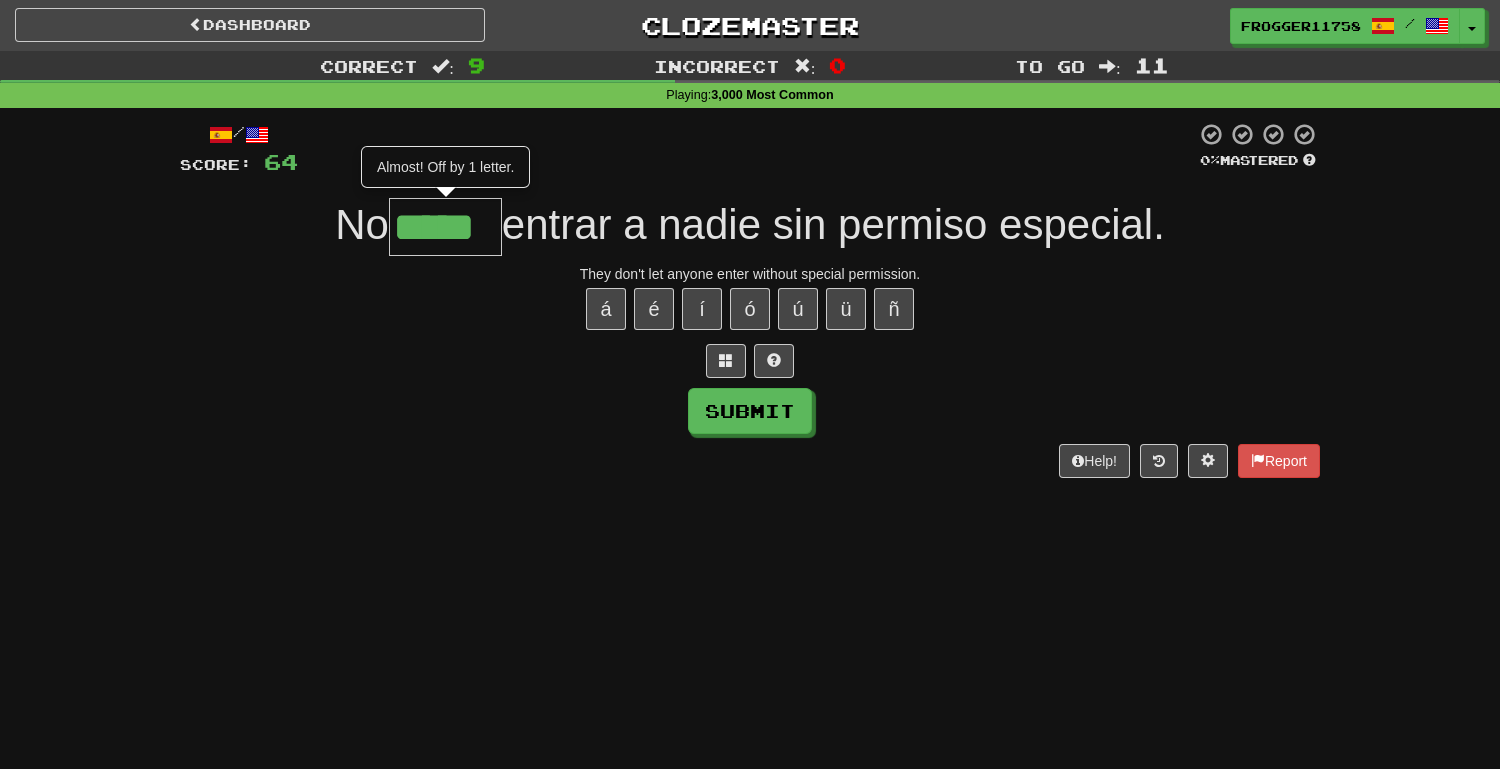 type on "*****" 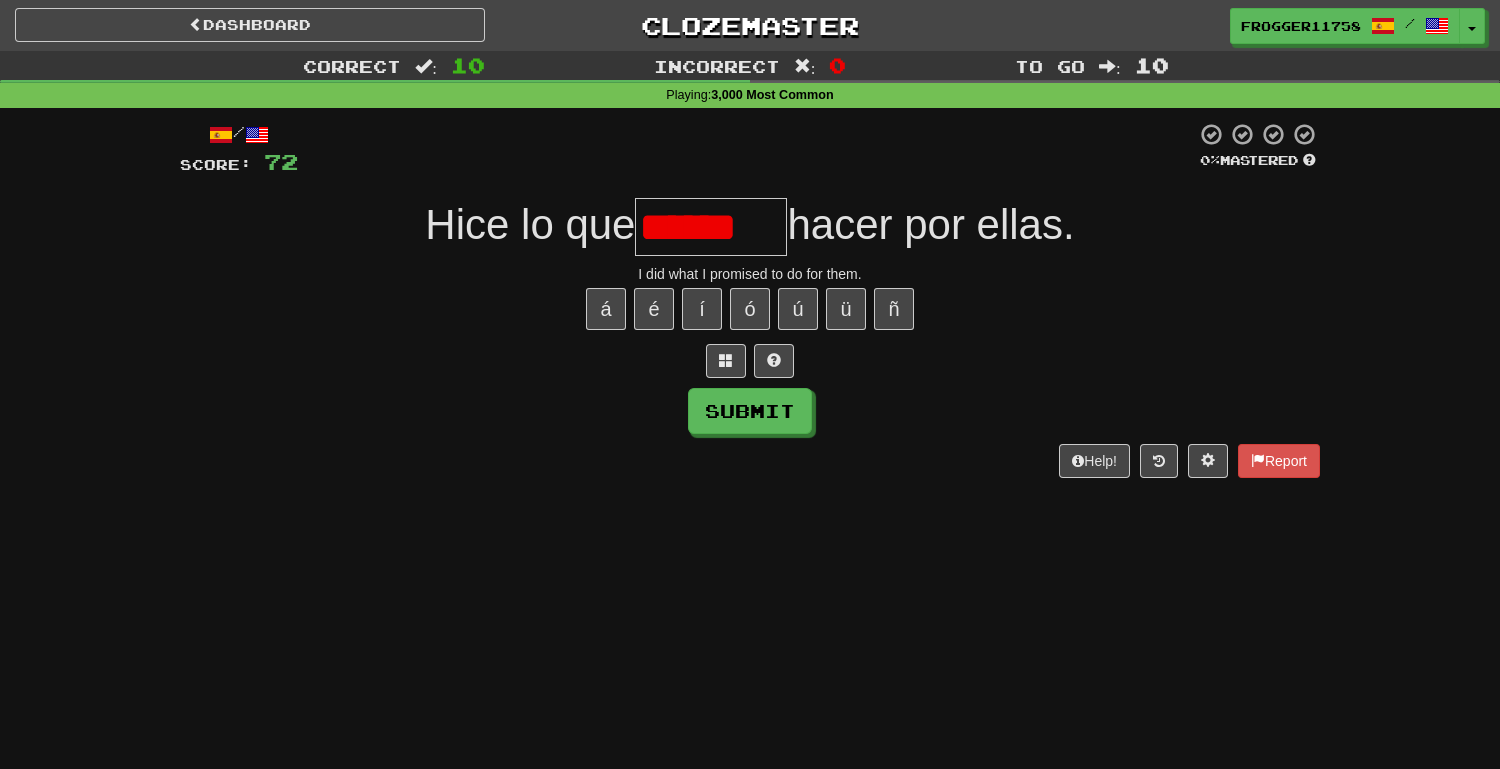 scroll, scrollTop: 0, scrollLeft: 0, axis: both 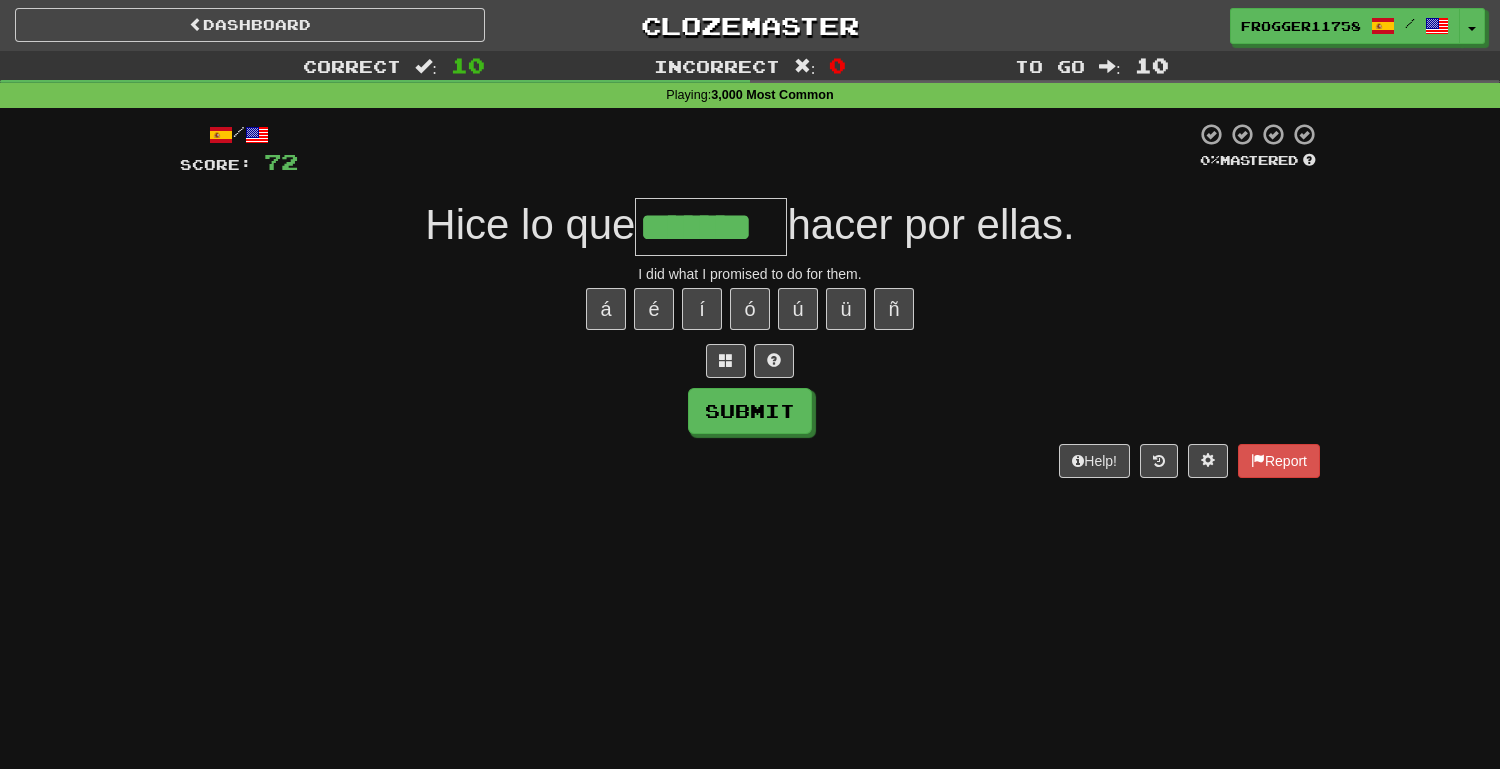 type on "*******" 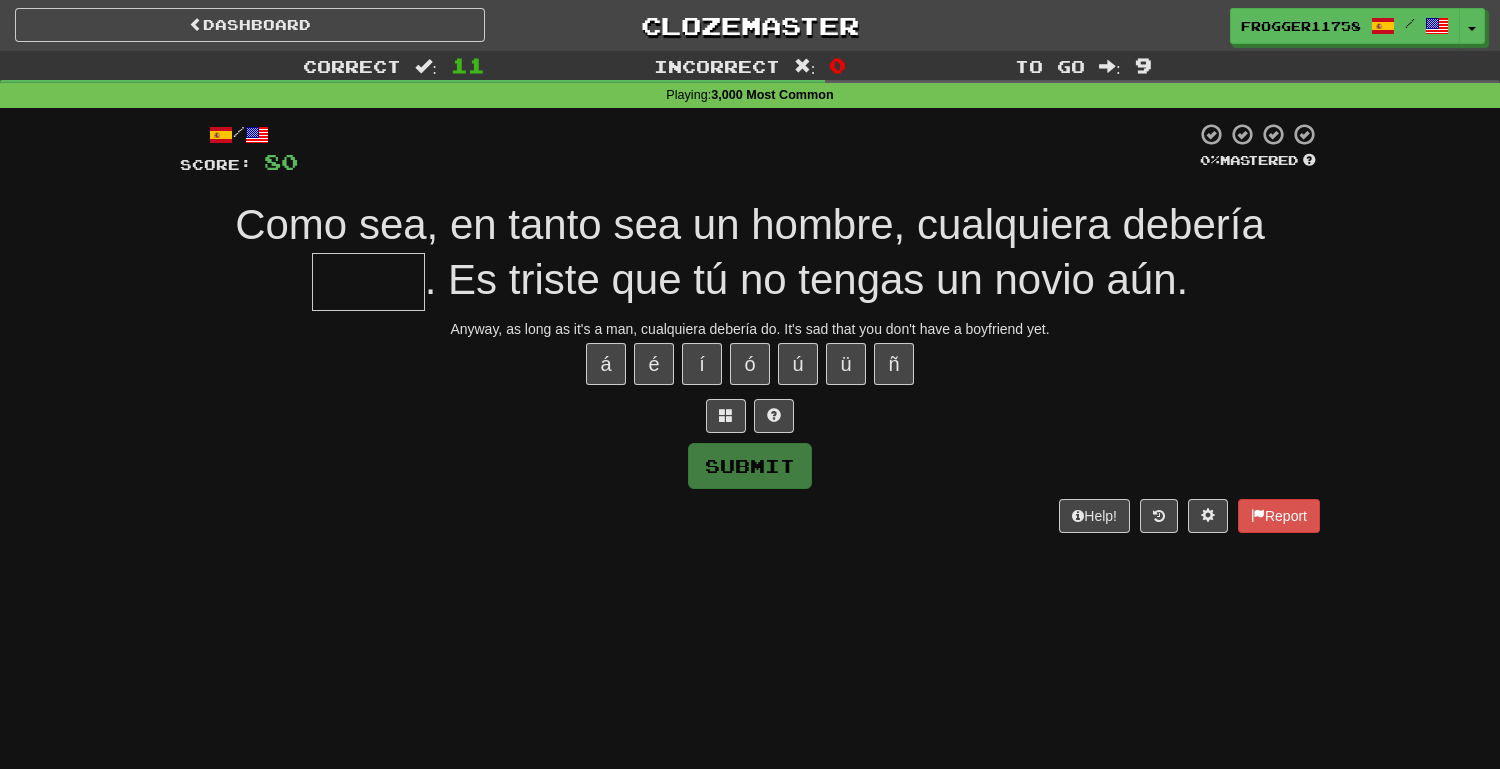 type on "*" 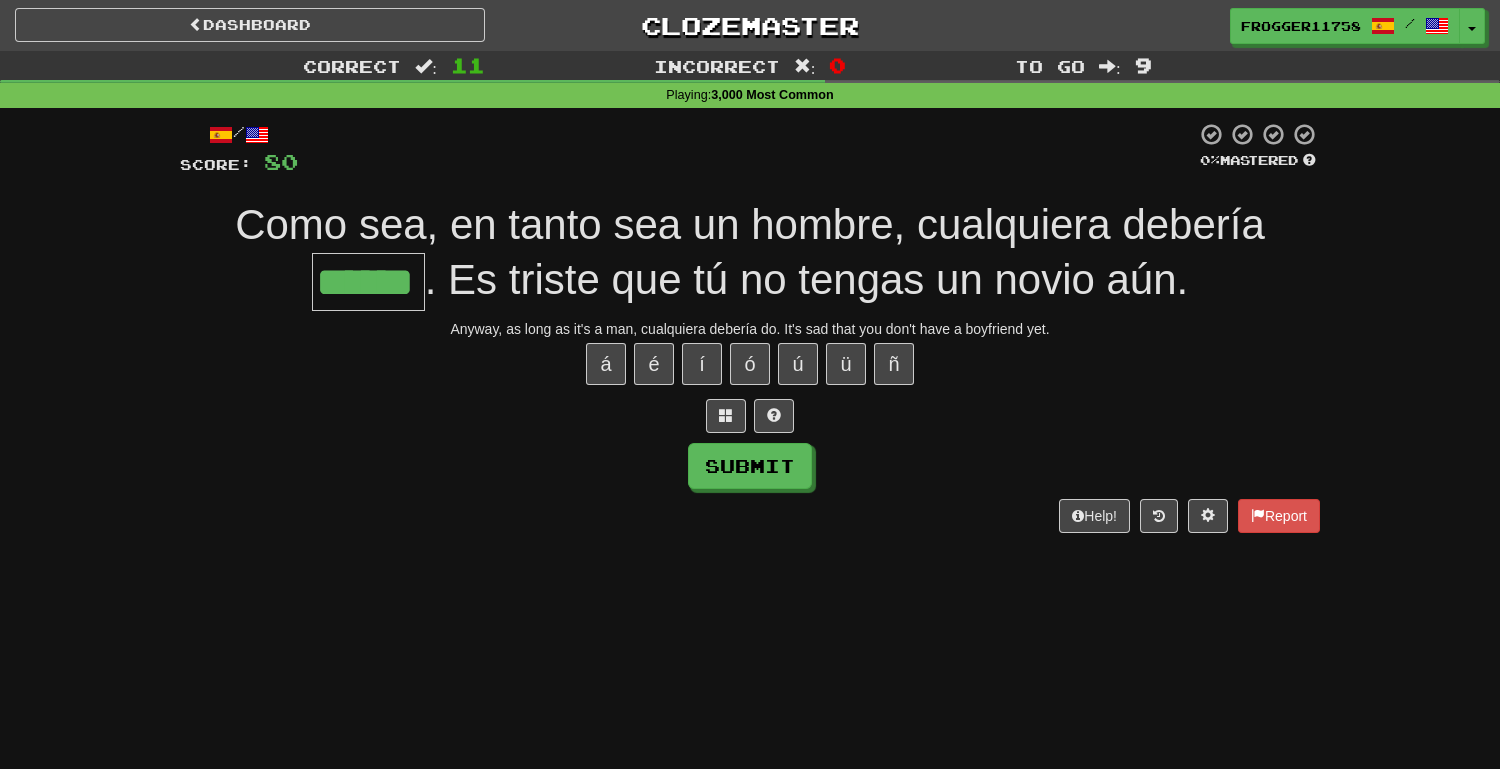 type on "******" 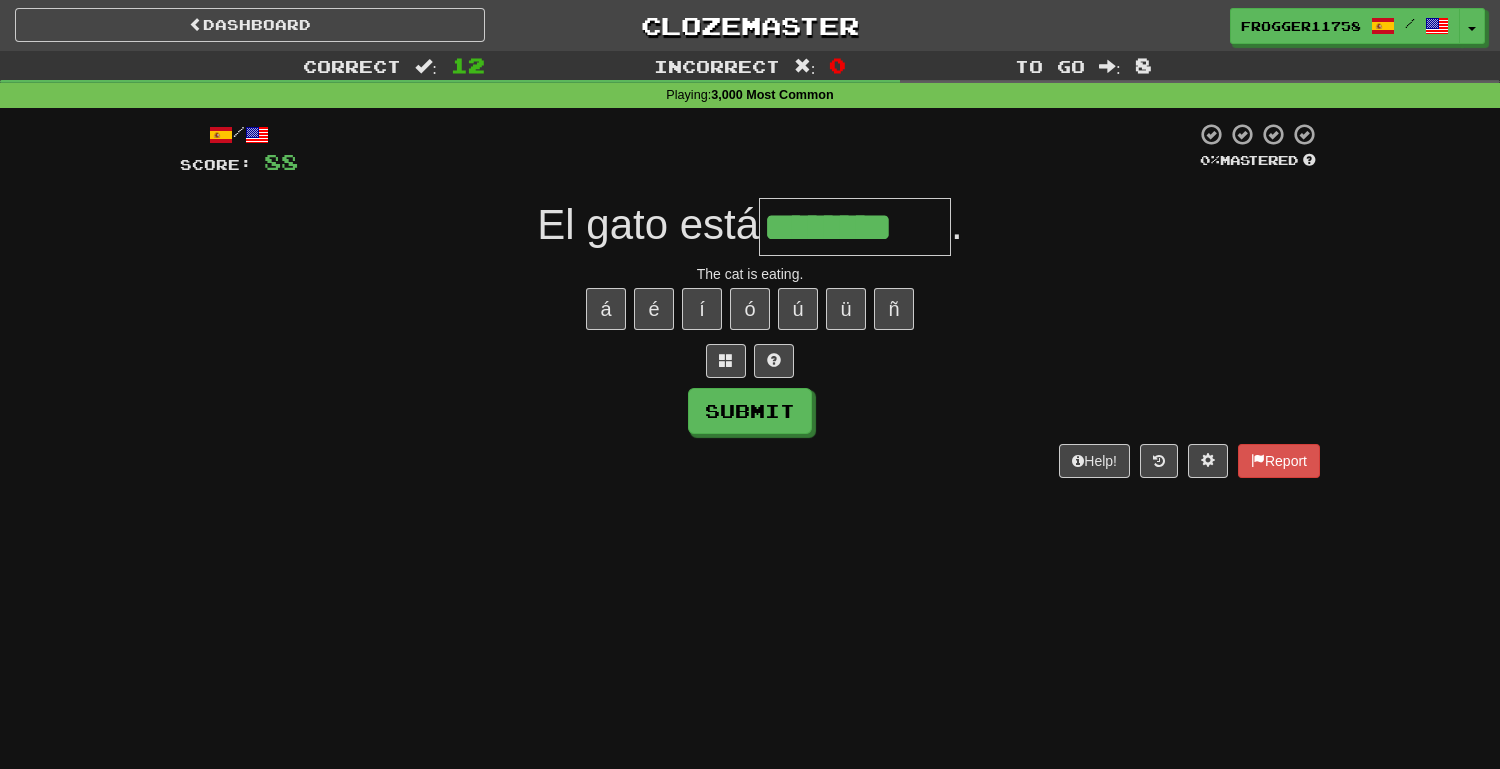 type on "********" 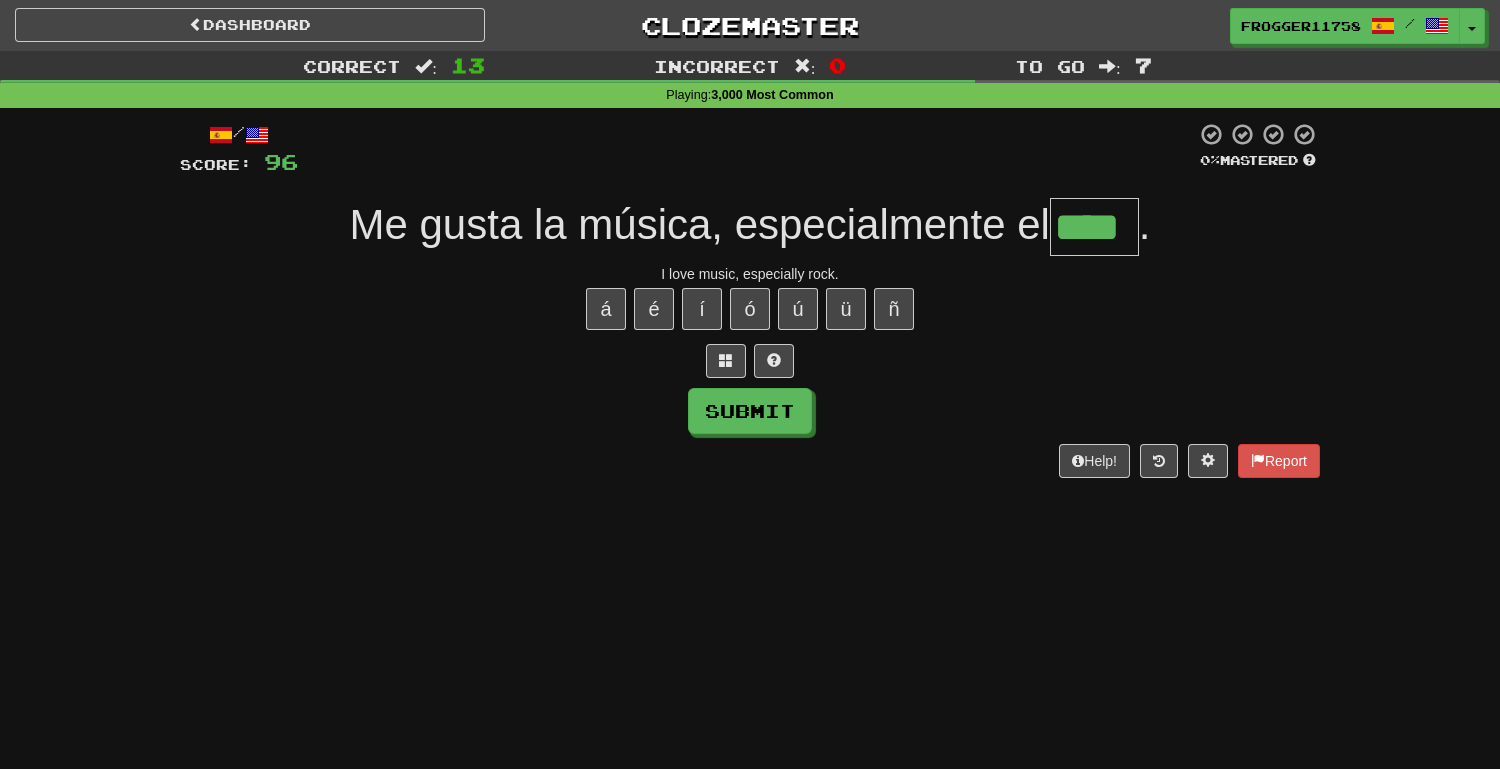 type on "****" 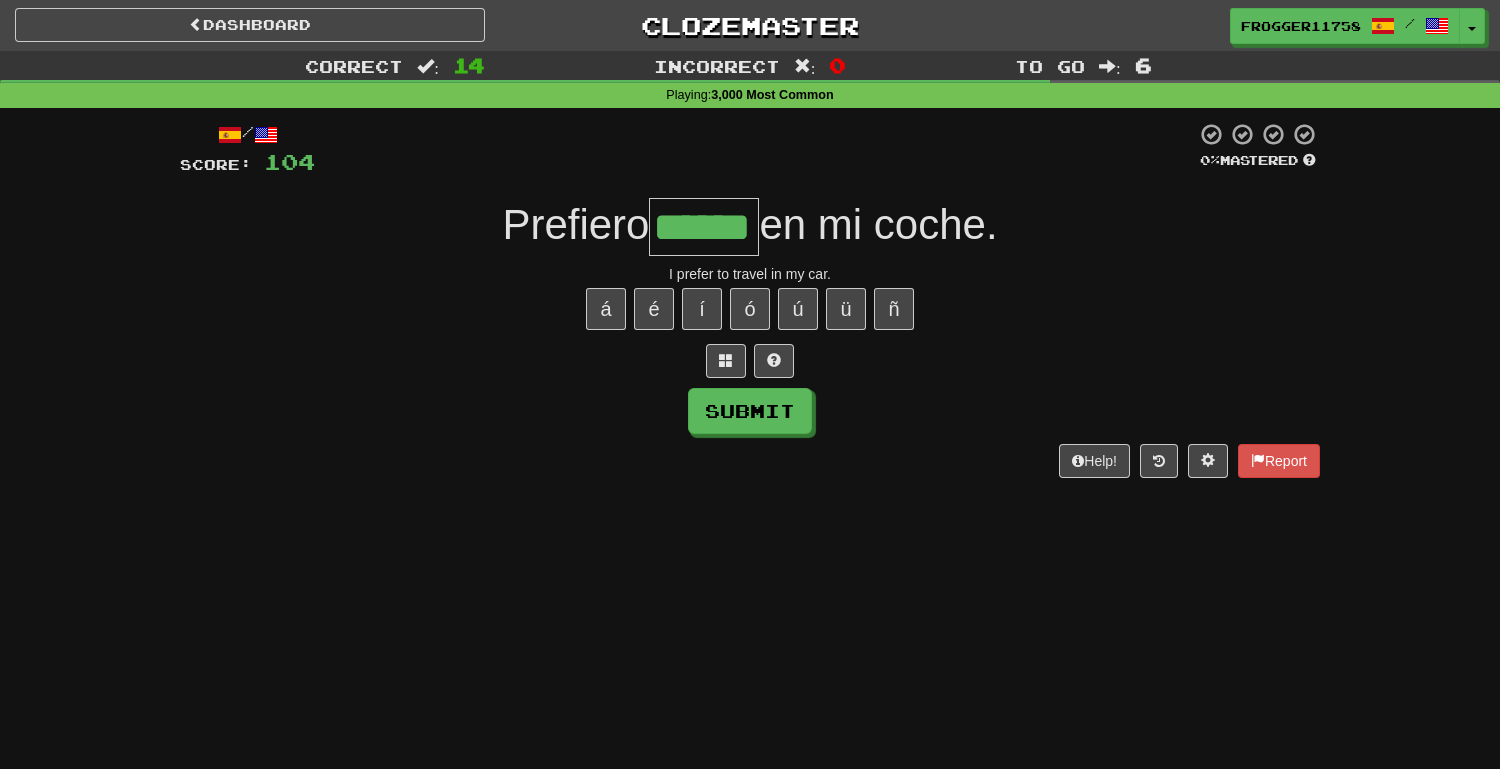 type on "******" 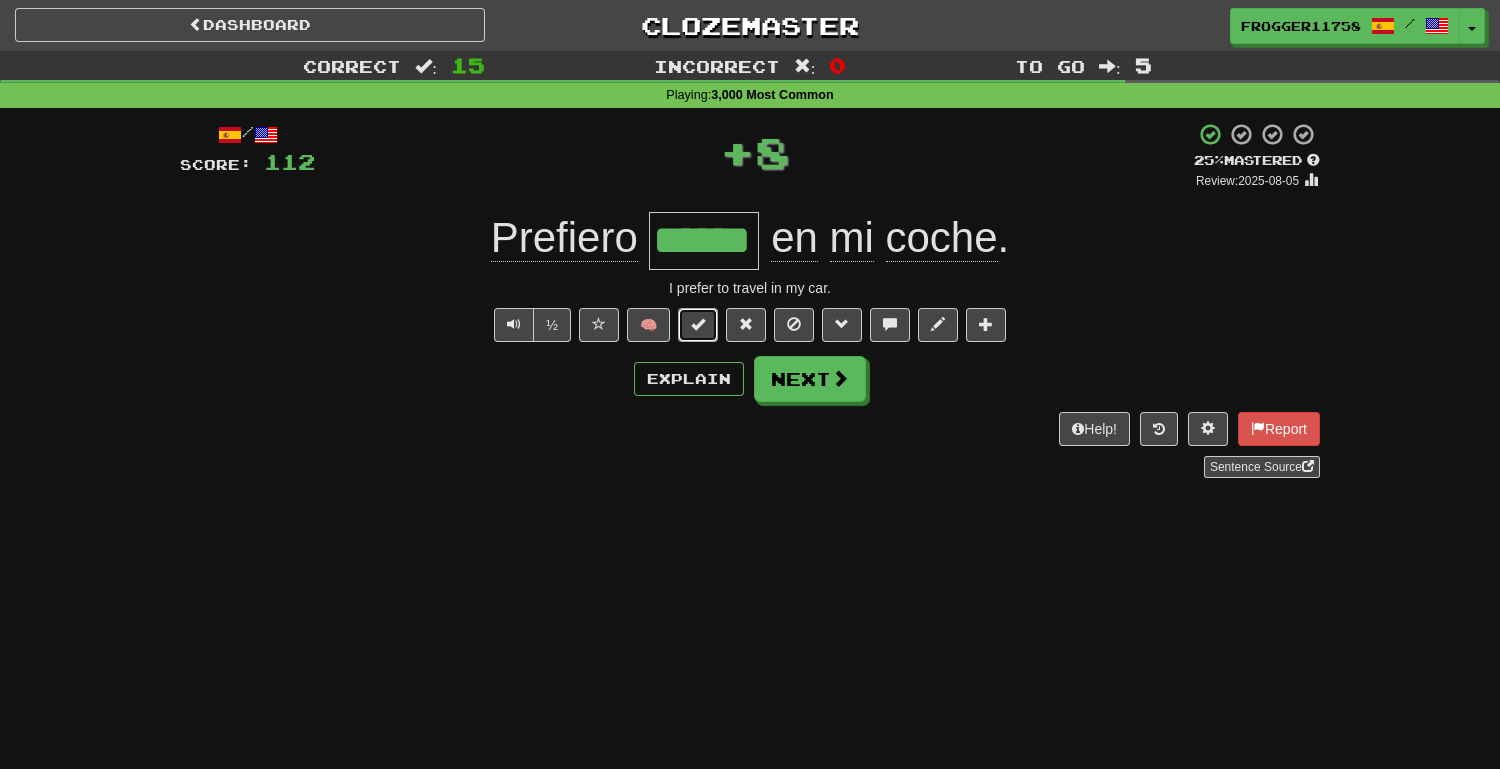 click at bounding box center [698, 325] 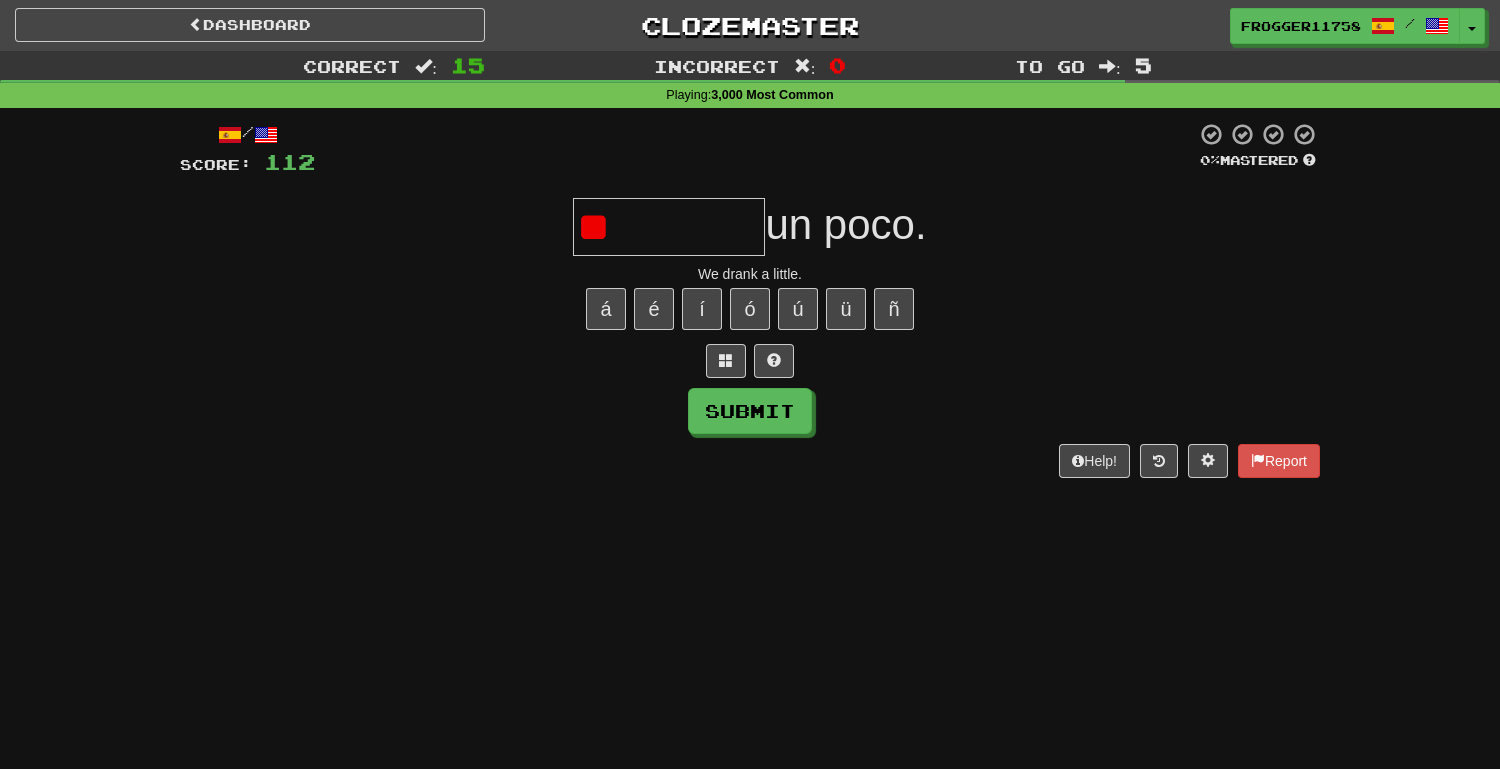 type on "*" 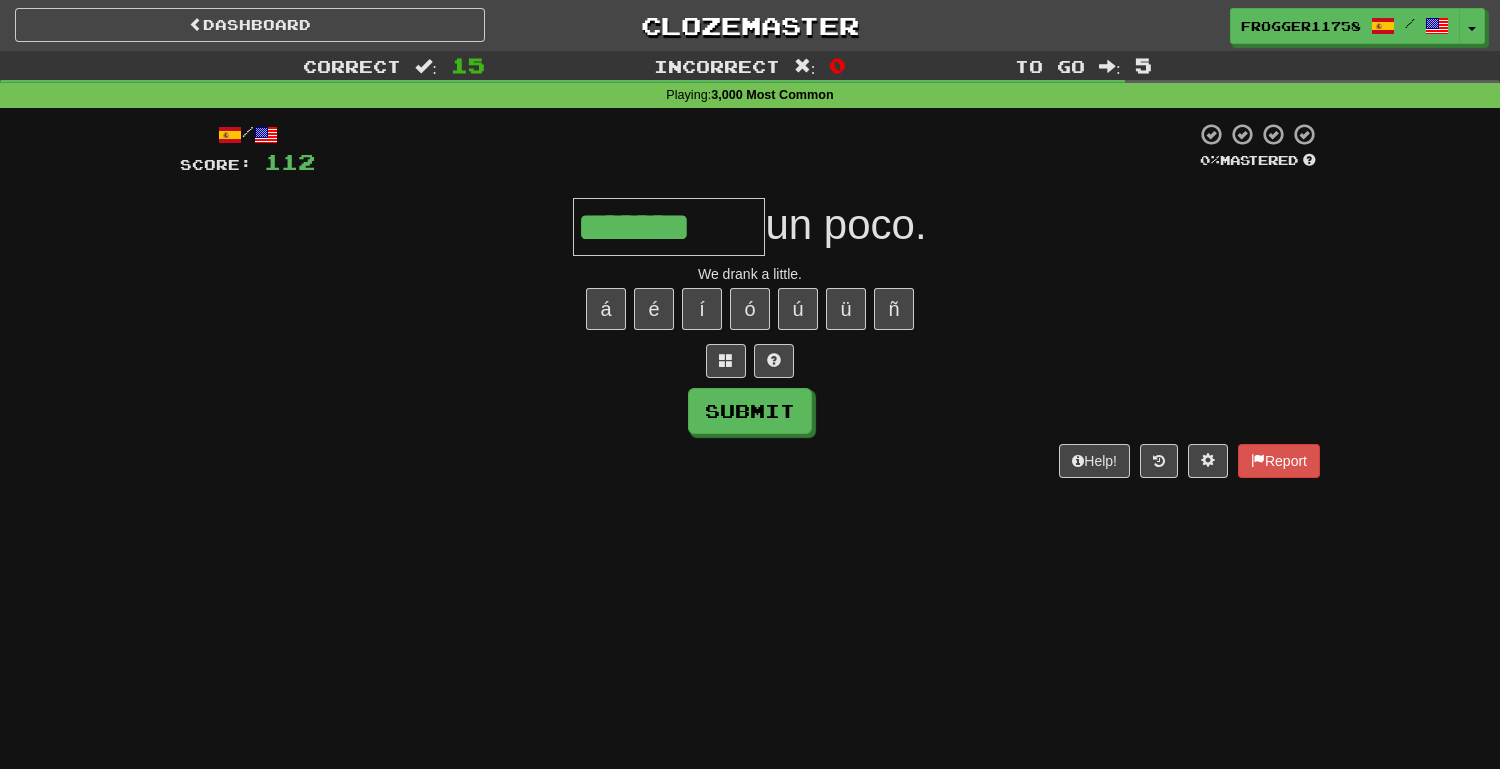 type on "*******" 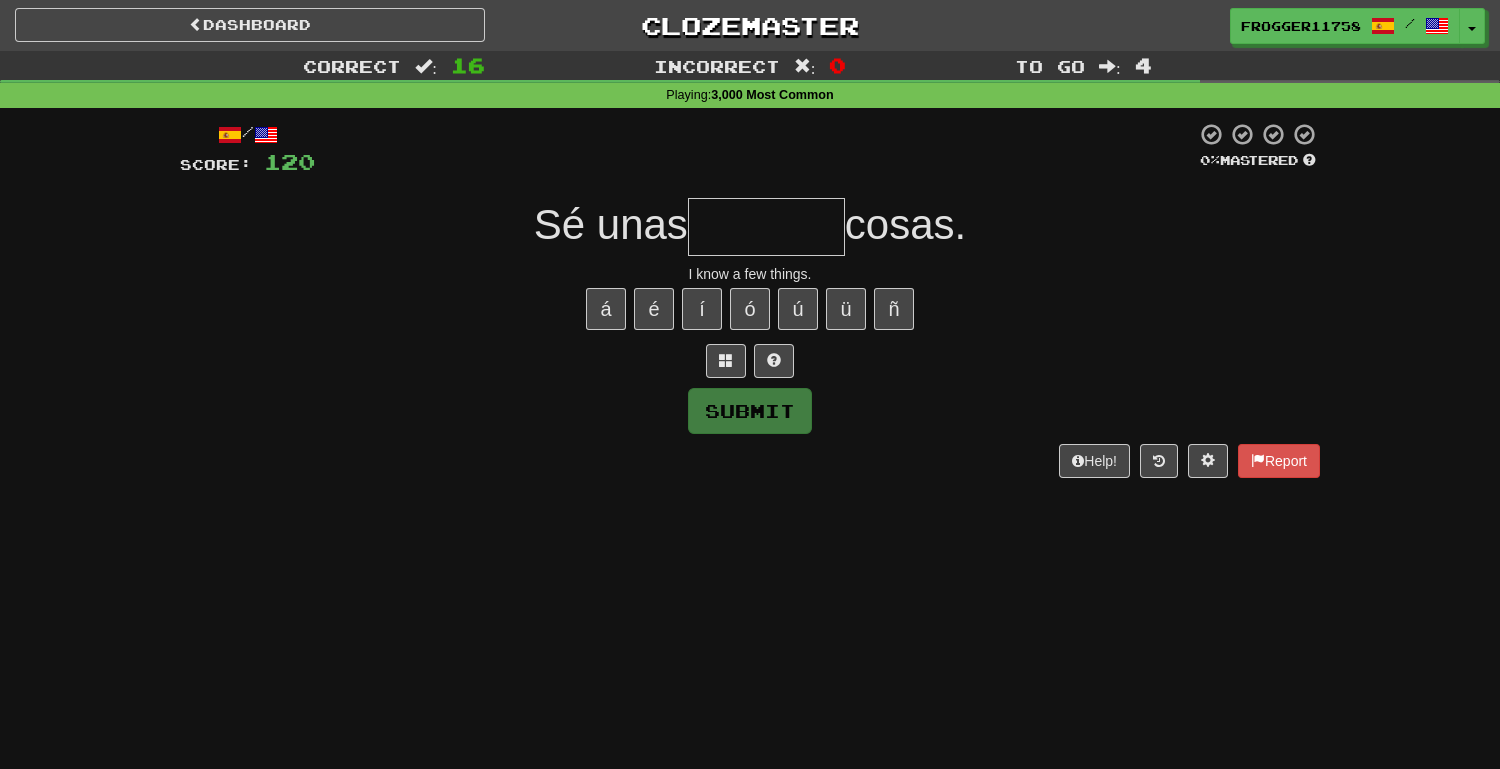 type on "*" 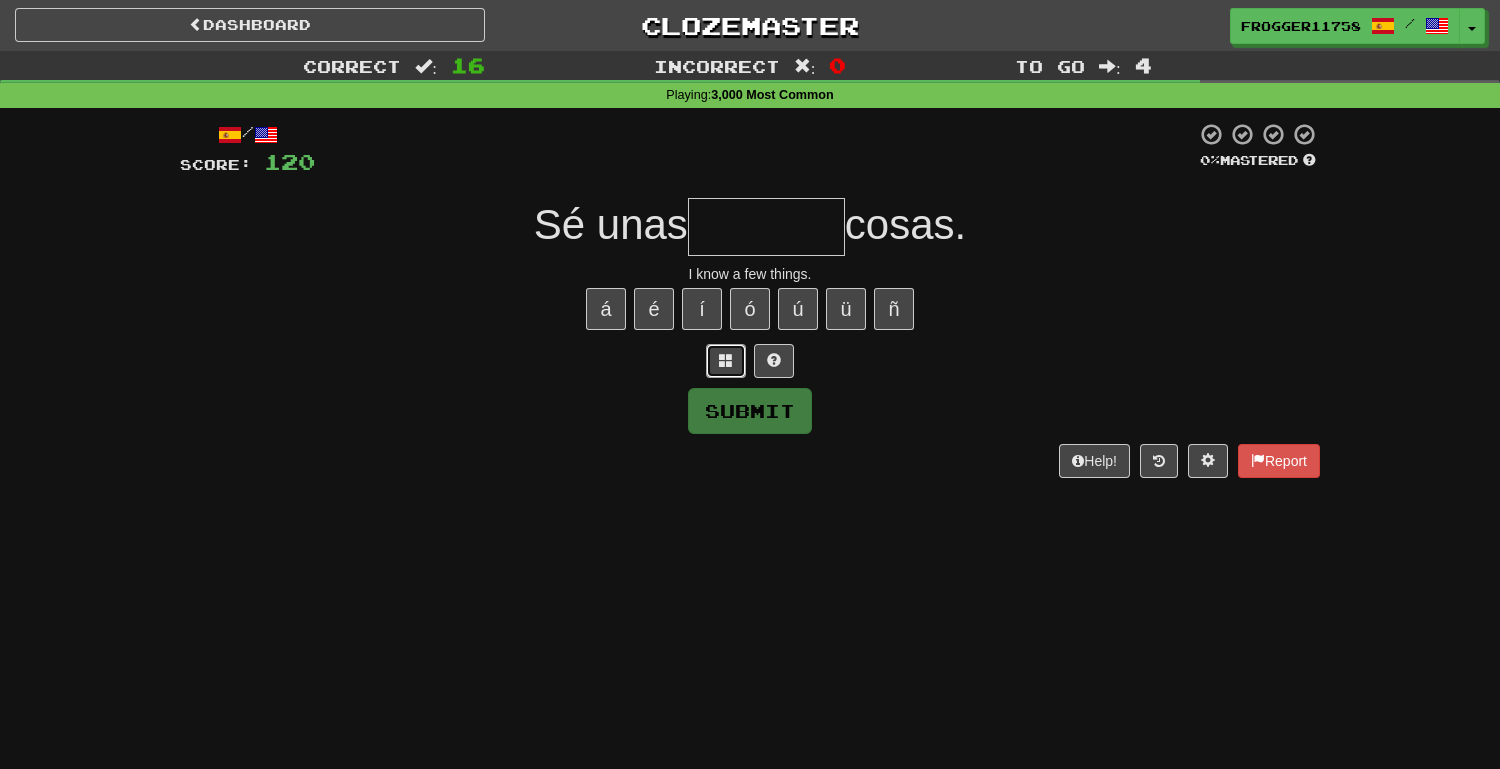 click at bounding box center [726, 360] 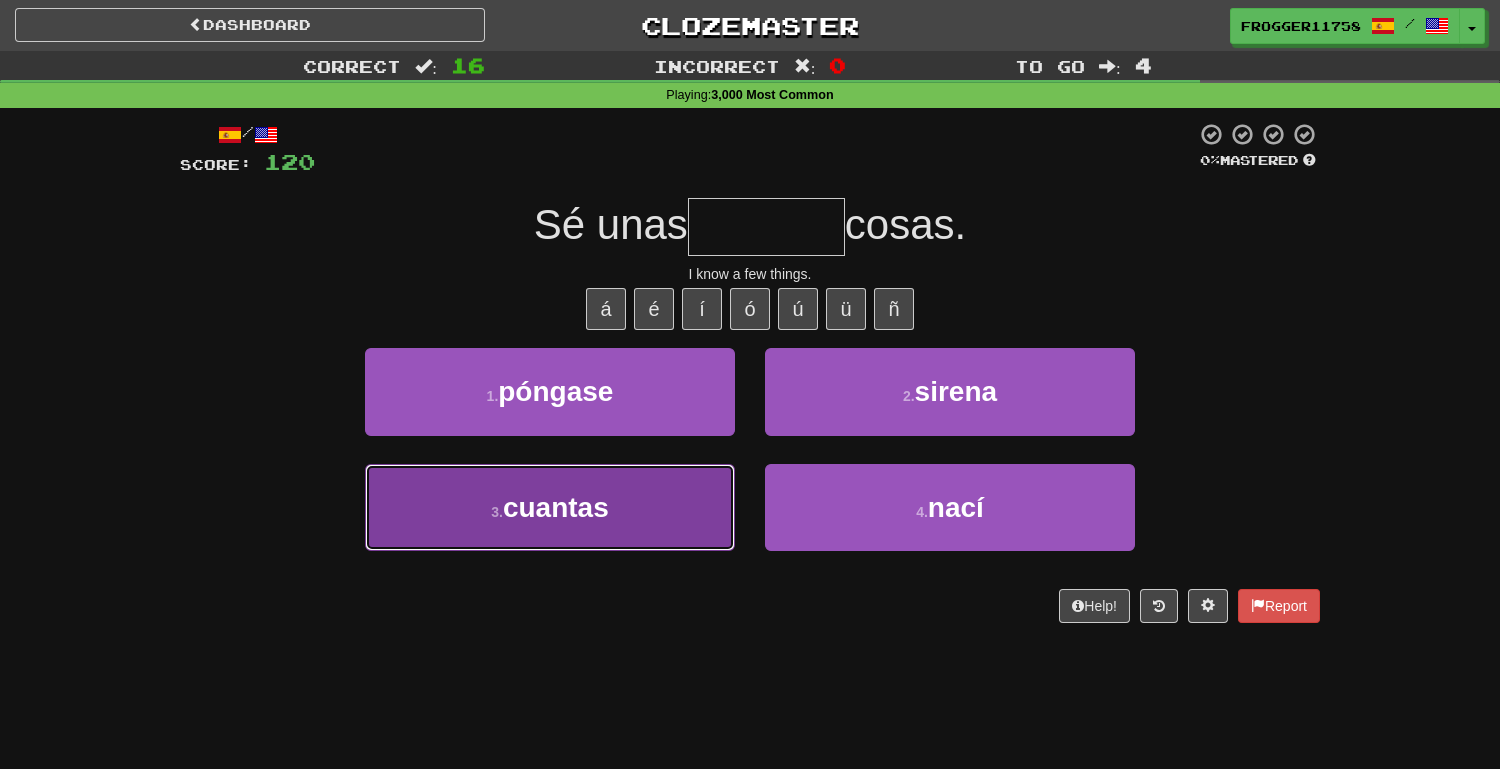click on "3 .  cuantas" at bounding box center (550, 507) 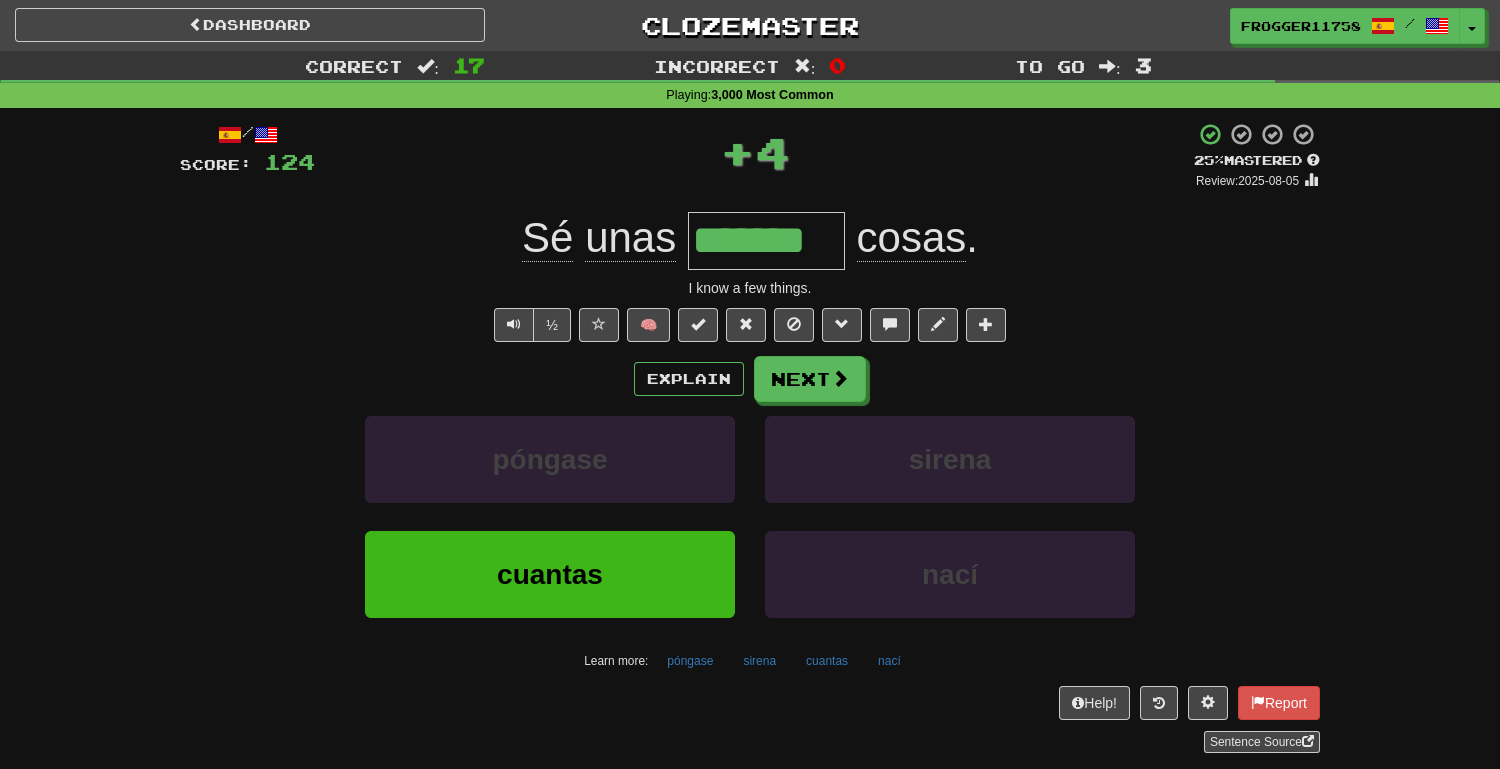 click on "½ 🧠" at bounding box center (750, 325) 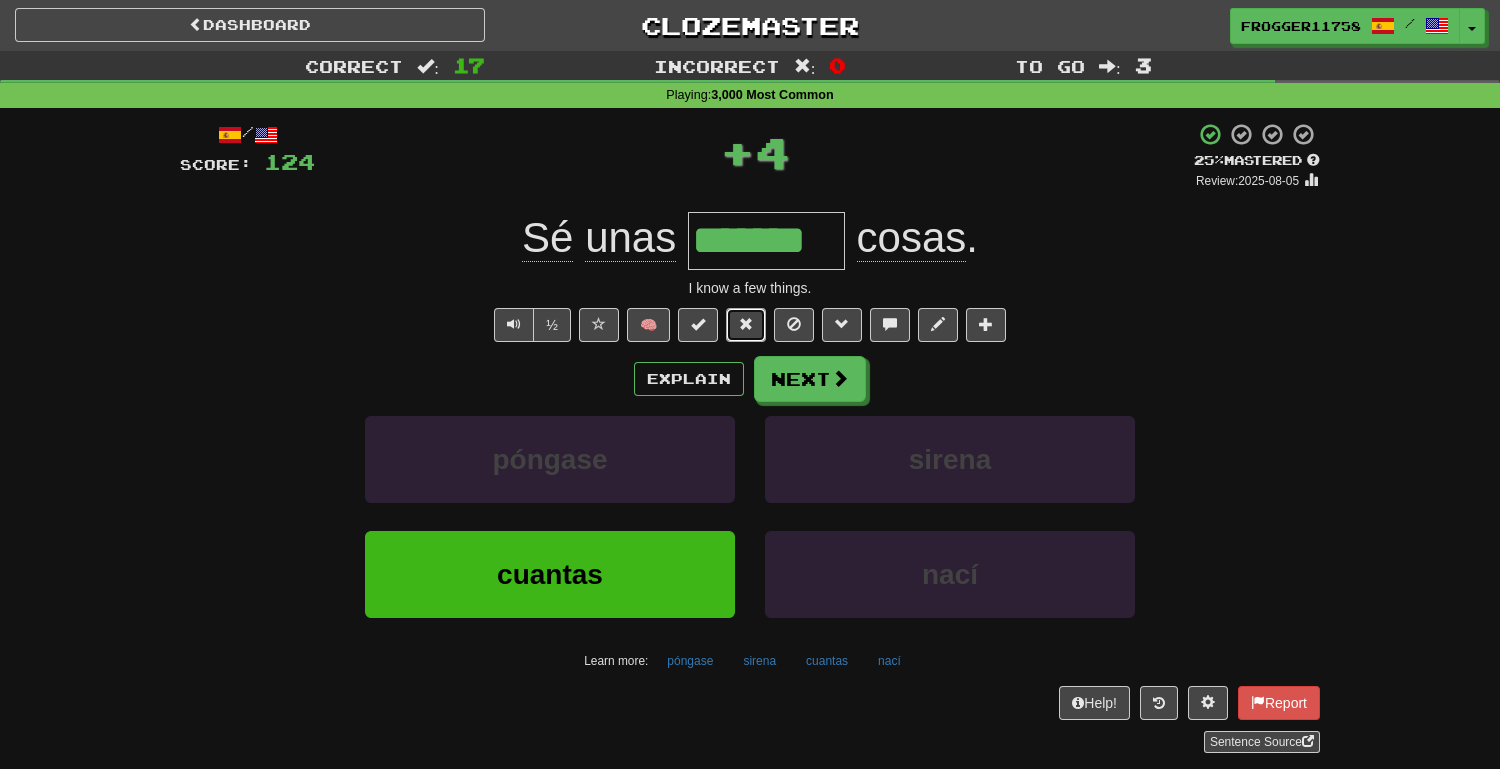 click at bounding box center [746, 325] 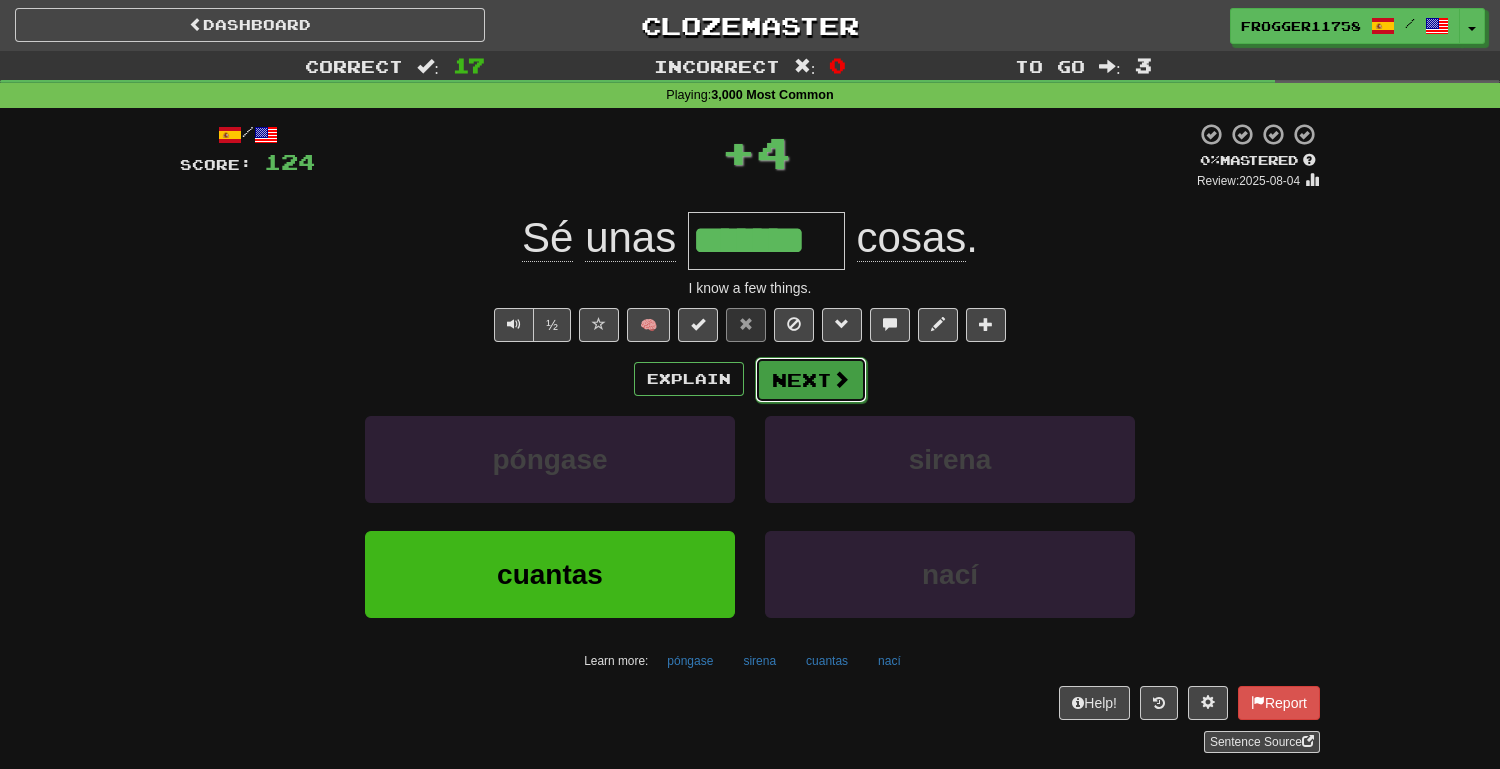 click on "Next" at bounding box center (811, 380) 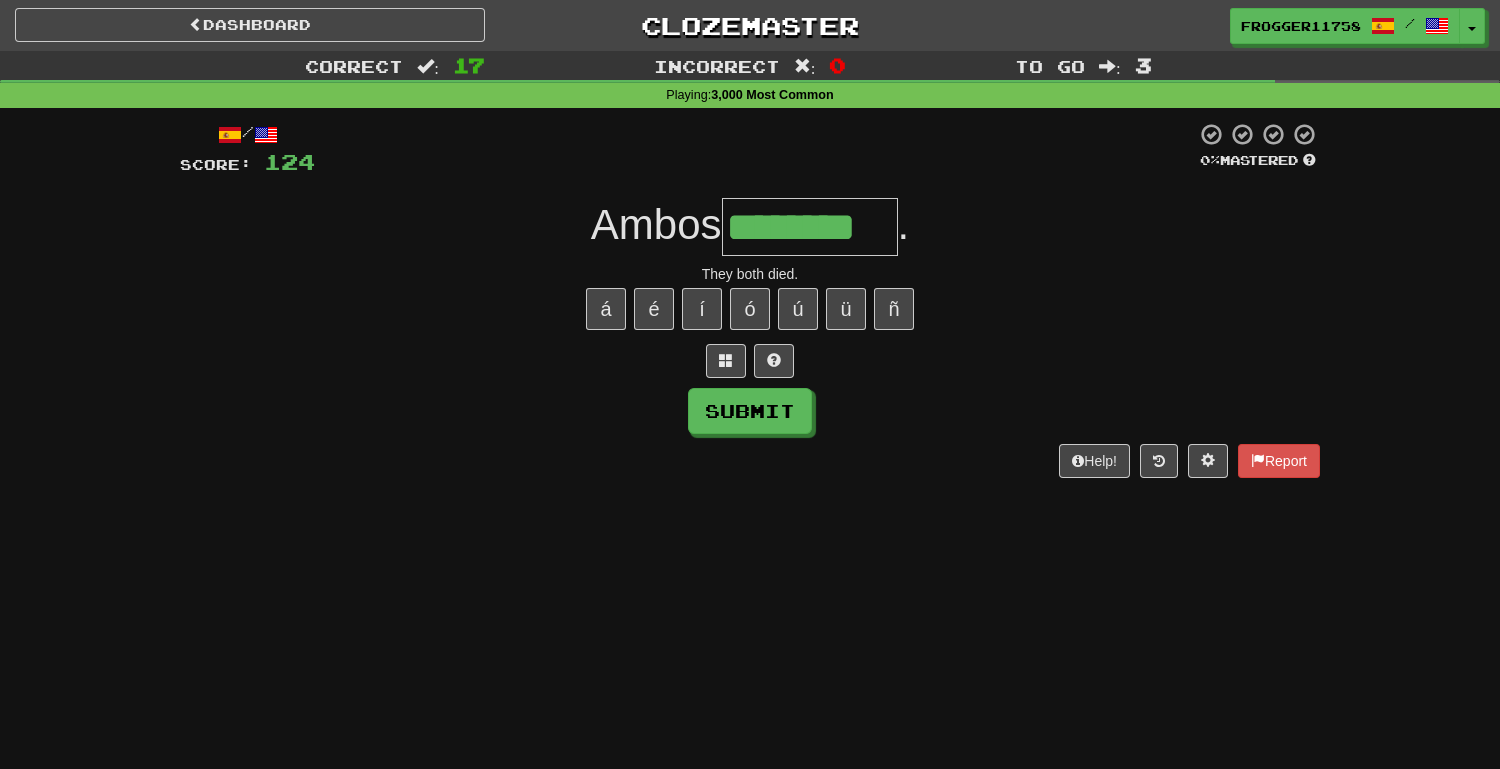 type on "********" 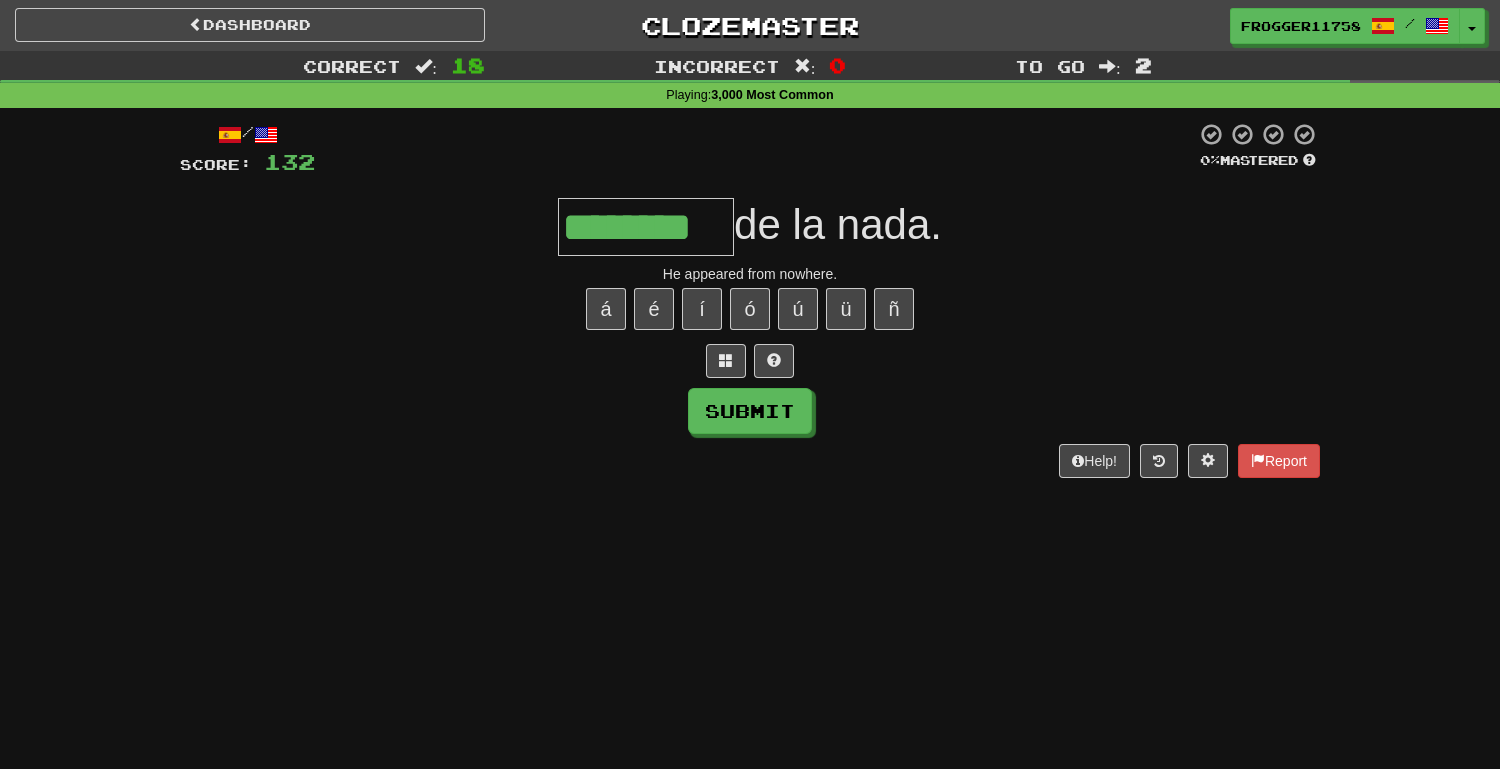 type on "********" 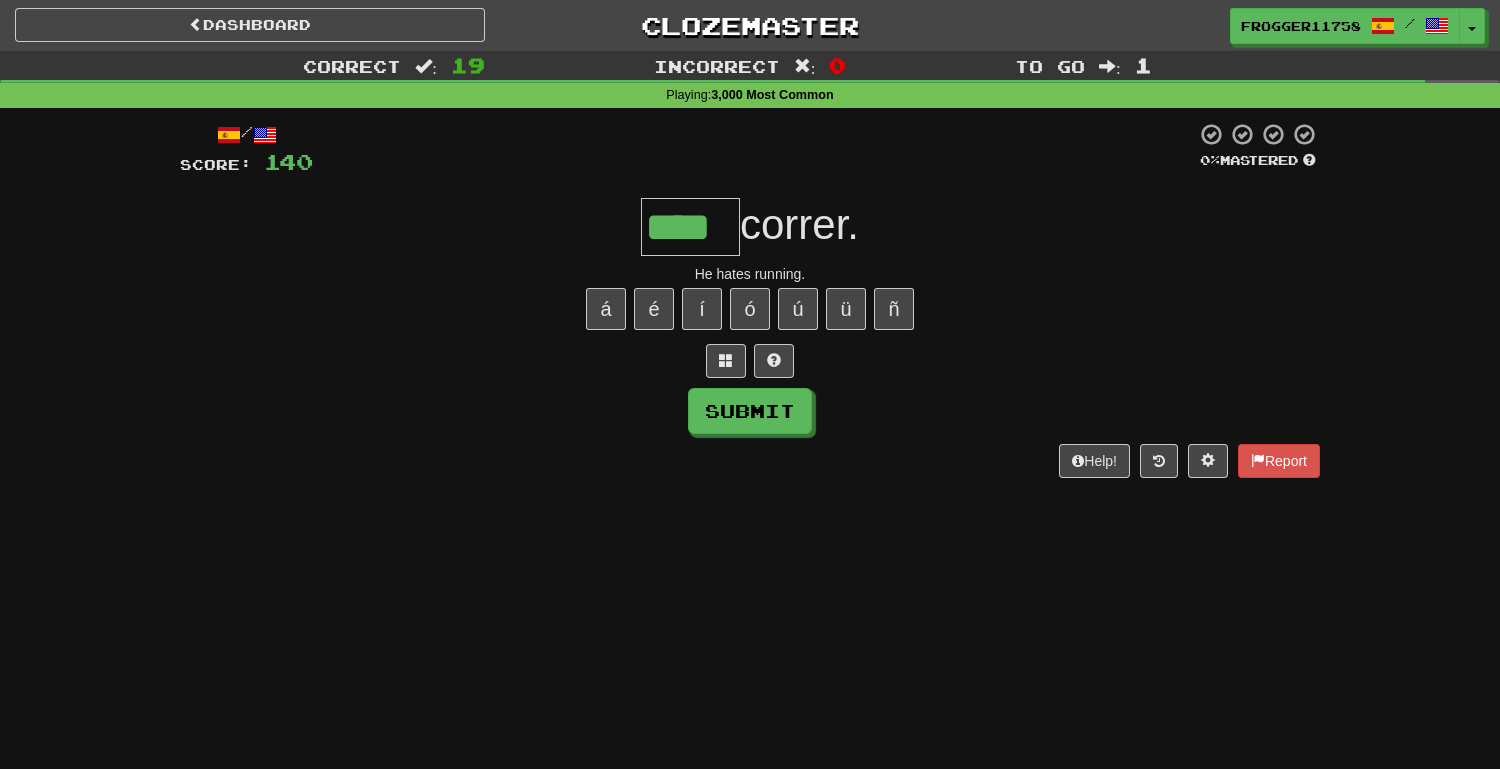 type on "****" 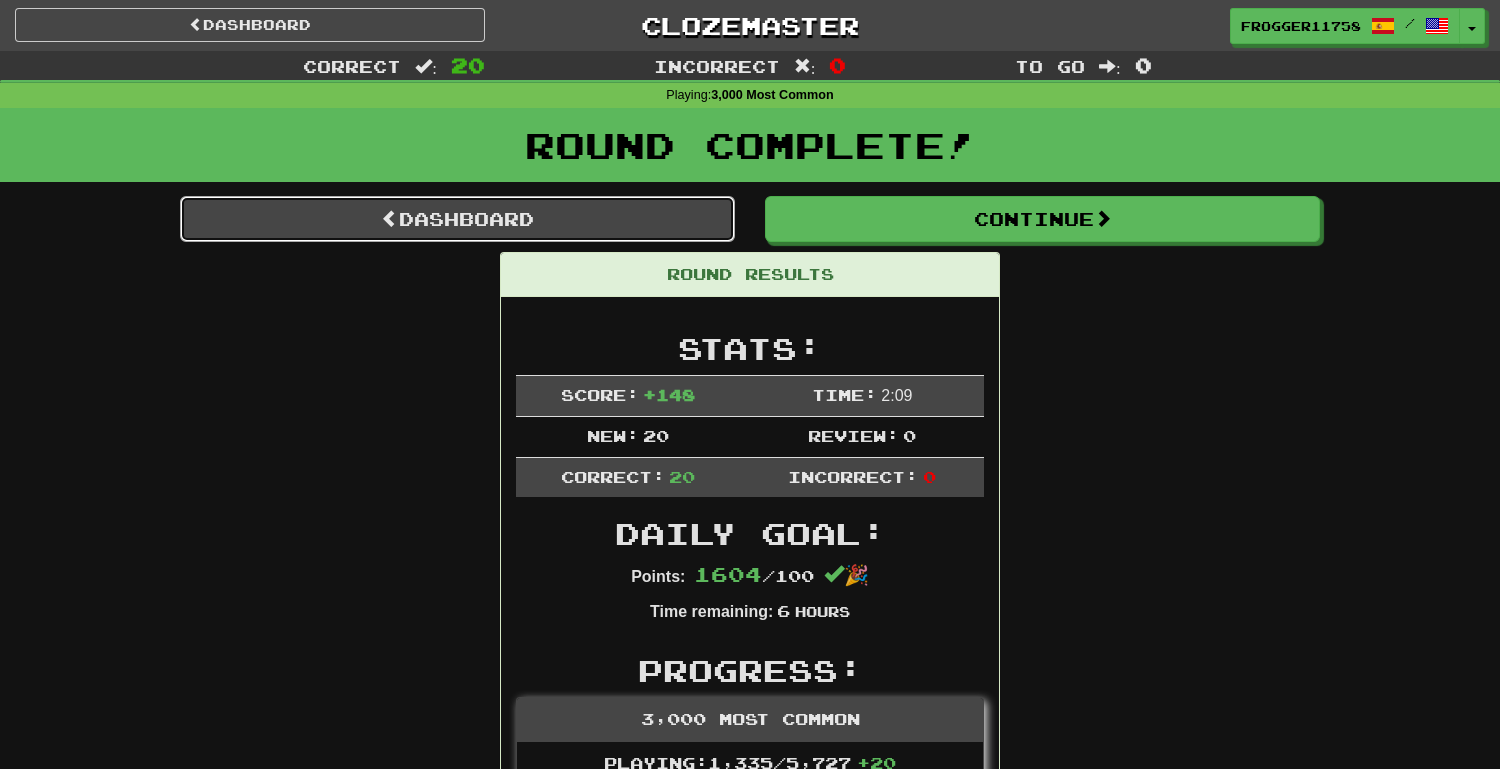 click on "Dashboard" at bounding box center [457, 219] 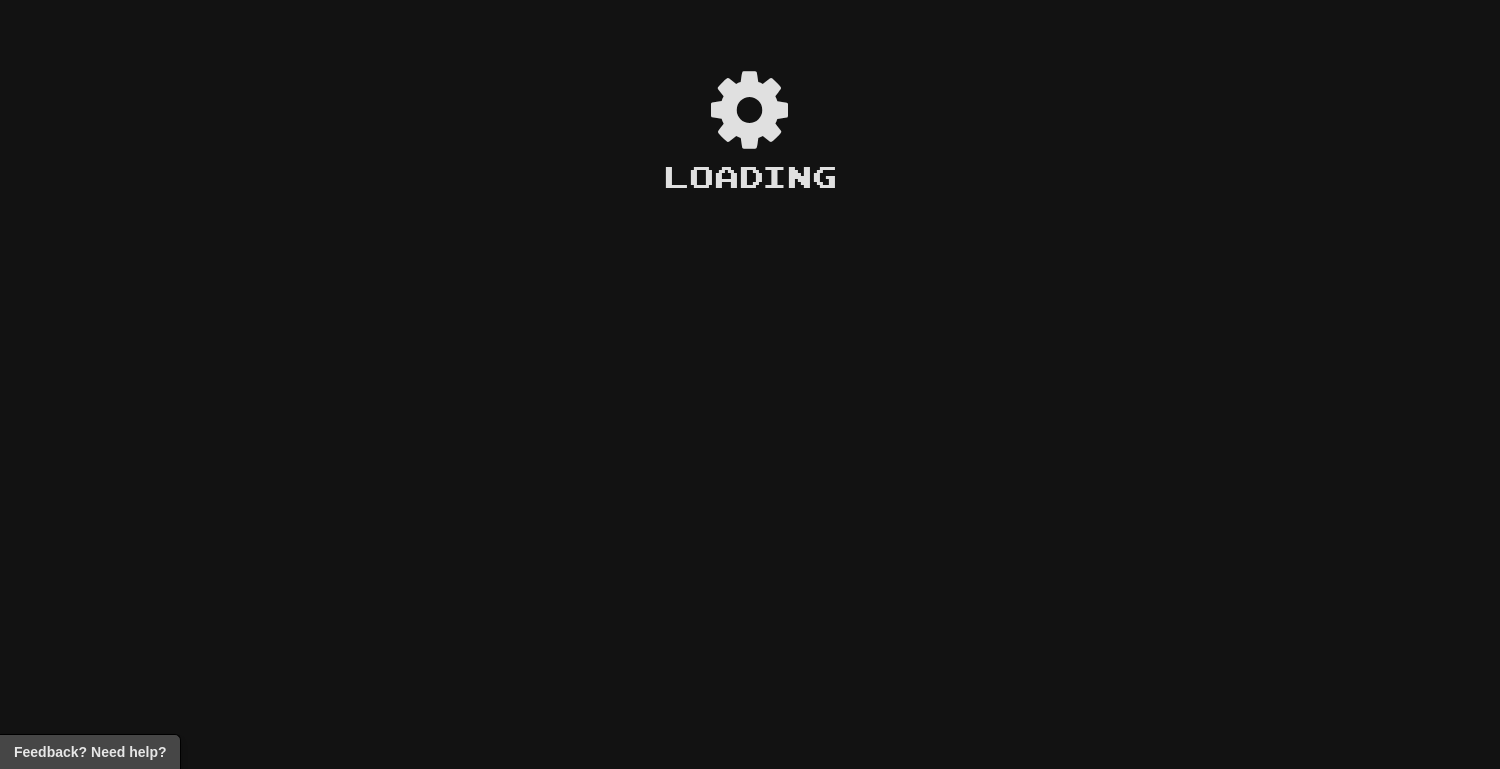 scroll, scrollTop: 0, scrollLeft: 0, axis: both 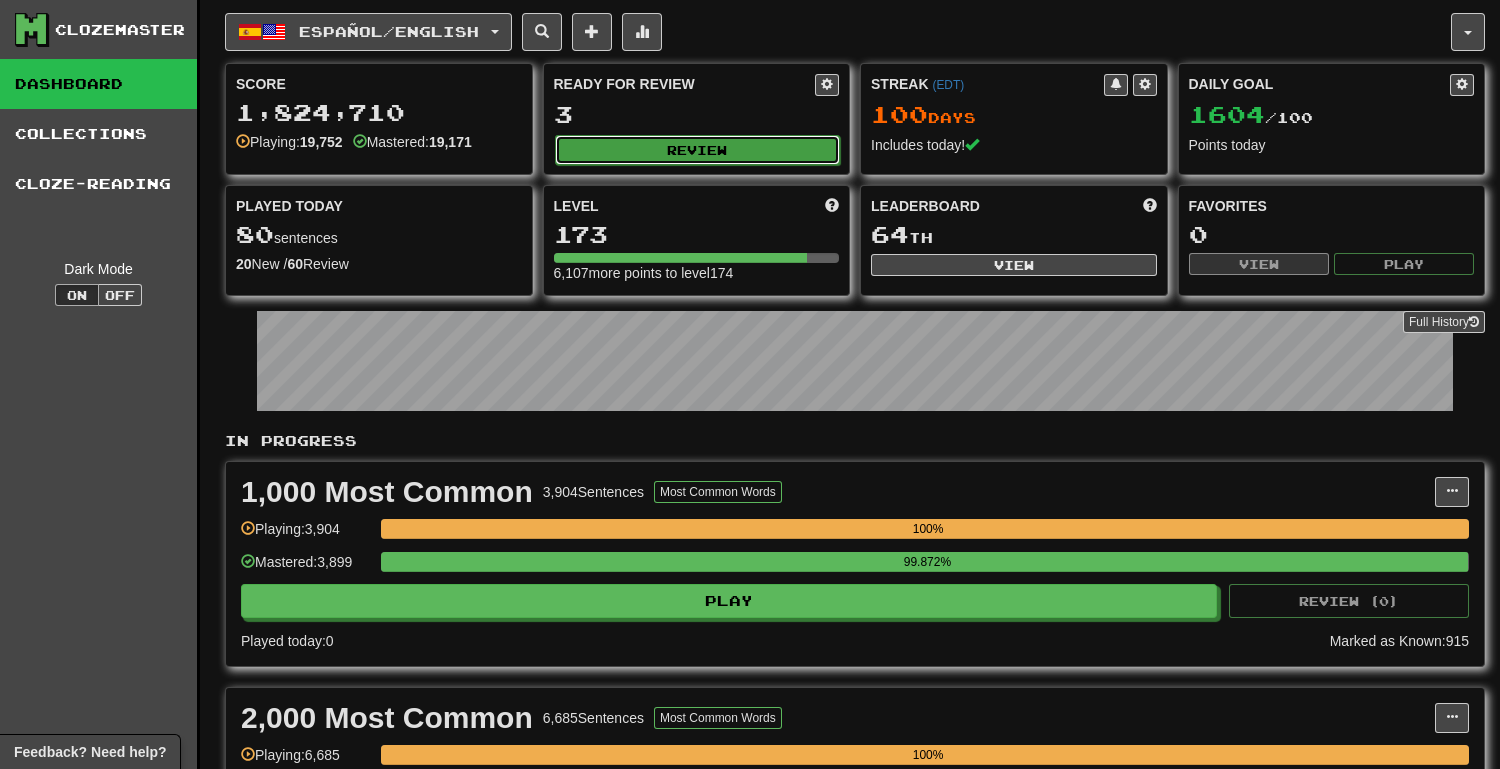 click on "Review" at bounding box center [698, 150] 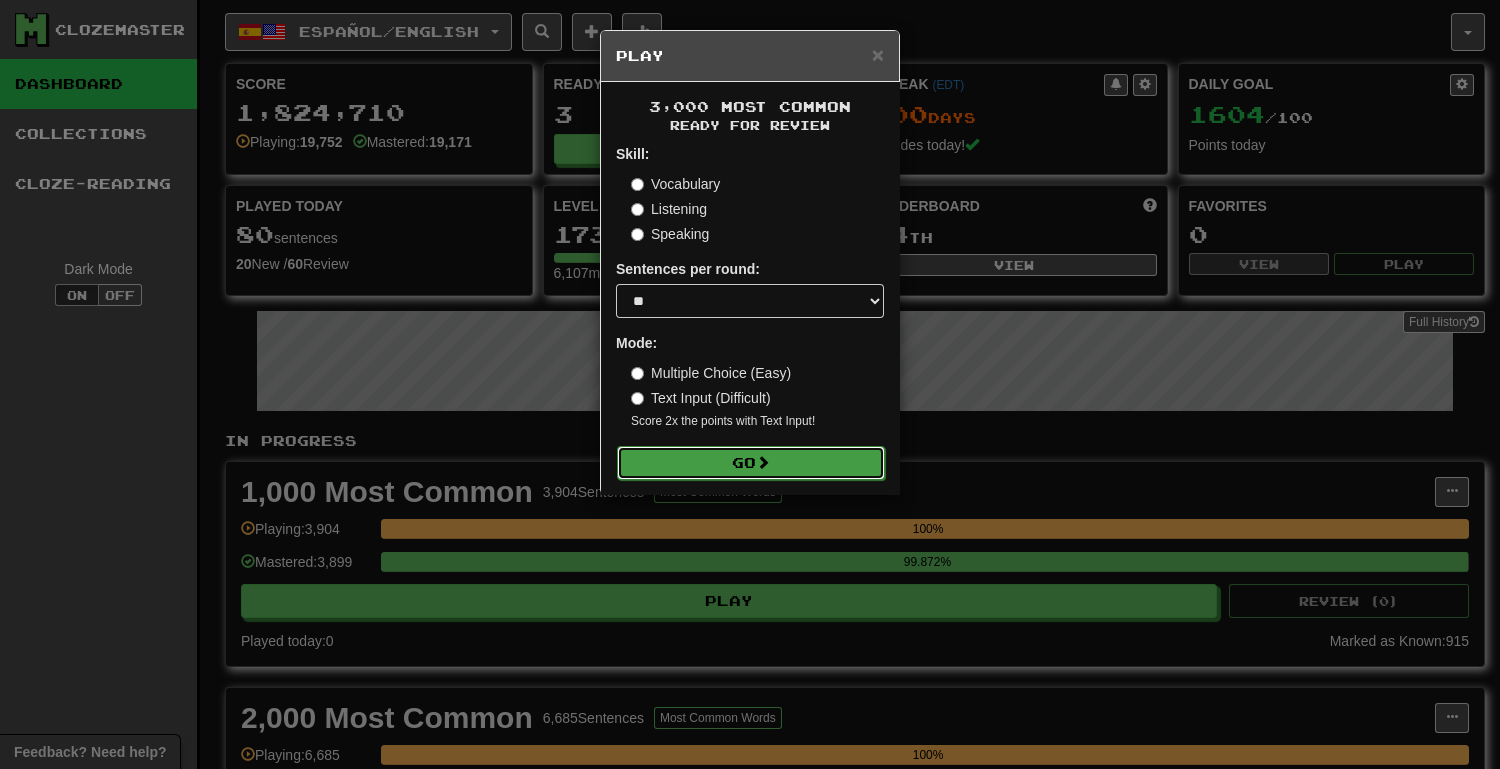 click on "Go" at bounding box center [751, 463] 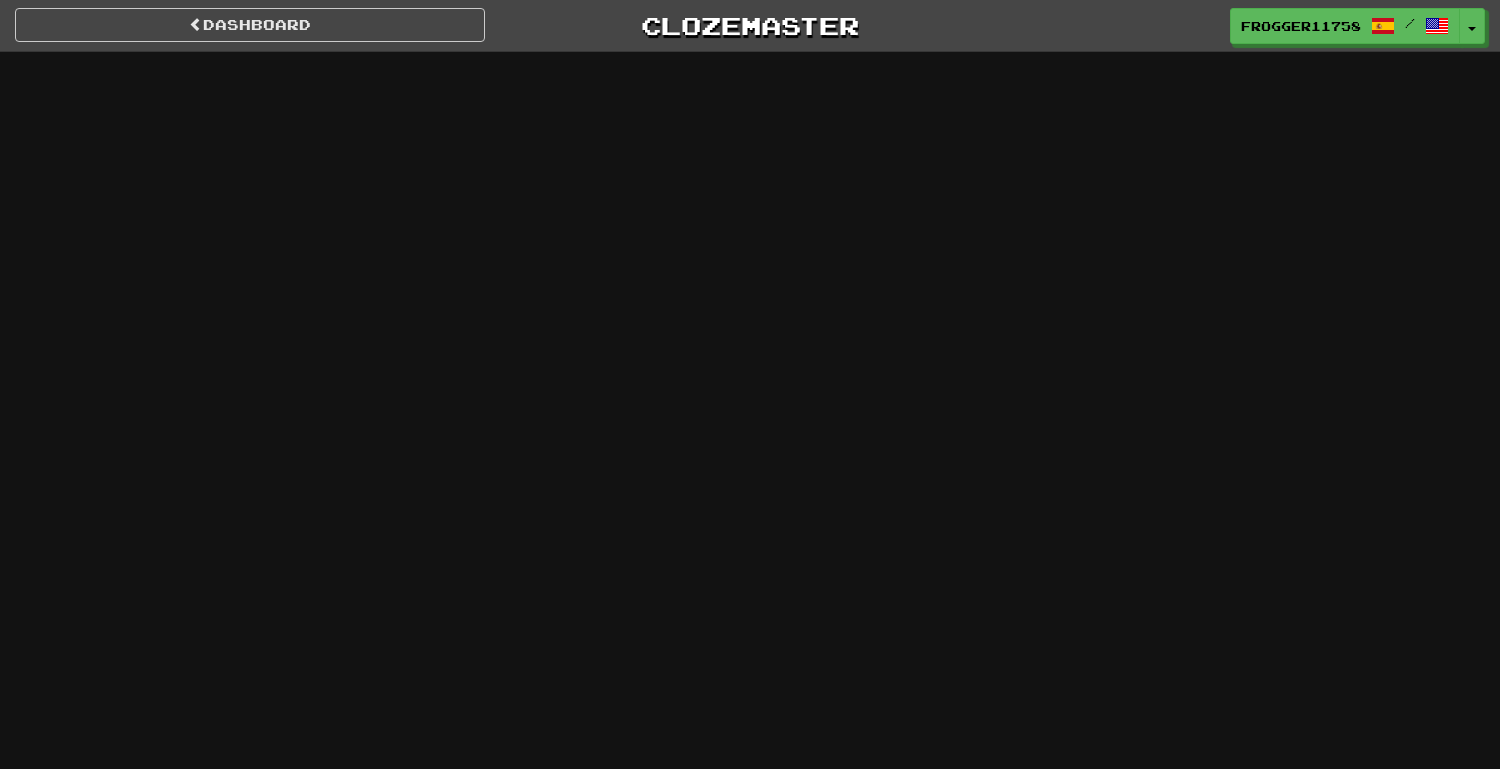 scroll, scrollTop: 0, scrollLeft: 0, axis: both 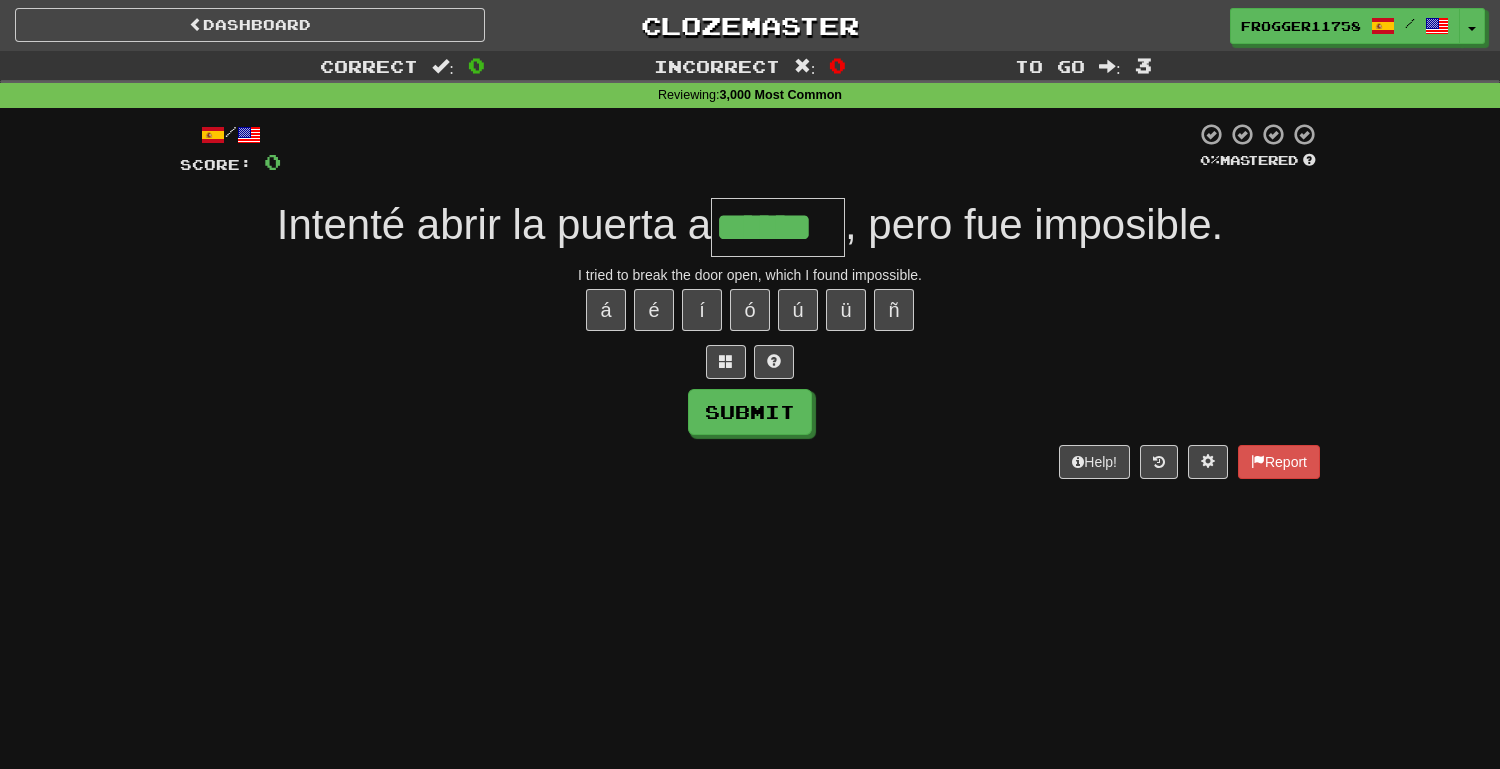 type on "******" 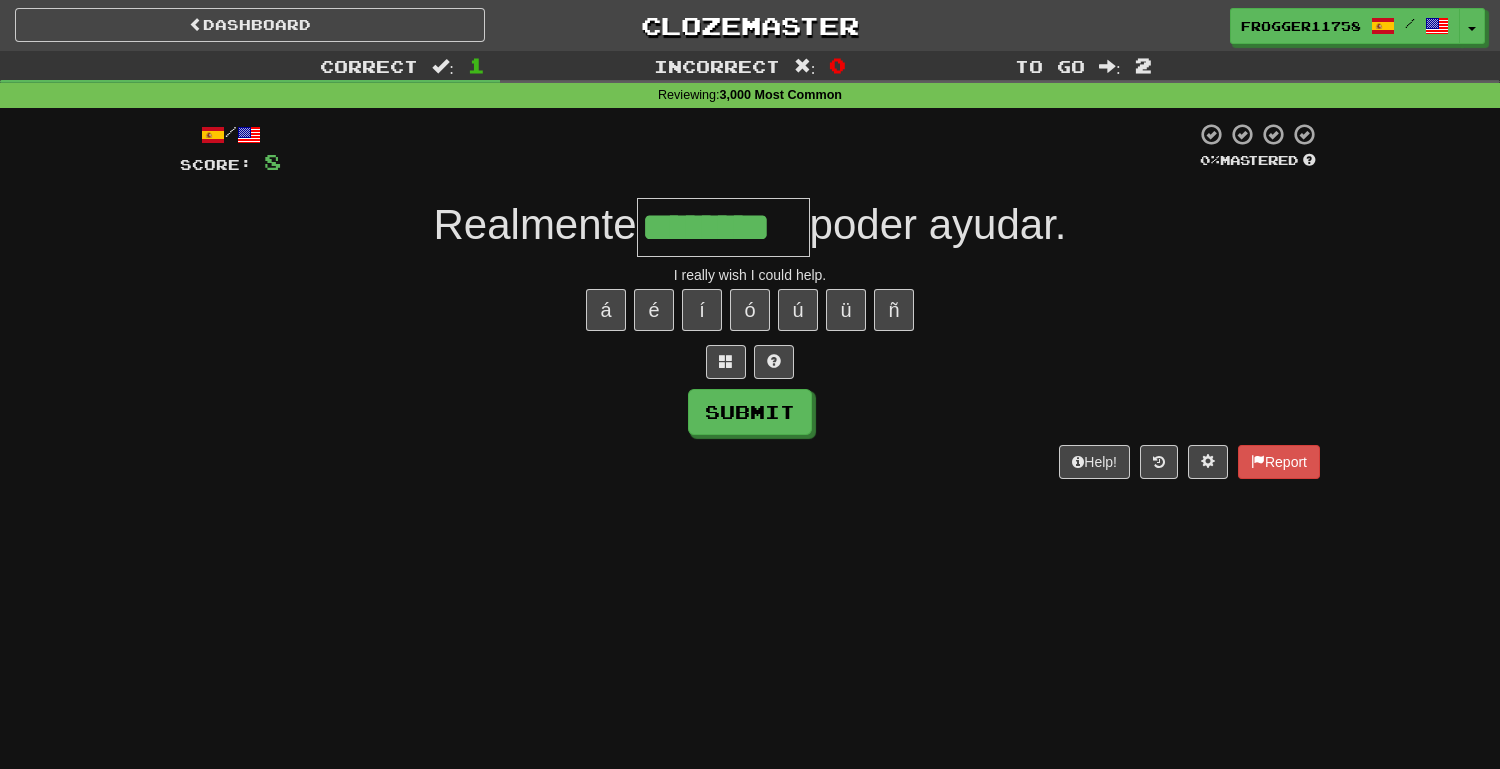 type on "********" 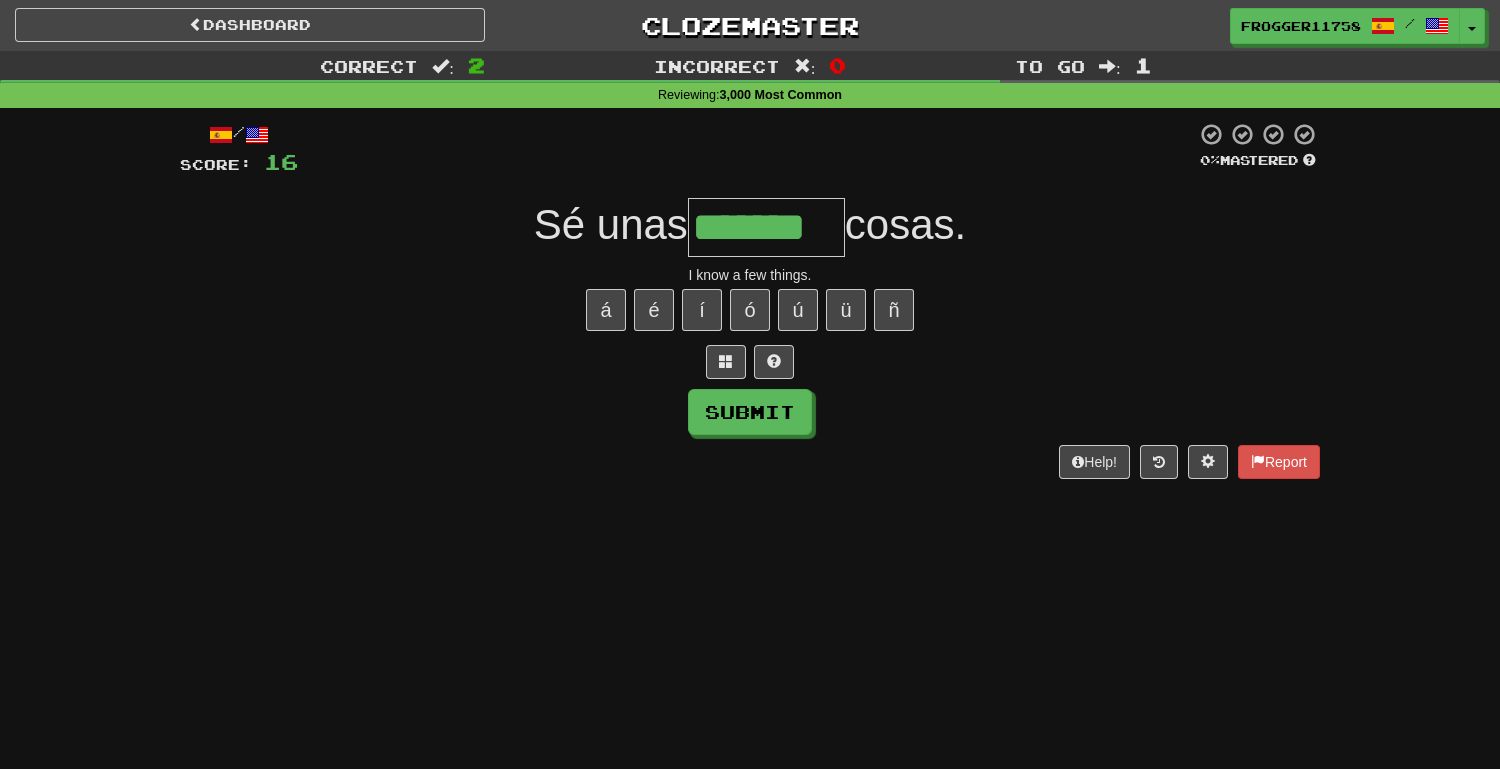 type on "*******" 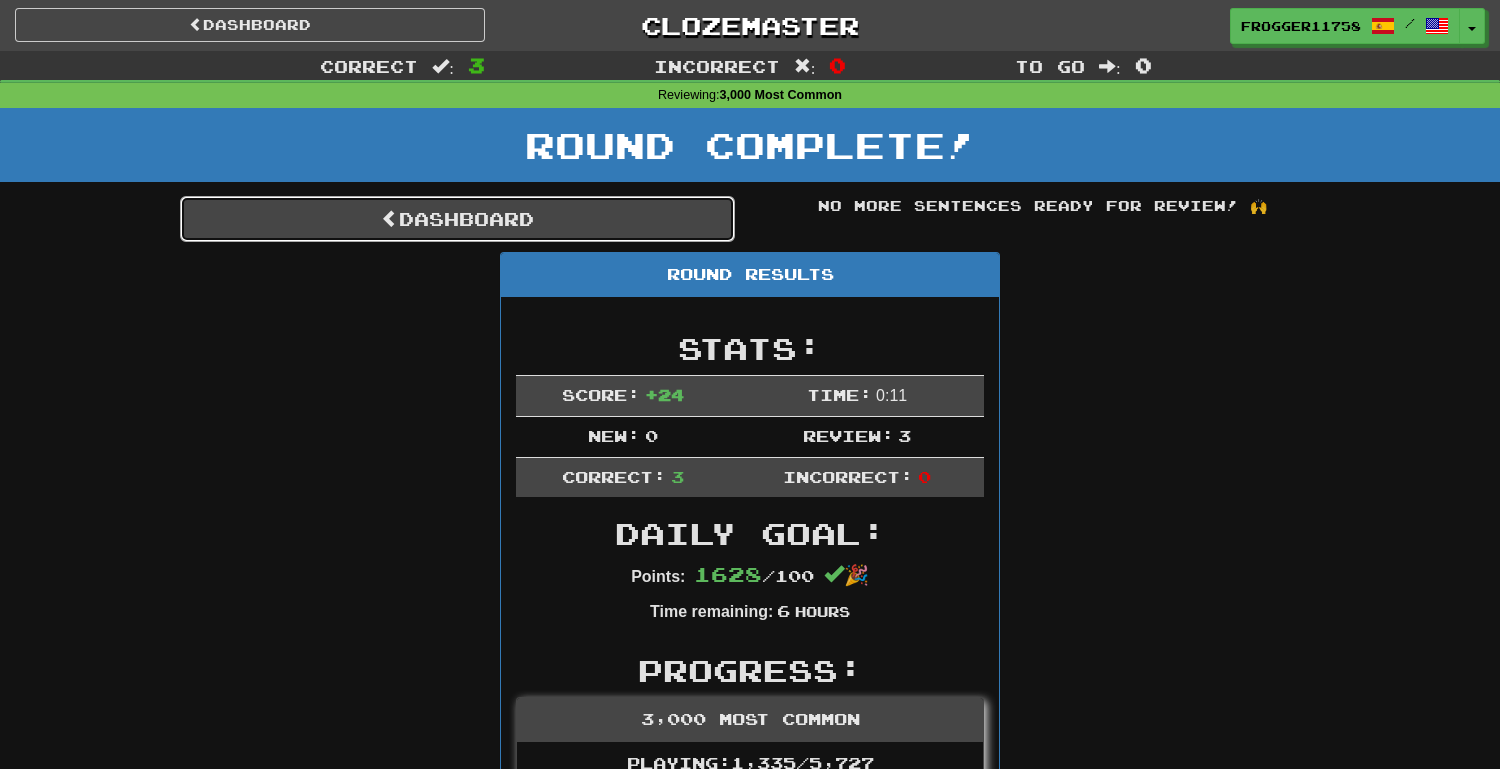 click on "Dashboard" at bounding box center [457, 219] 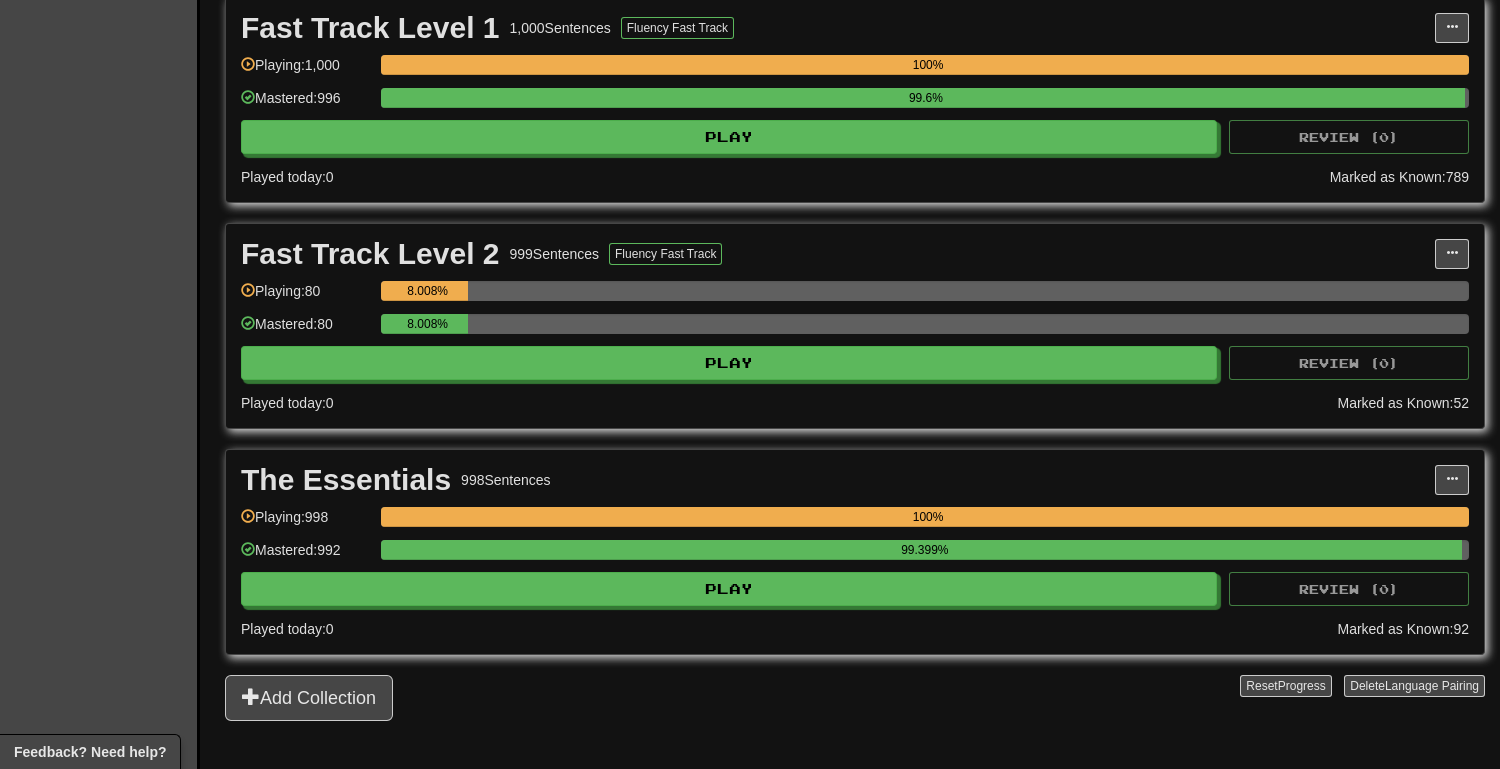 scroll, scrollTop: 1821, scrollLeft: 0, axis: vertical 